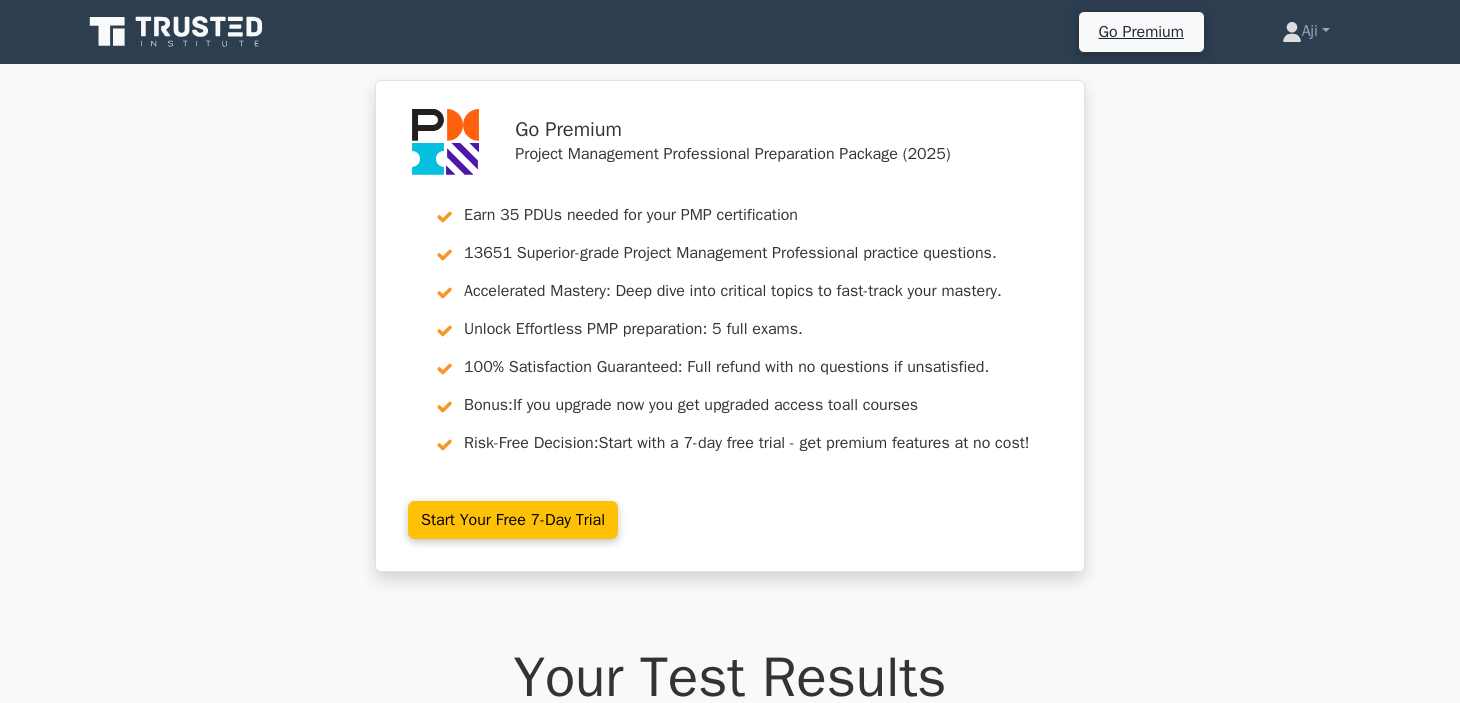 scroll, scrollTop: 3790, scrollLeft: 0, axis: vertical 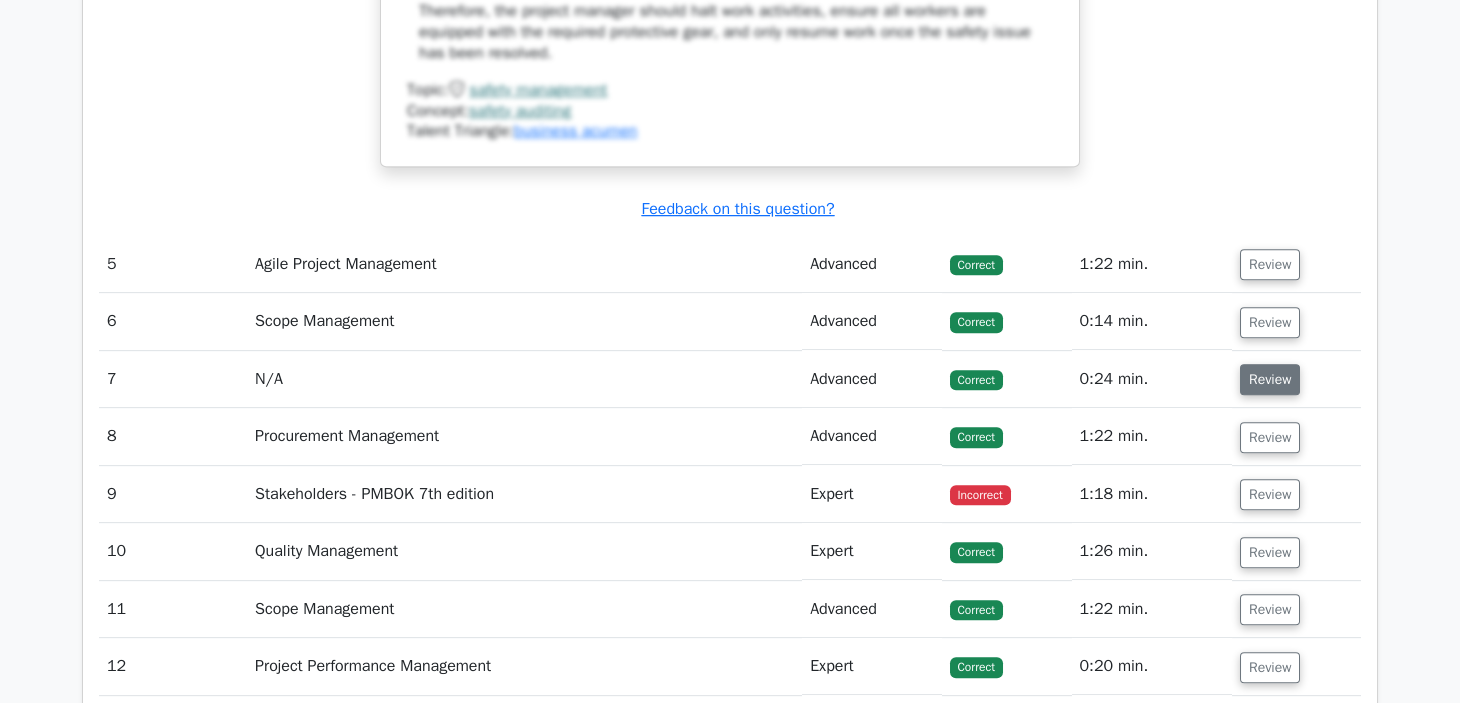 click on "Review" at bounding box center [1270, 379] 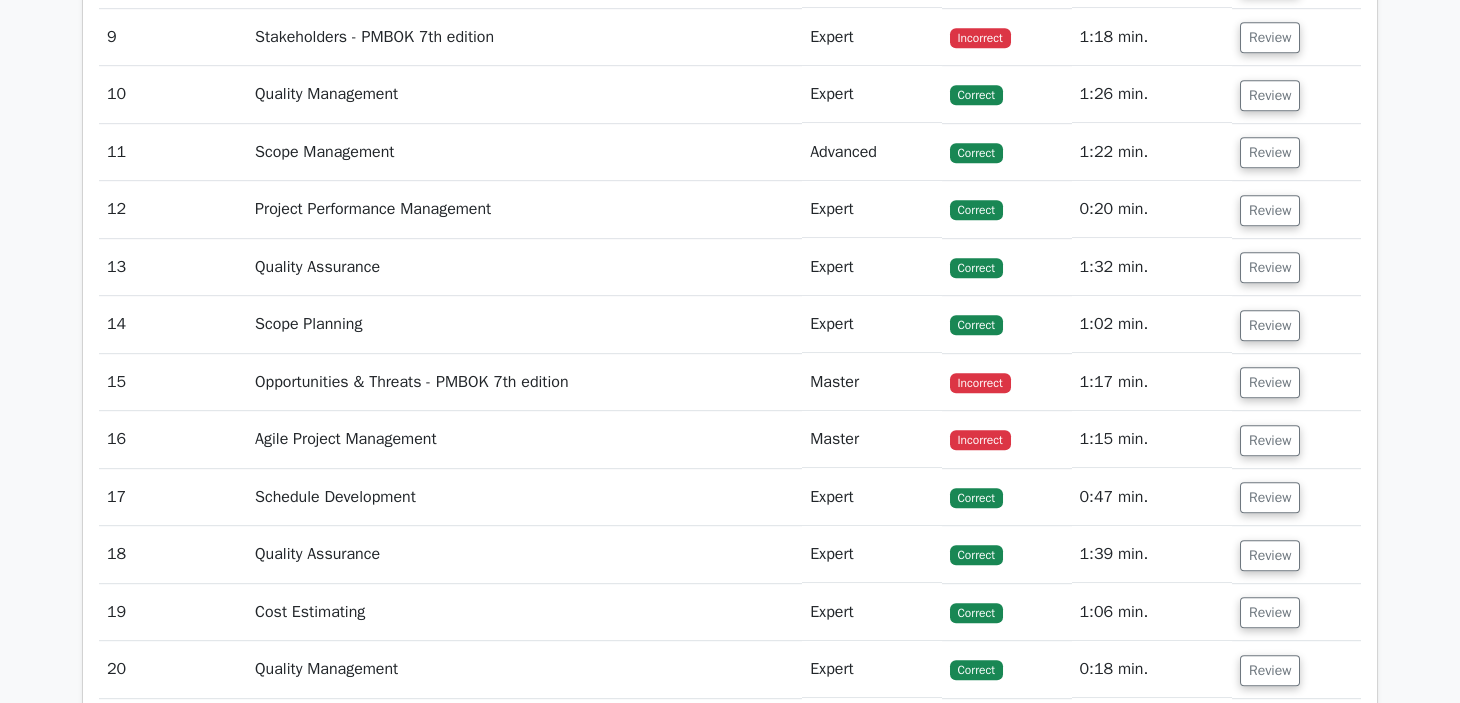 scroll, scrollTop: 7248, scrollLeft: 0, axis: vertical 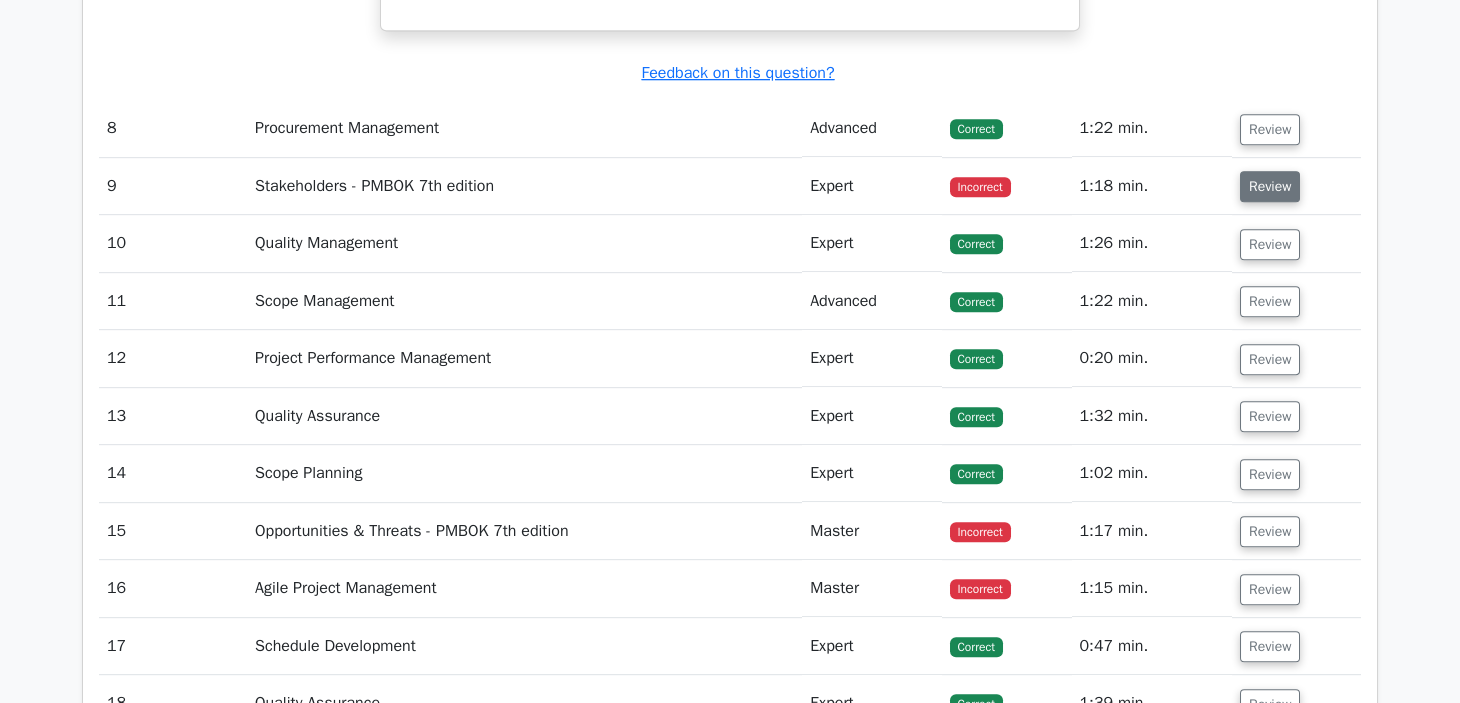 click on "Review" at bounding box center (1270, 186) 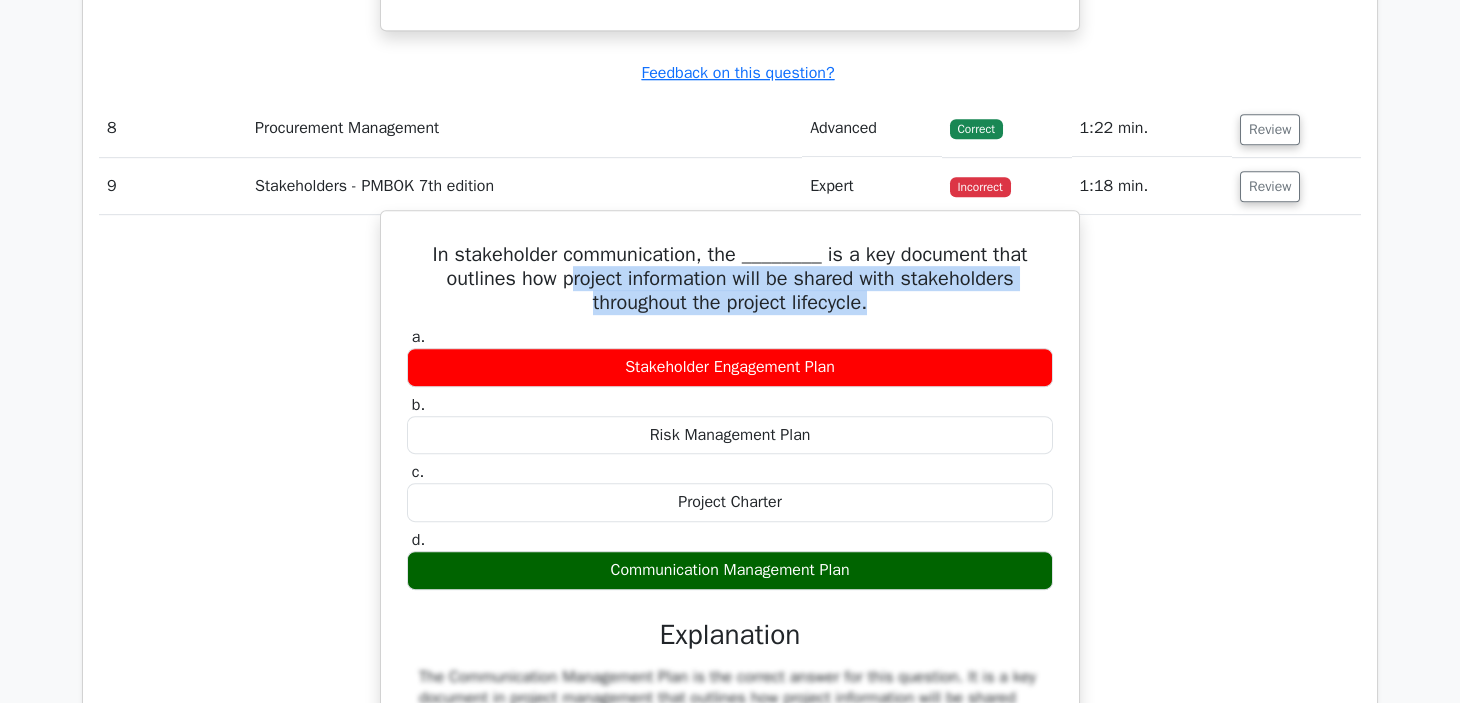 drag, startPoint x: 569, startPoint y: 280, endPoint x: 988, endPoint y: 311, distance: 420.1452 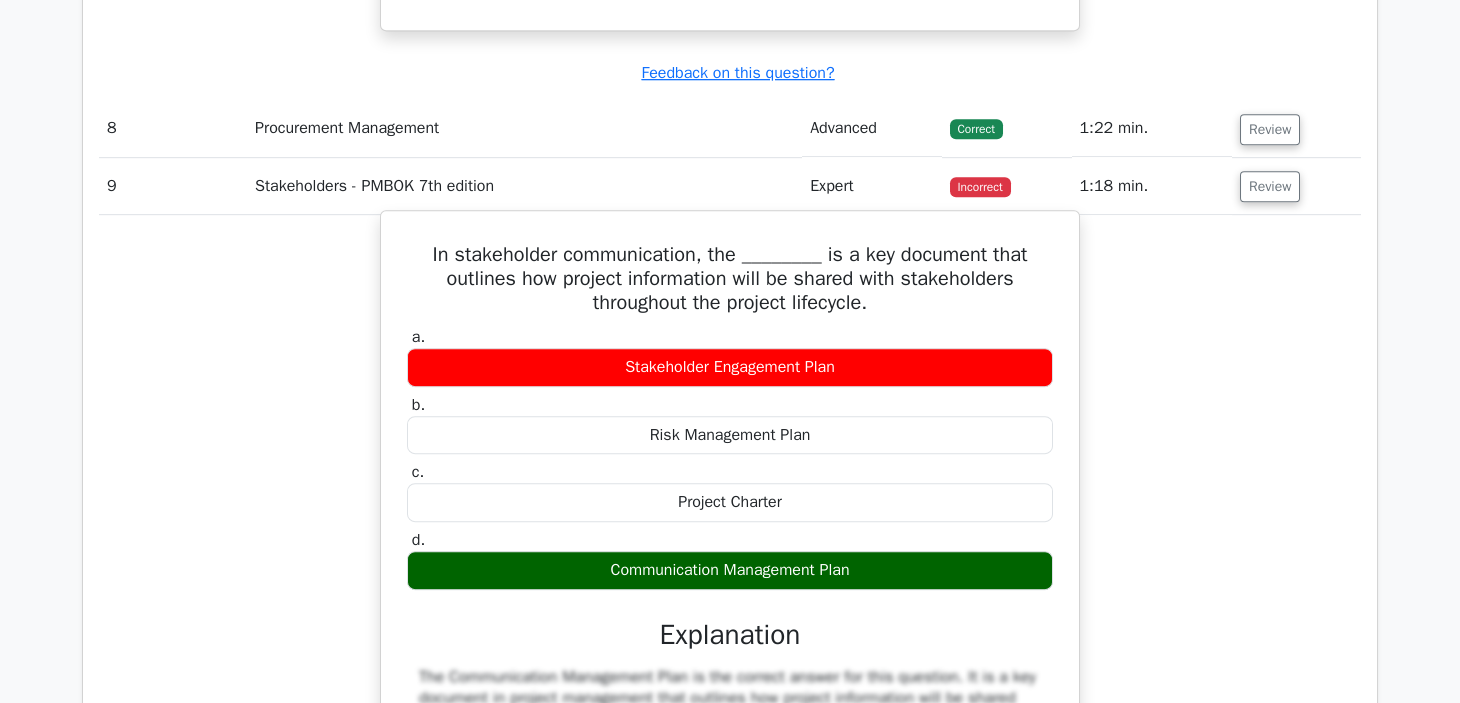 click on "Communication Management Plan" at bounding box center (730, 570) 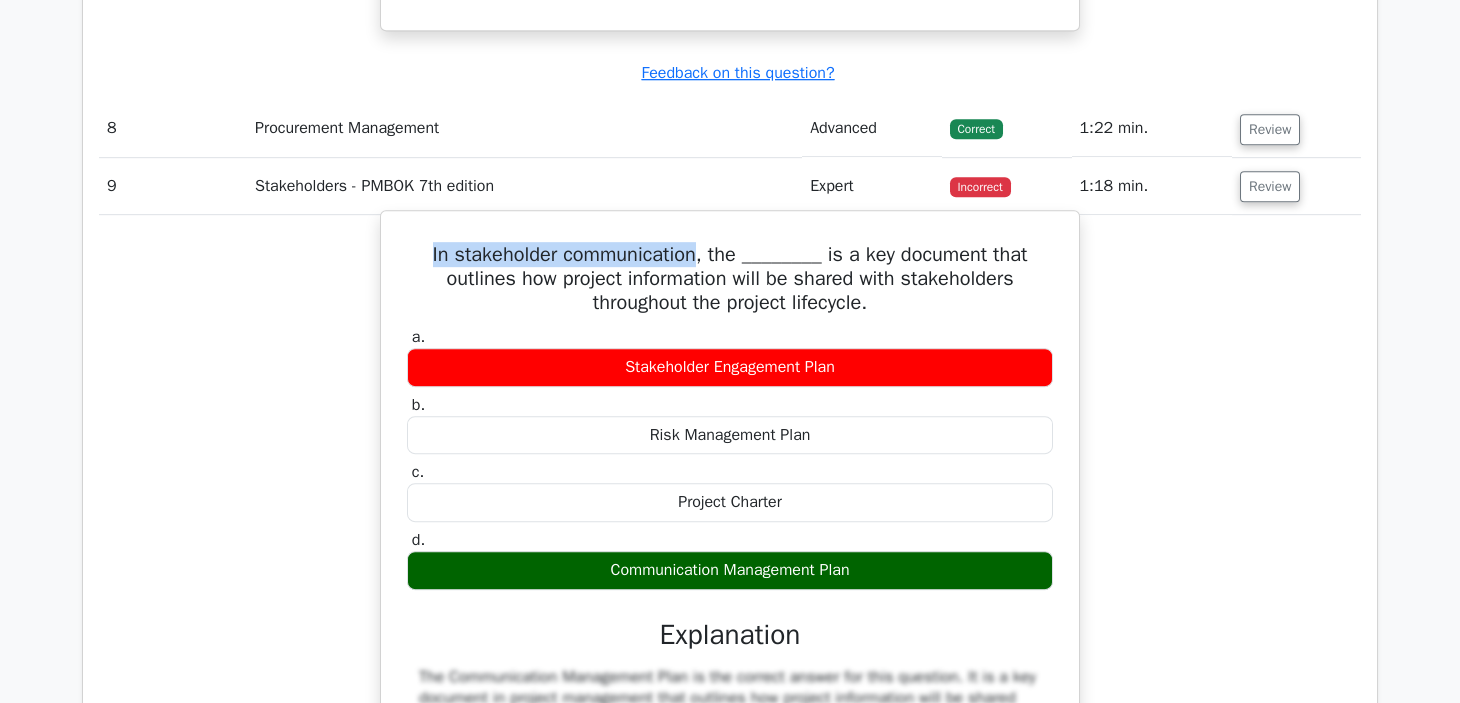drag, startPoint x: 701, startPoint y: 257, endPoint x: 419, endPoint y: 263, distance: 282.0638 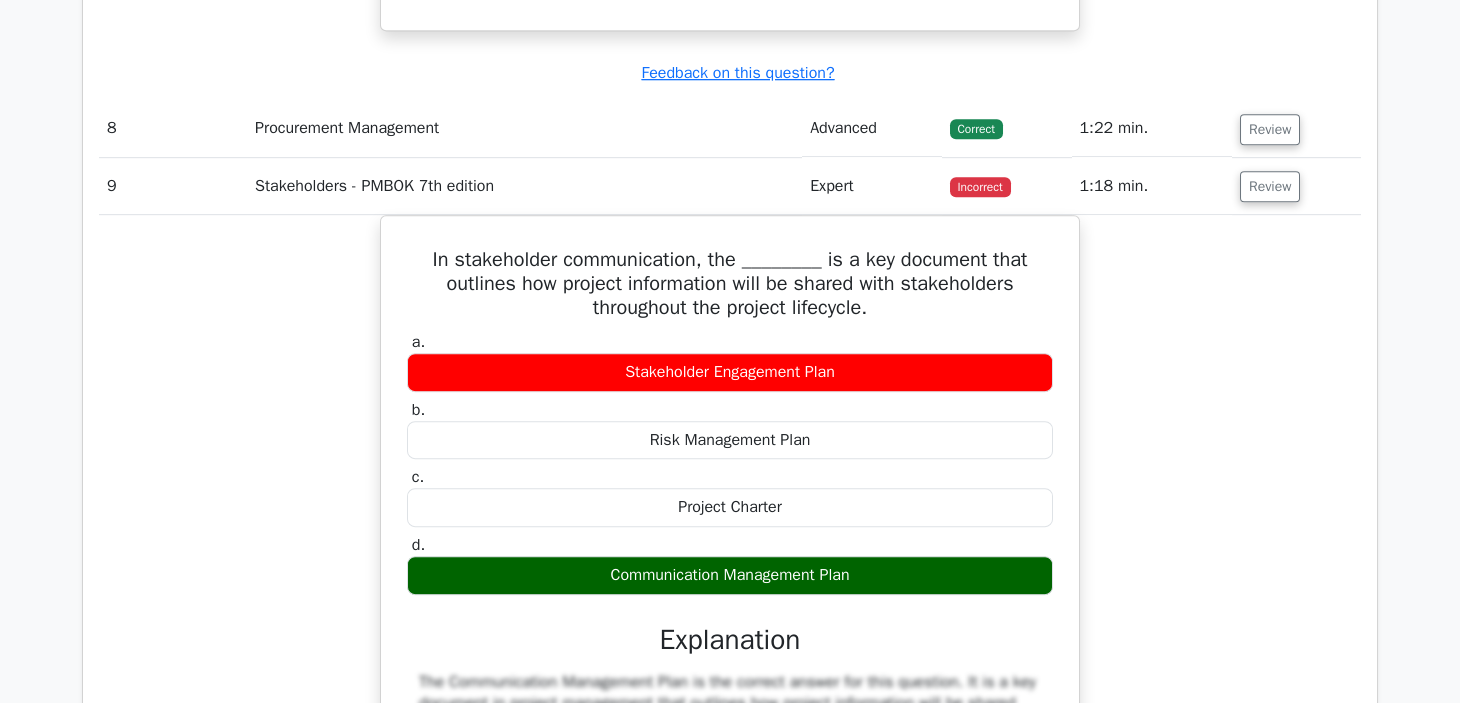 click on "In stakeholder communication, the ________ is a key document that outlines how project information will be shared with stakeholders throughout the project lifecycle.
a.
Stakeholder Engagement Plan
b.
c. d." at bounding box center (730, 756) 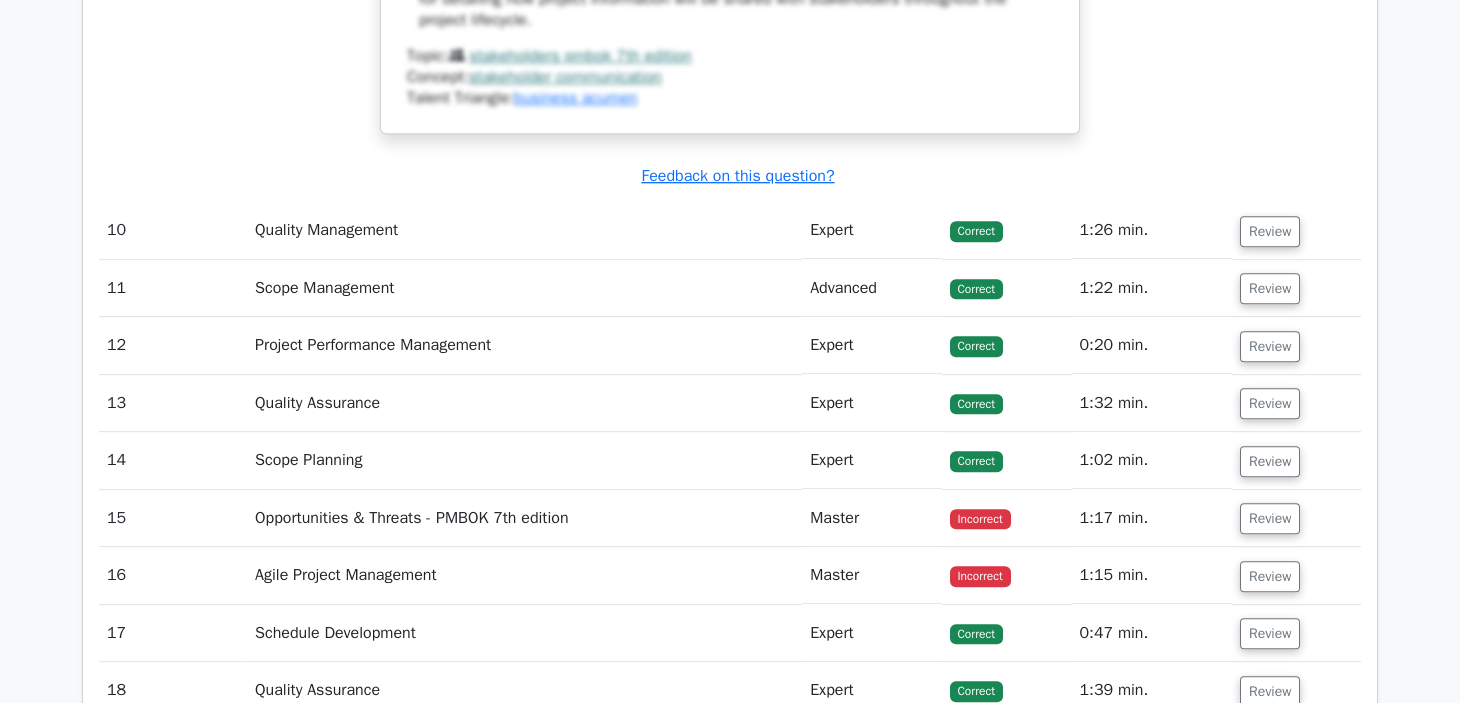 scroll, scrollTop: 8443, scrollLeft: 0, axis: vertical 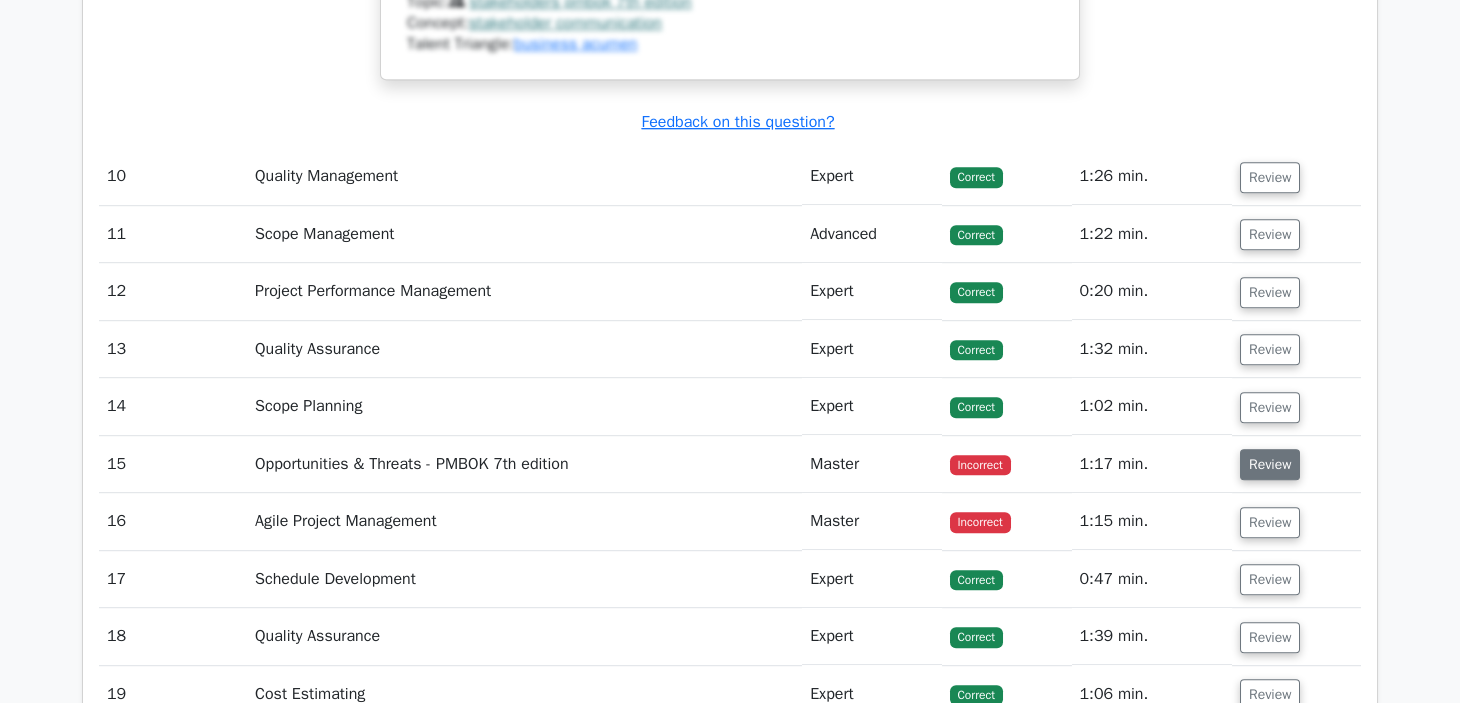 click on "Review" at bounding box center (1270, 464) 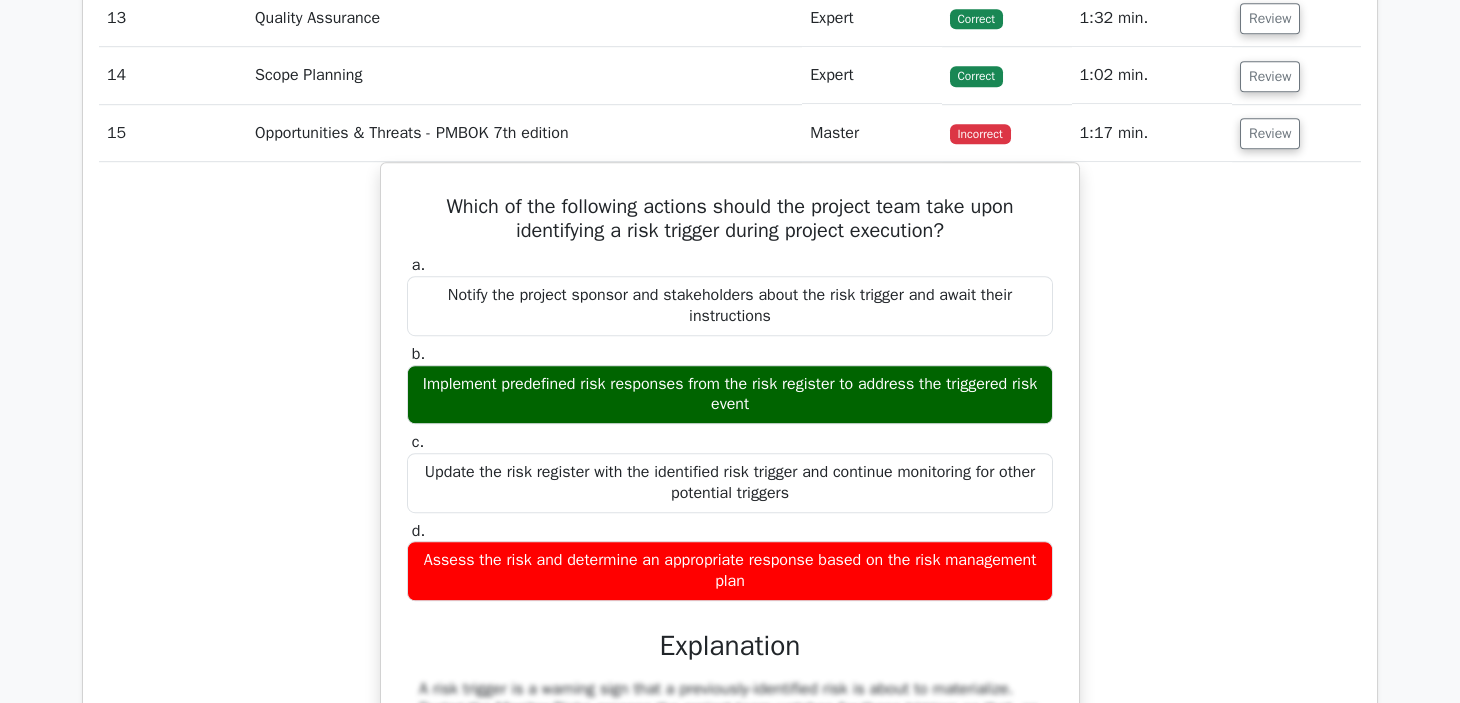 scroll, scrollTop: 8819, scrollLeft: 0, axis: vertical 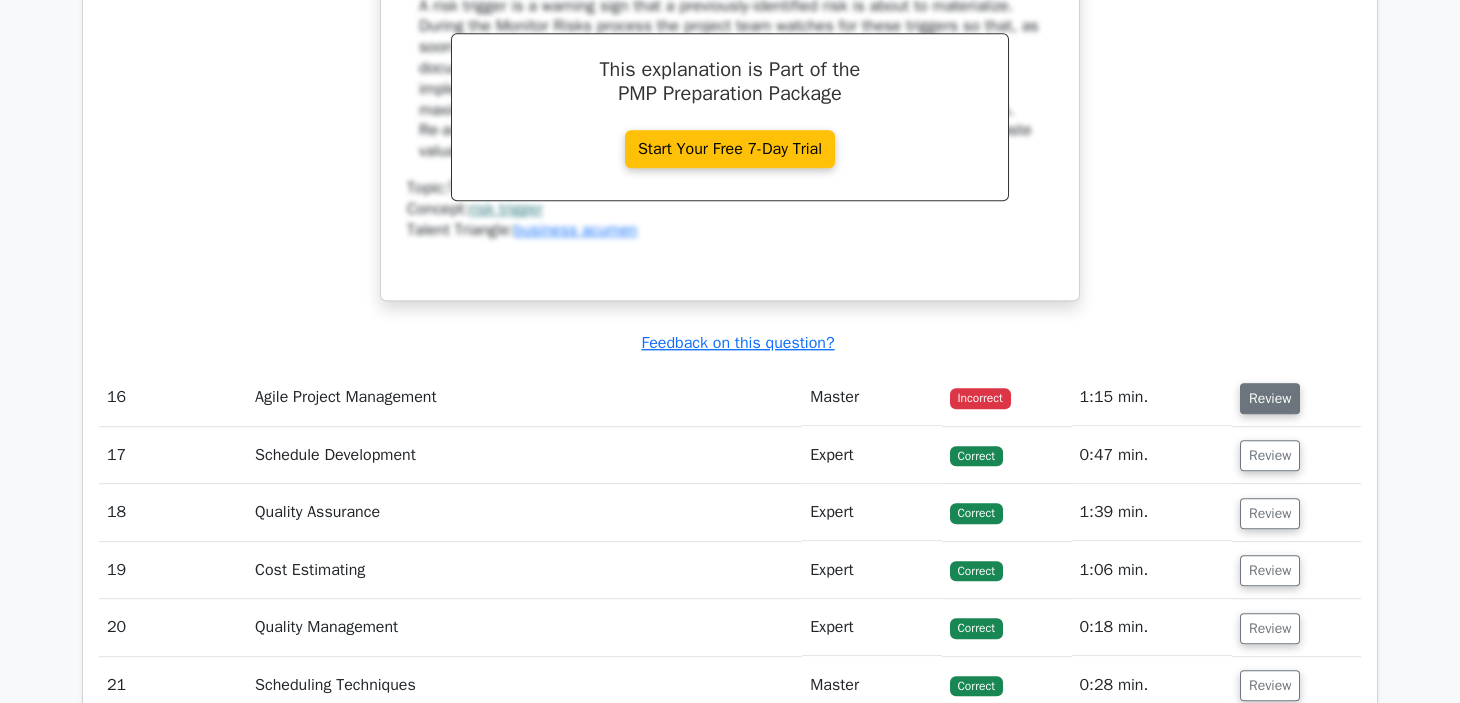 click on "Review" at bounding box center [1270, 398] 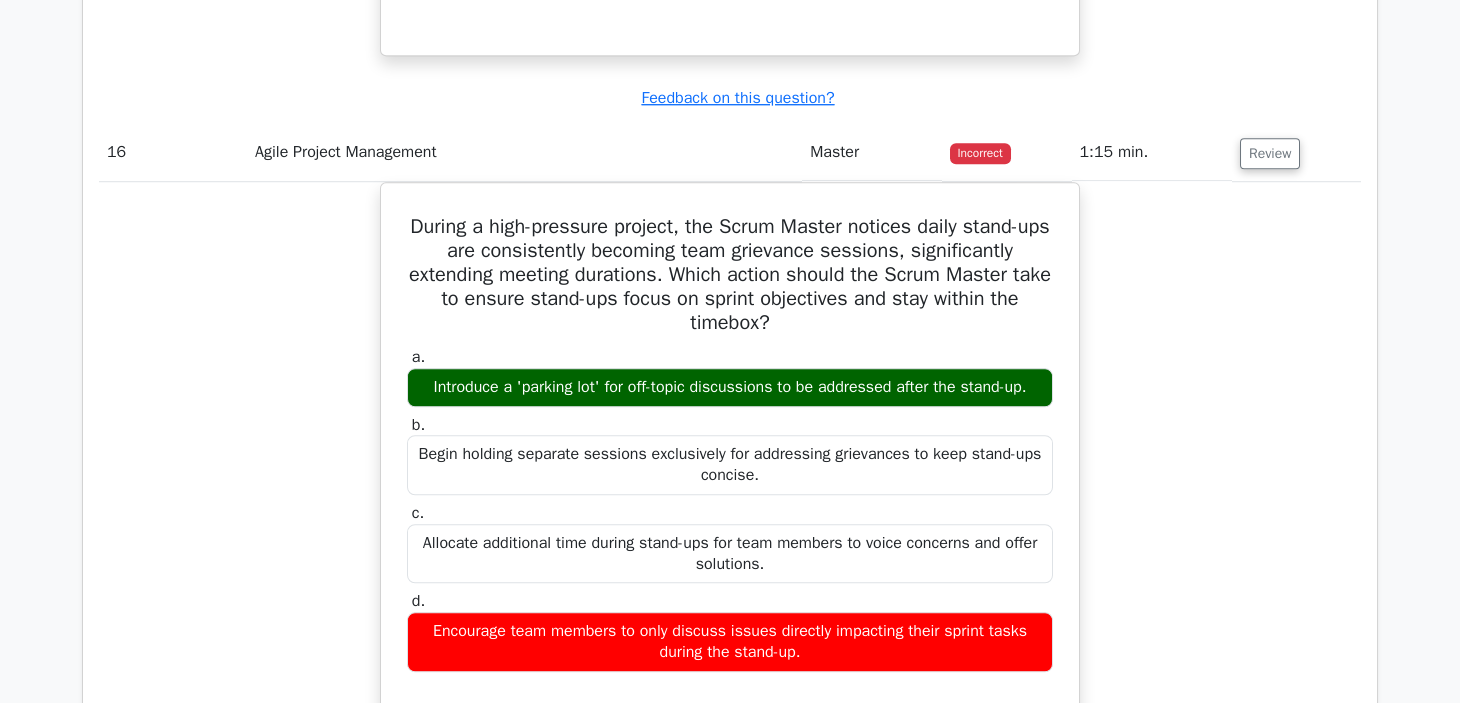 scroll, scrollTop: 9765, scrollLeft: 0, axis: vertical 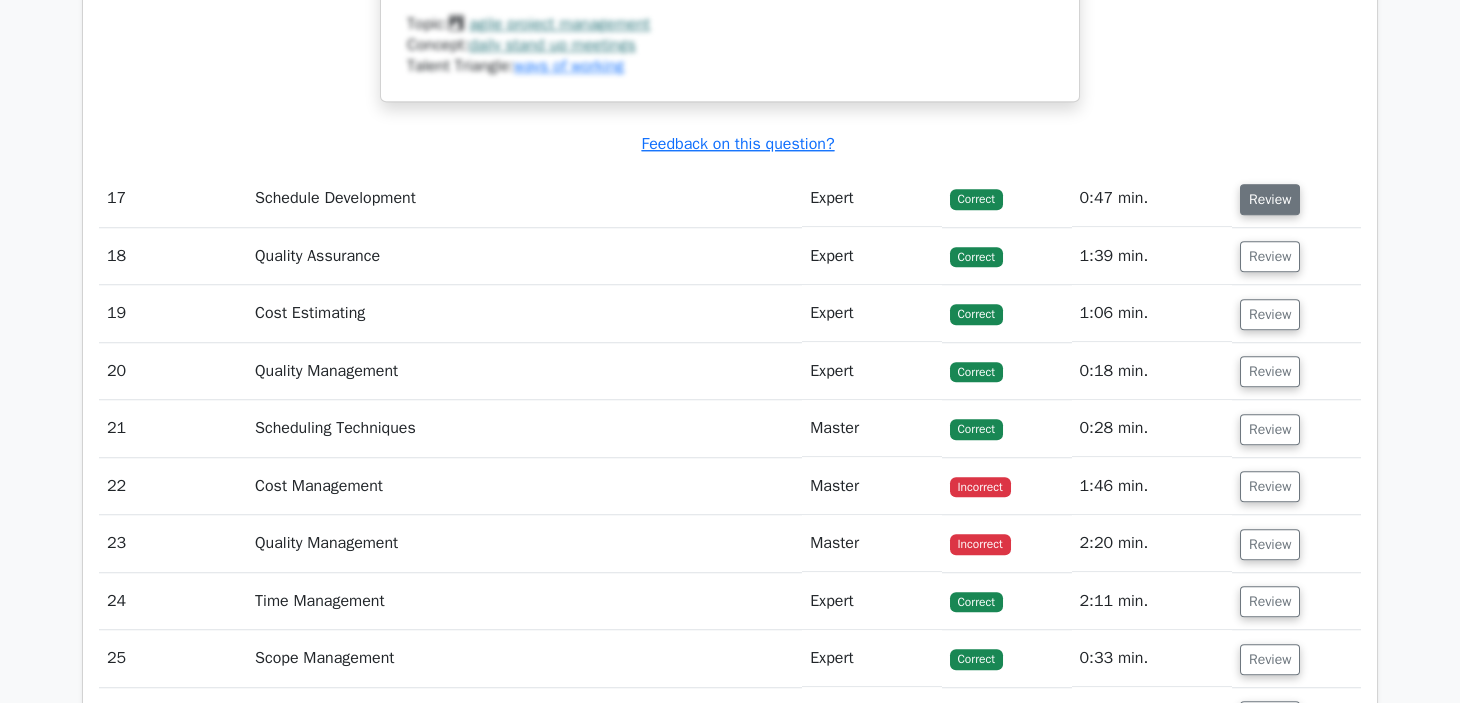 click on "Review" at bounding box center (1270, 199) 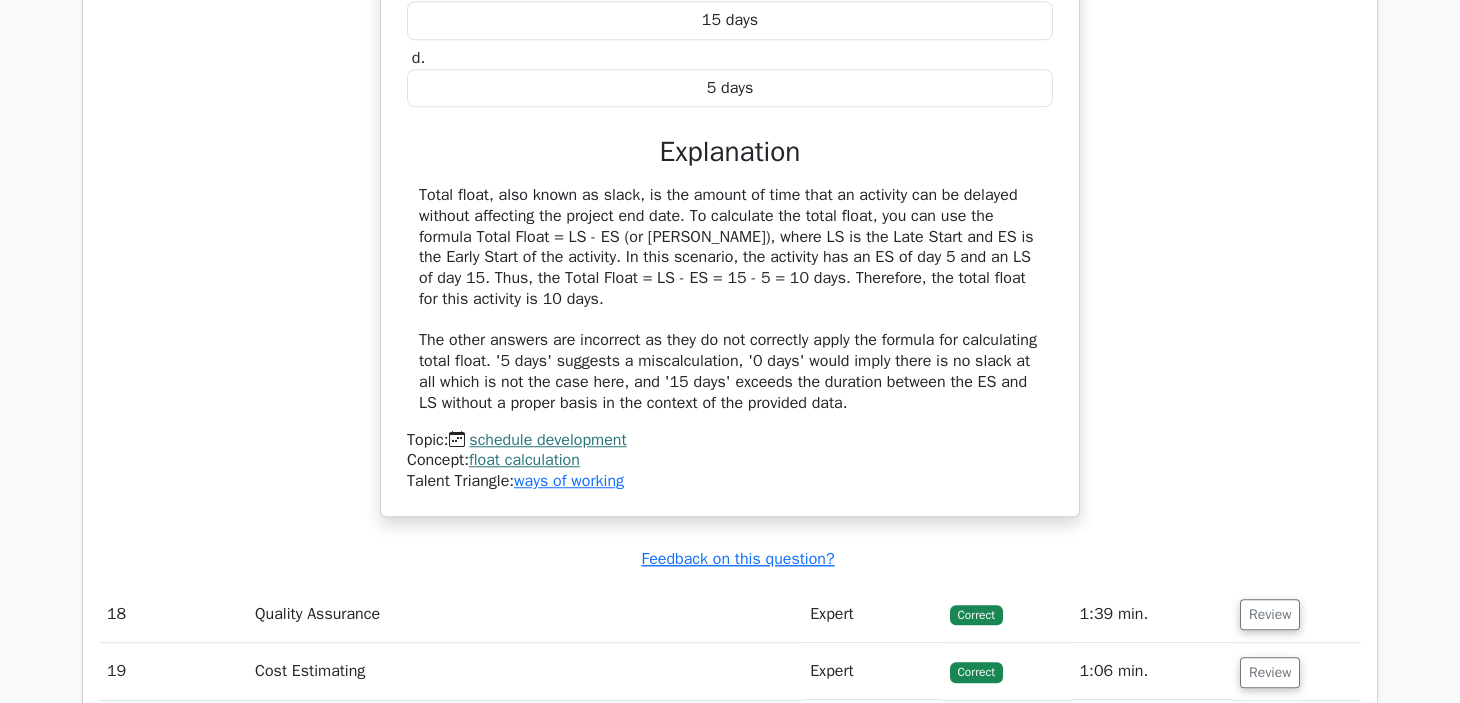 scroll, scrollTop: 11765, scrollLeft: 0, axis: vertical 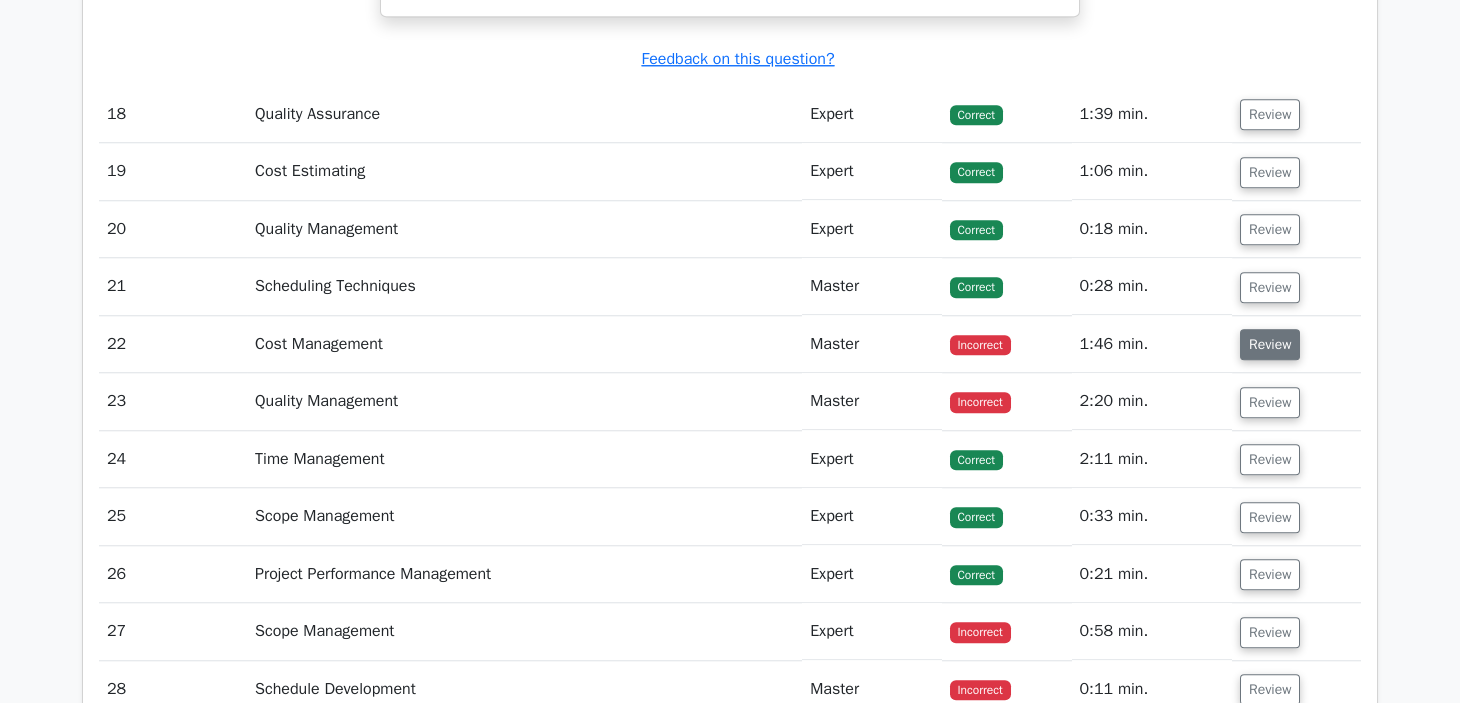 click on "Review" at bounding box center [1270, 344] 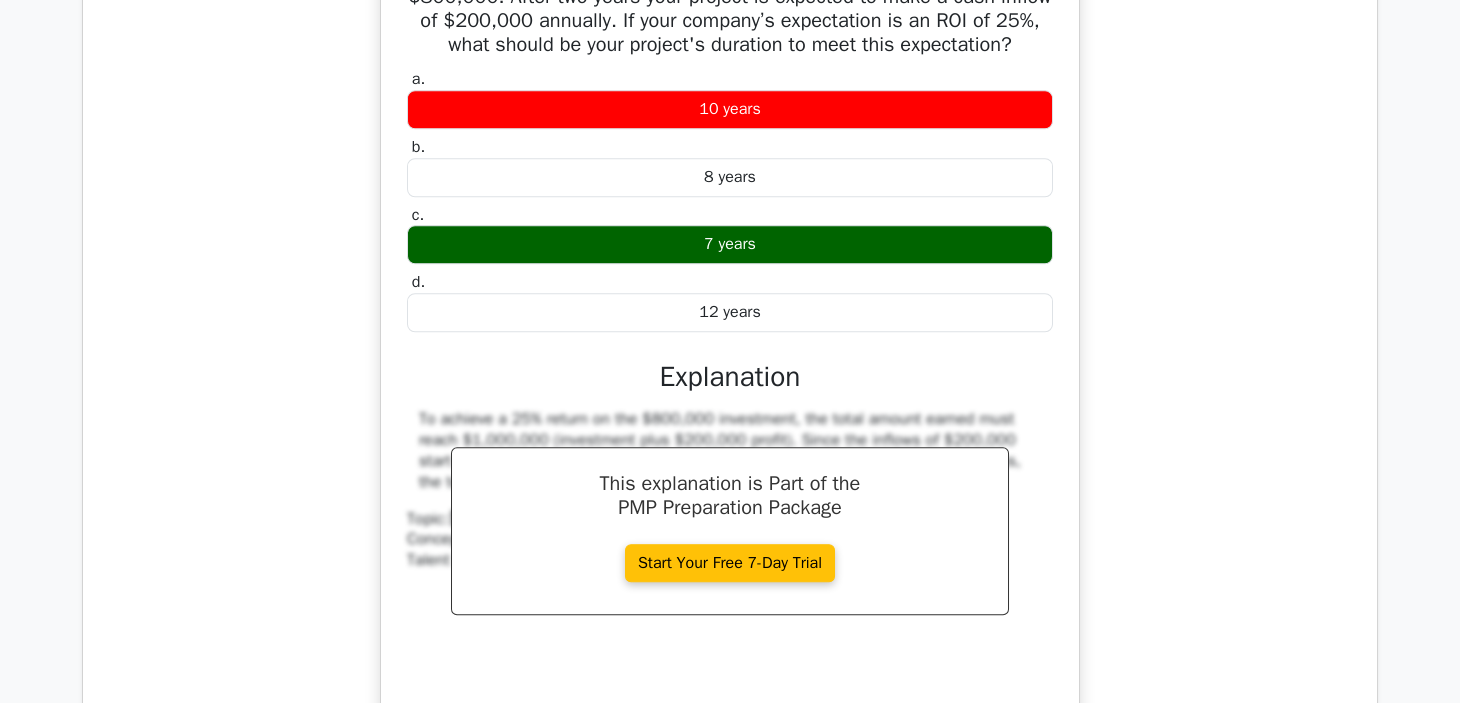 scroll, scrollTop: 11934, scrollLeft: 0, axis: vertical 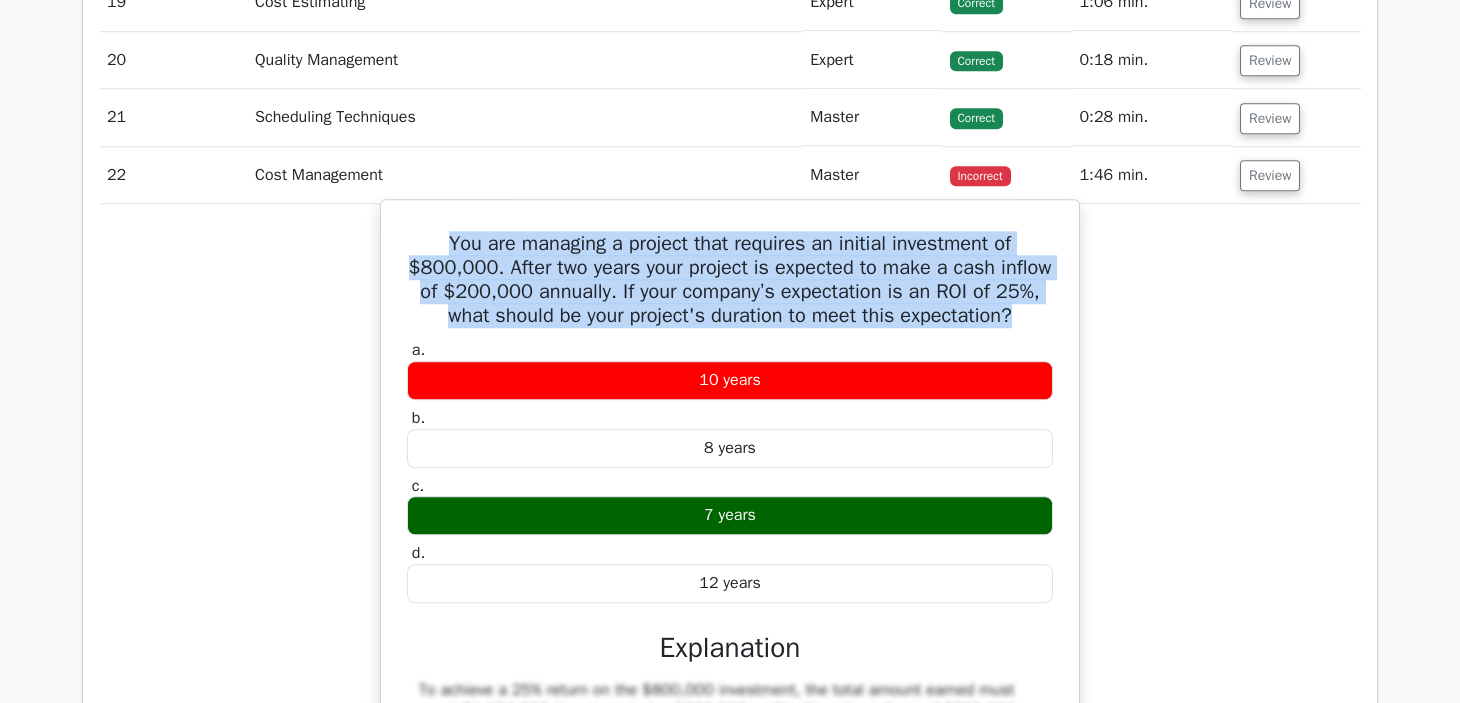 drag, startPoint x: 1047, startPoint y: 306, endPoint x: 426, endPoint y: 215, distance: 627.6321 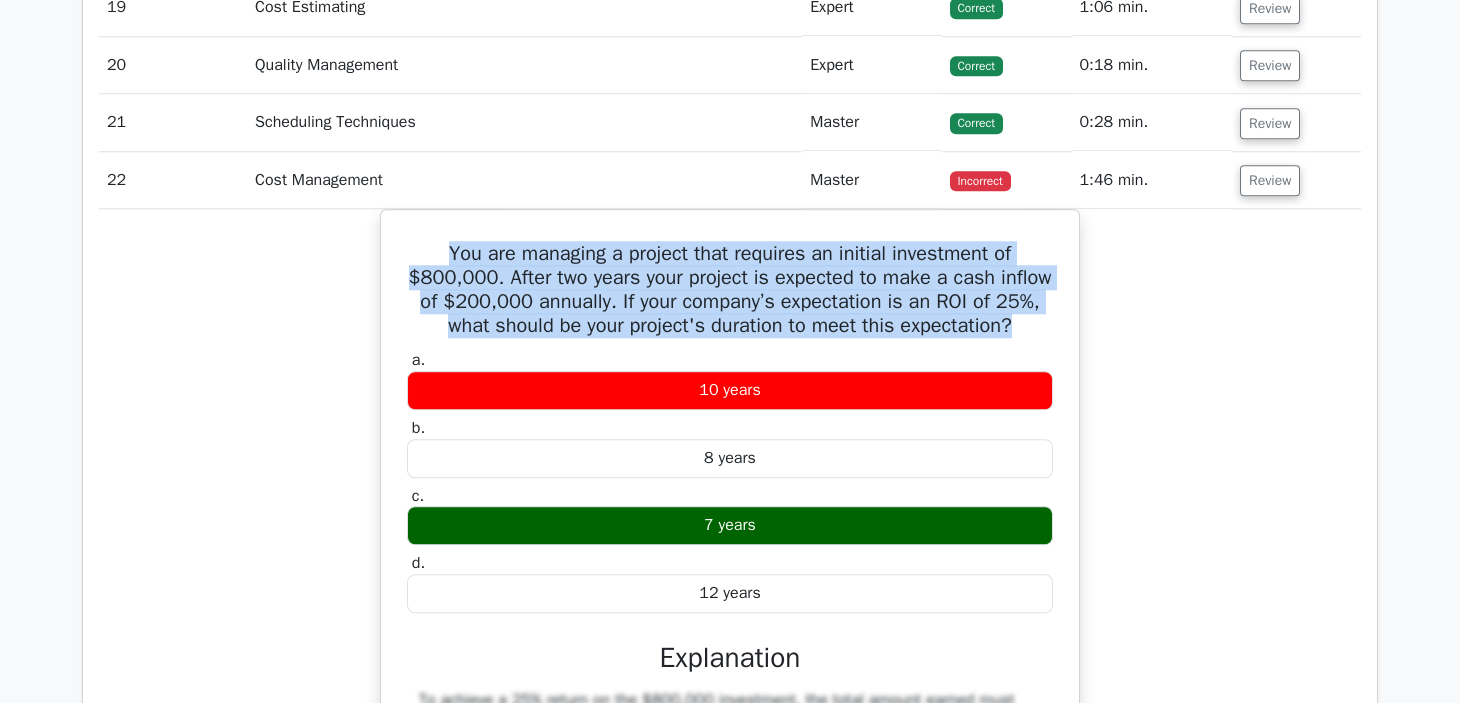 copy on "You are managing a project that requires an initial investment of $800,000. After two years your project is expected to make a cash inflow of $200,000 annually. If your company’s expectation is an ROI of 25%, what should be your project's duration to meet this expectation?" 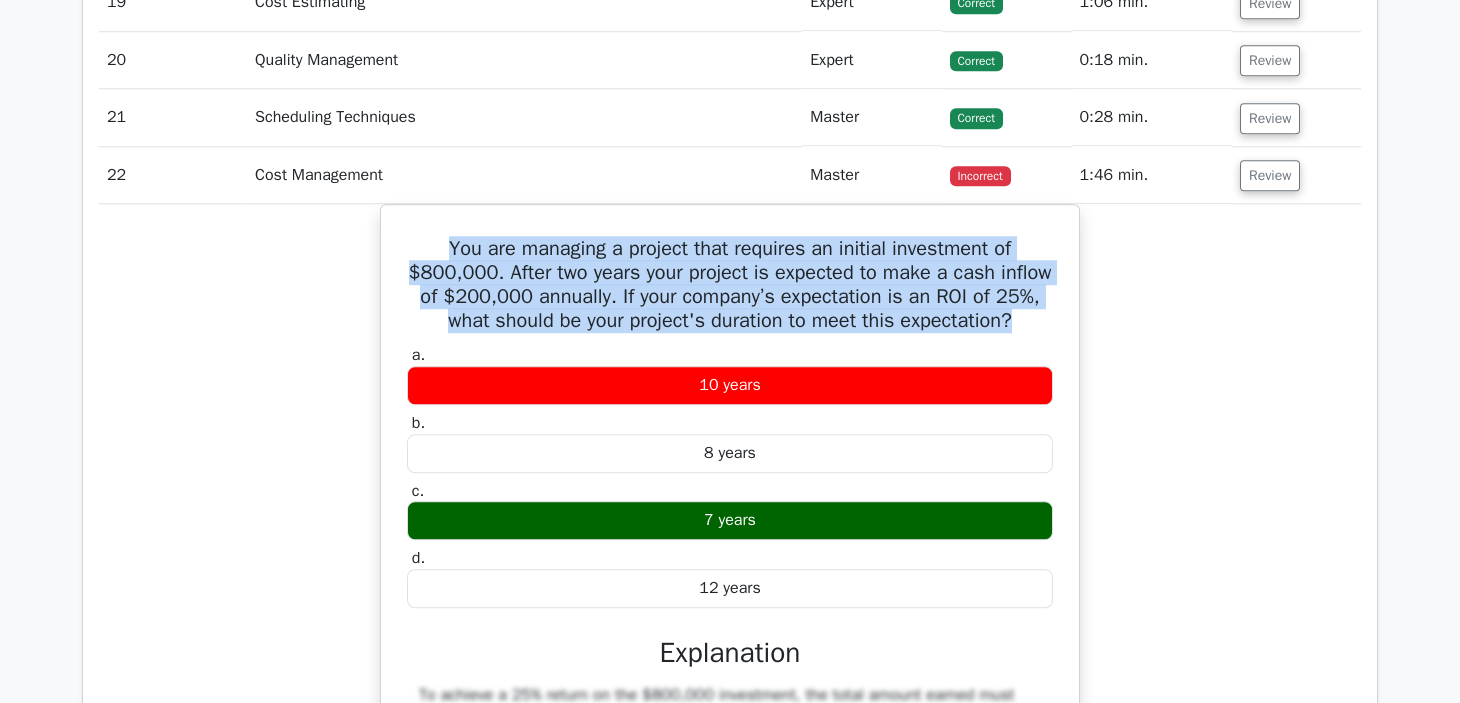 click on "You are managing a project that requires an initial investment of $800,000. After two years your project is expected to make a cash inflow of $200,000 annually. If your company’s expectation is an ROI of 25%, what should be your project's duration to meet this expectation?
a.
10 years
b.
c. d." at bounding box center [730, 609] 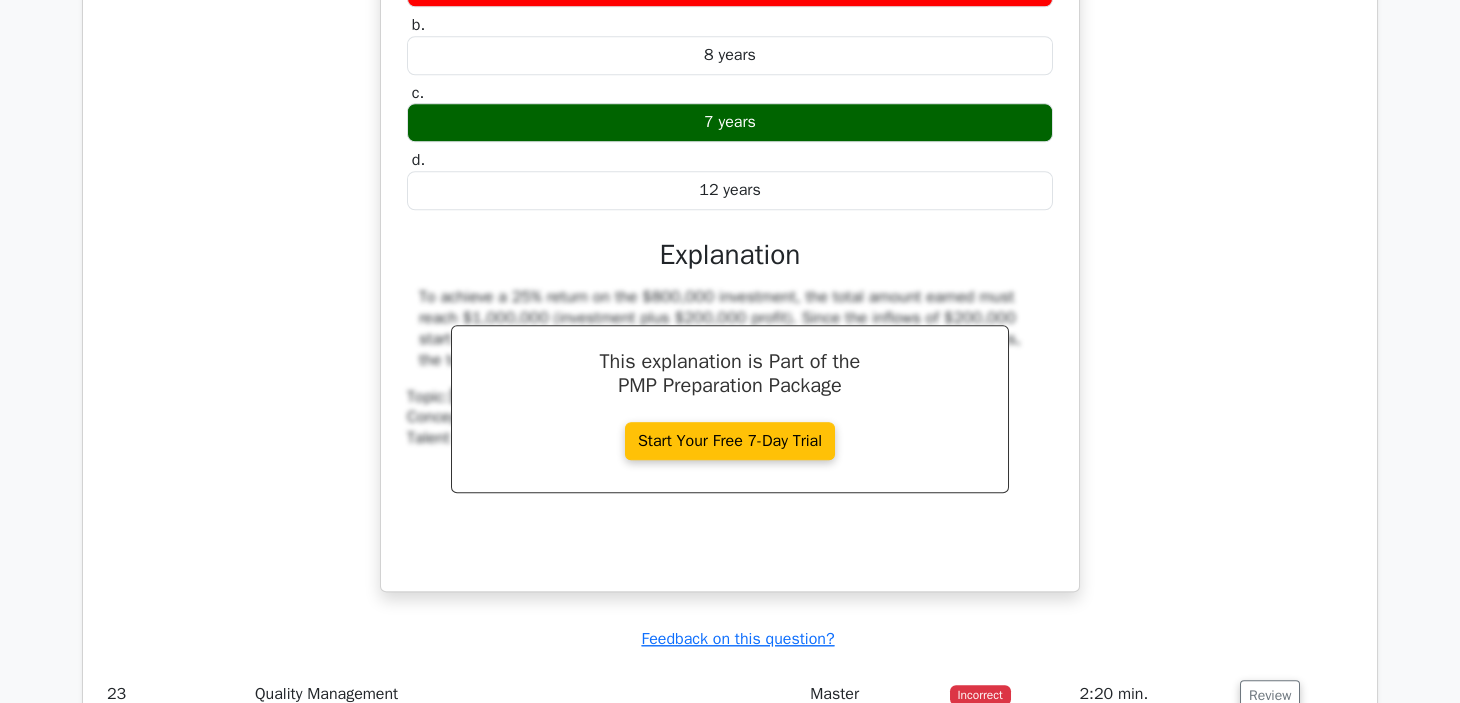scroll, scrollTop: 12434, scrollLeft: 0, axis: vertical 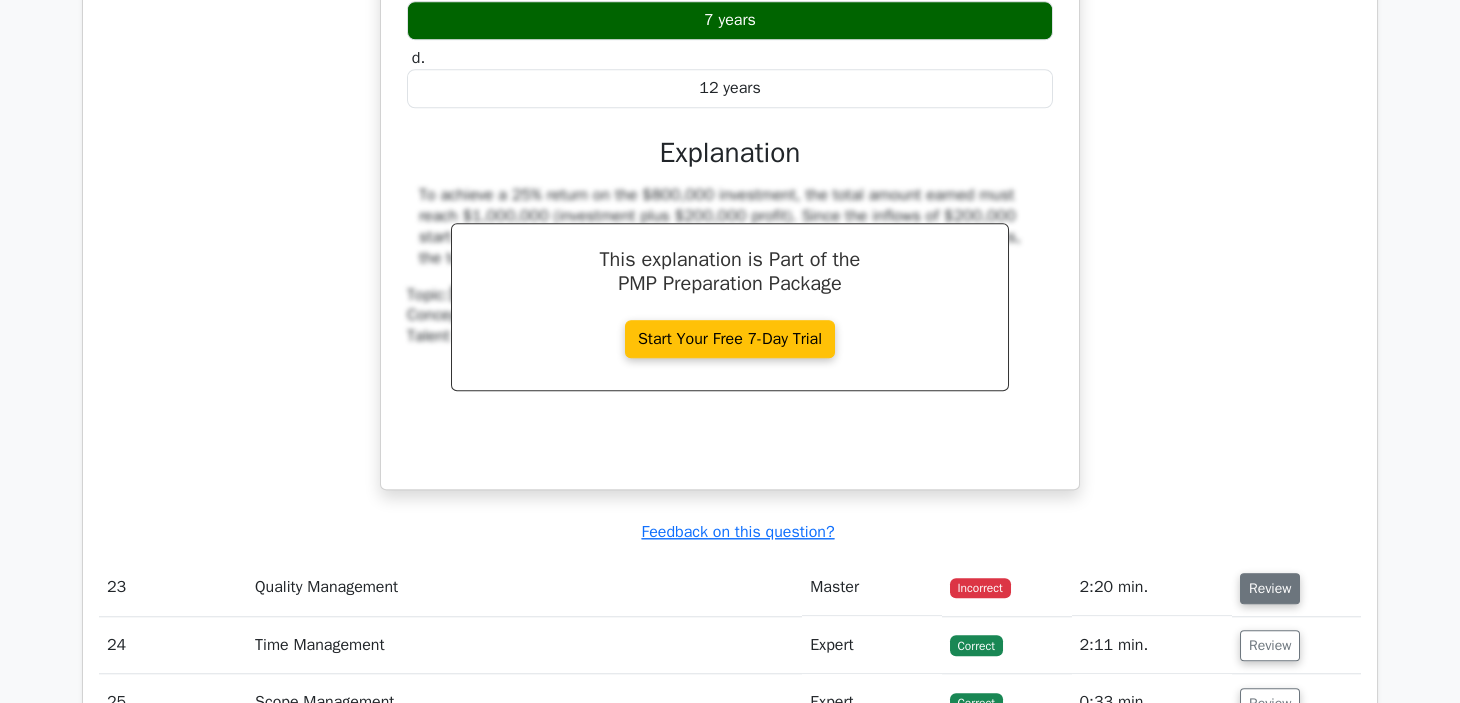 click on "Review" at bounding box center (1270, 588) 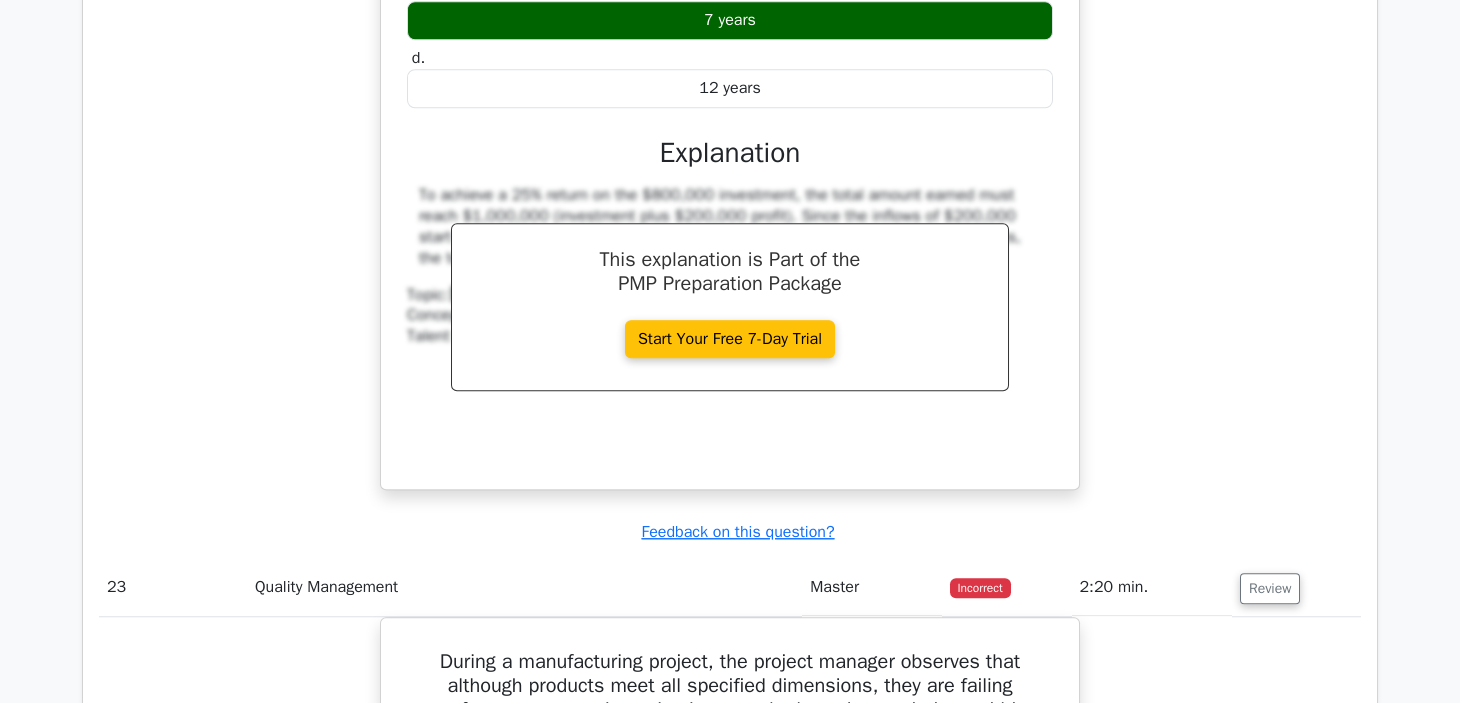 scroll, scrollTop: 12934, scrollLeft: 0, axis: vertical 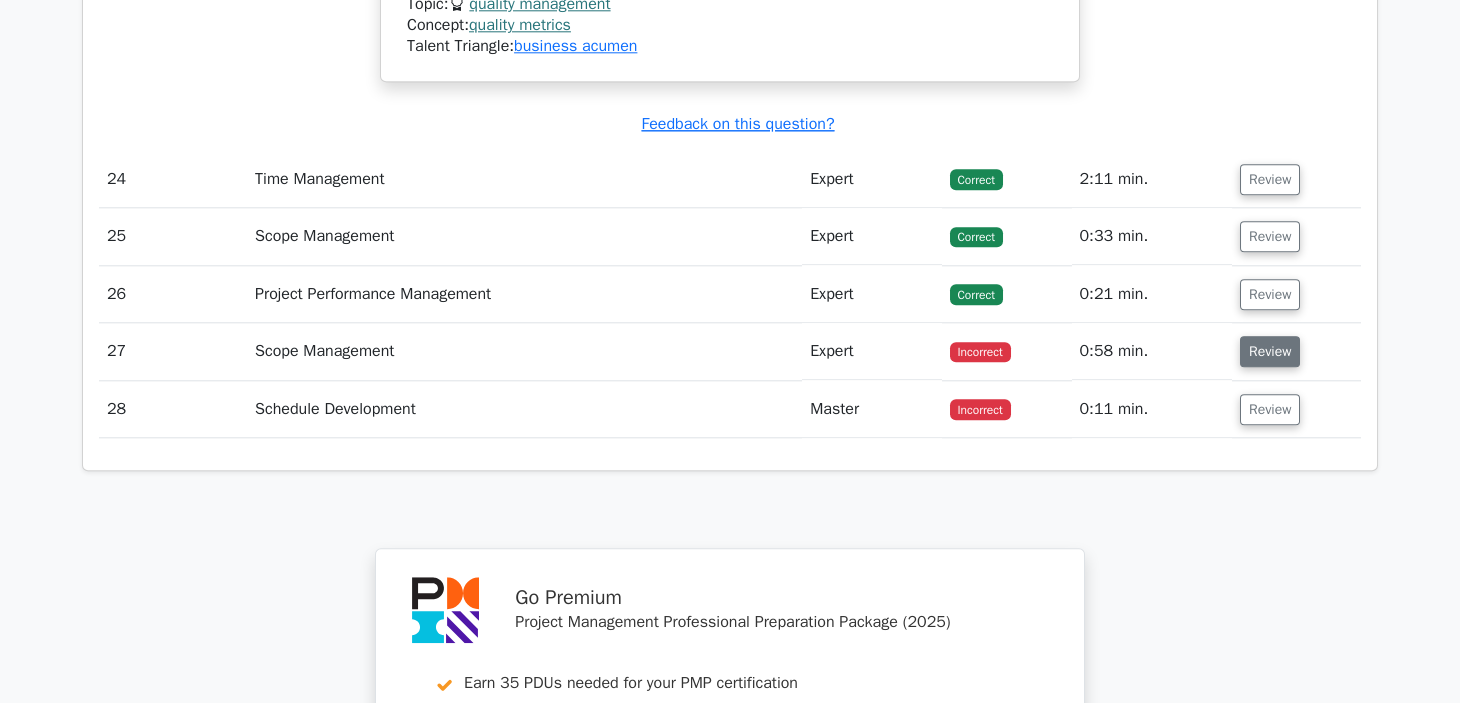 click on "Review" at bounding box center [1270, 351] 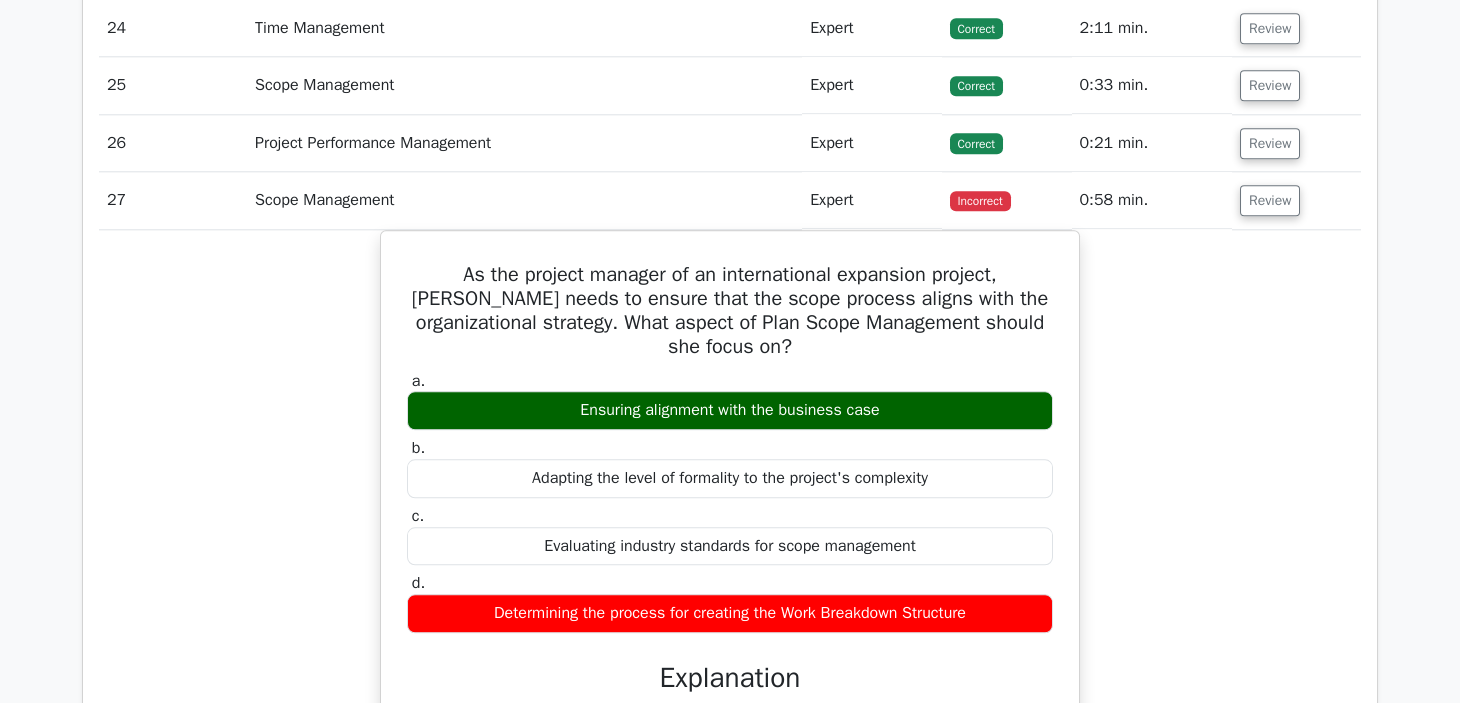 scroll, scrollTop: 14147, scrollLeft: 0, axis: vertical 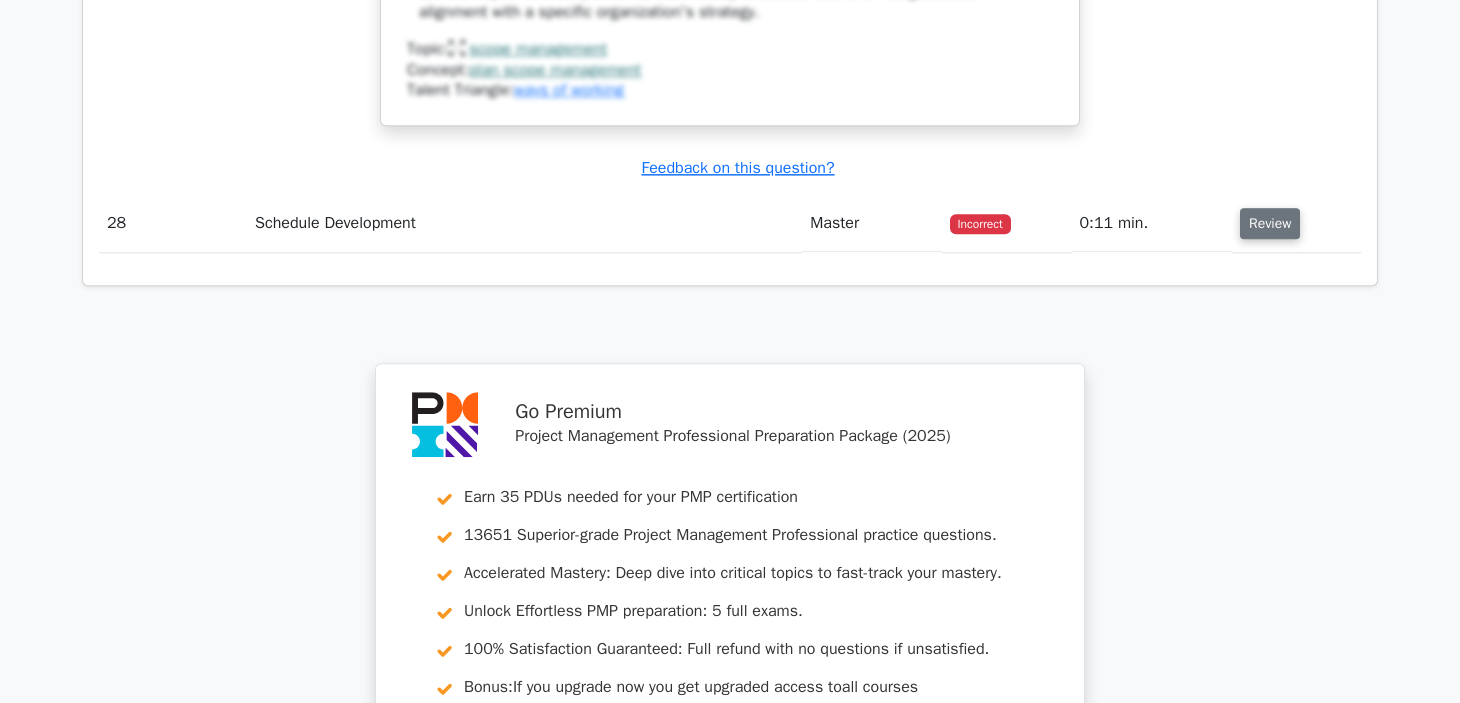 click on "Review" at bounding box center [1270, 223] 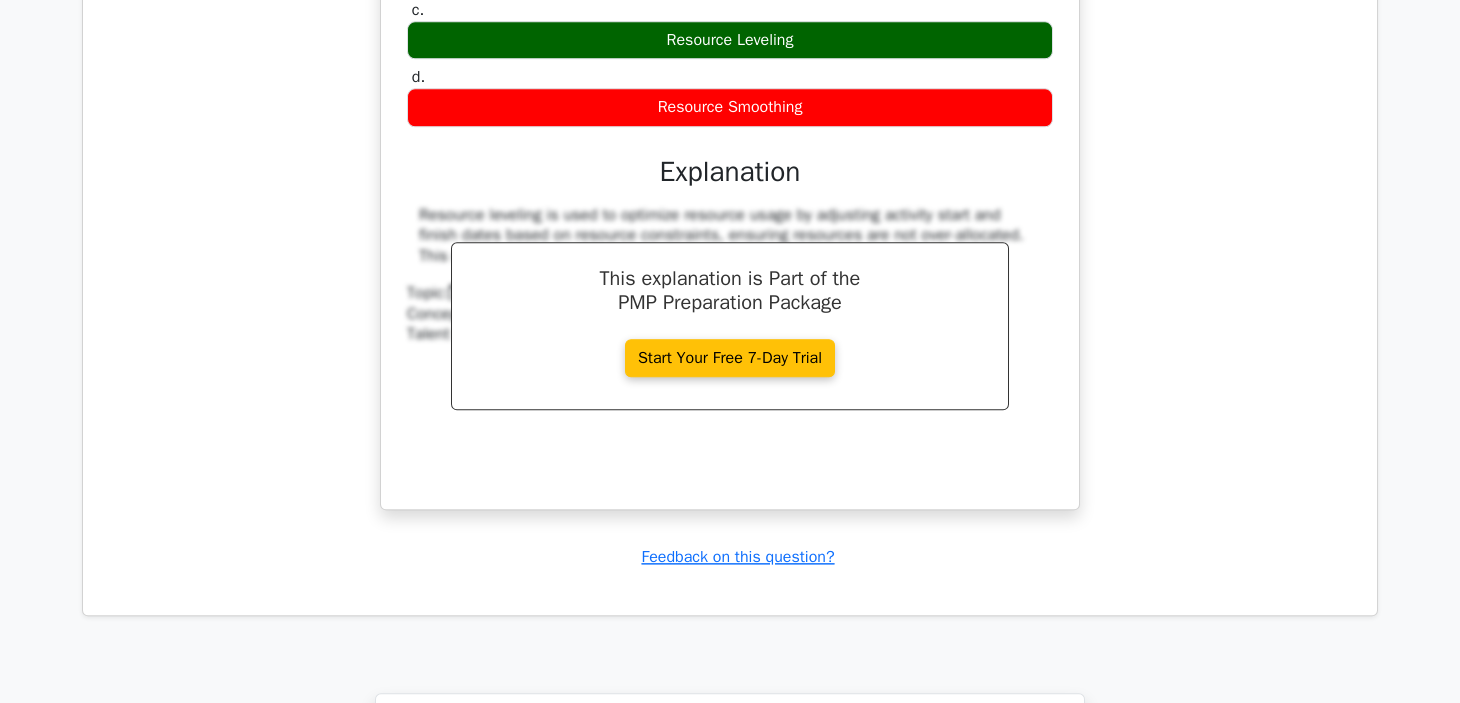 scroll, scrollTop: 15147, scrollLeft: 0, axis: vertical 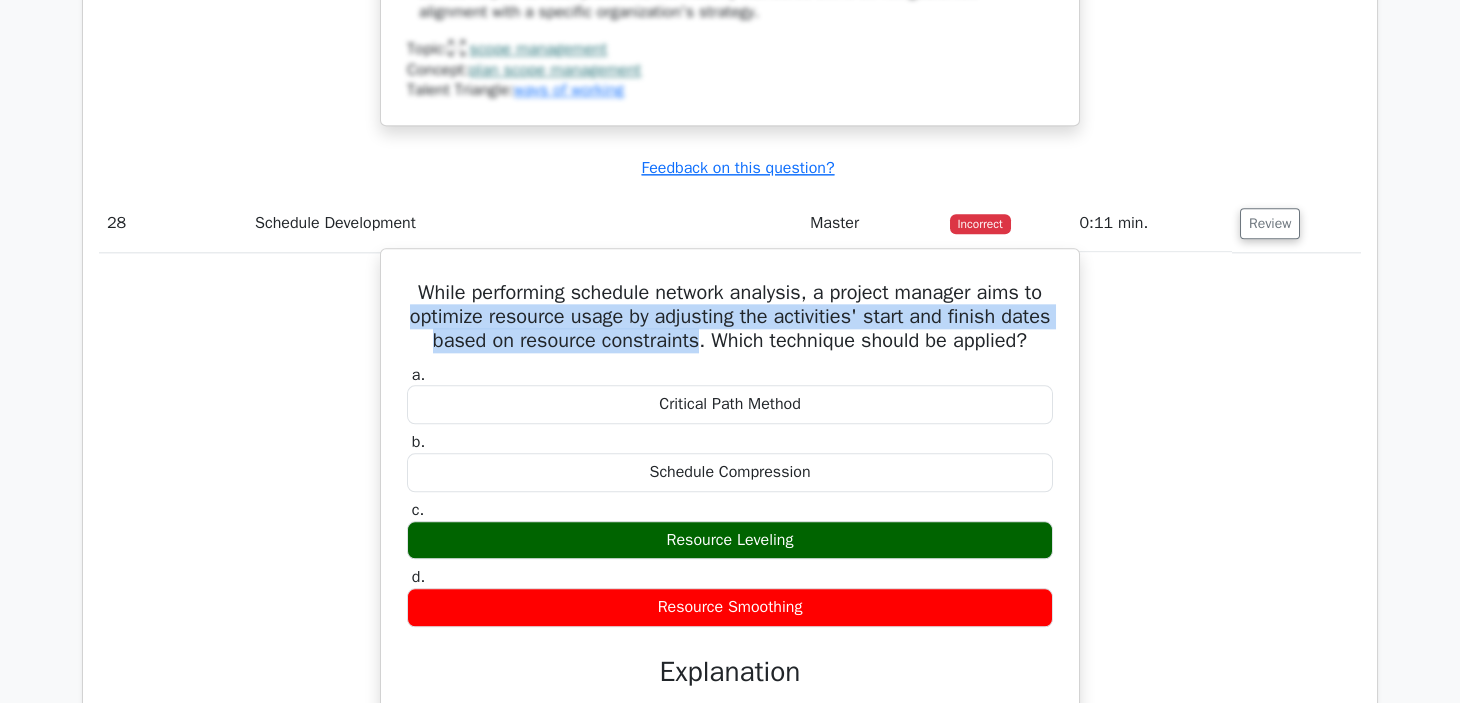 drag, startPoint x: 430, startPoint y: 296, endPoint x: 766, endPoint y: 313, distance: 336.42978 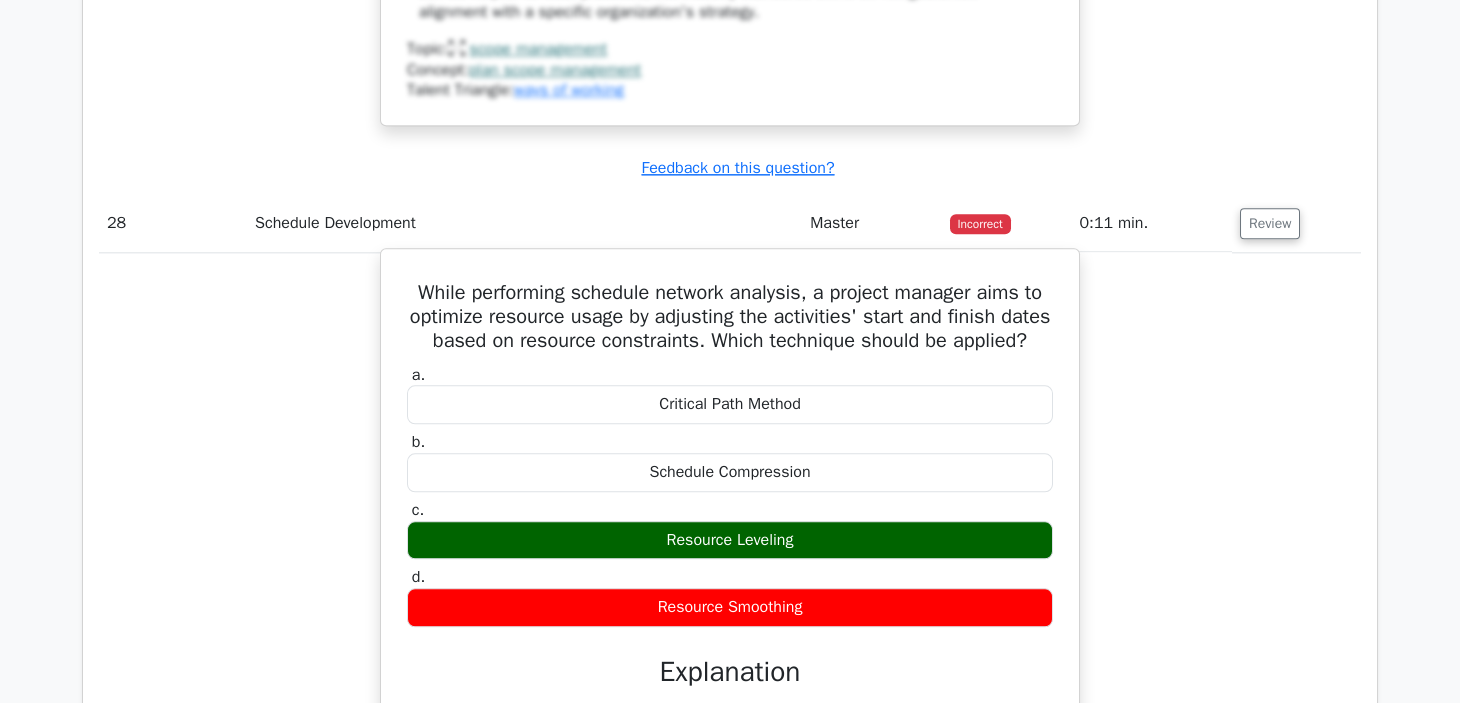 click on "While performing schedule network analysis, a project manager aims to optimize resource usage by adjusting the activities' start and finish dates based on resource constraints. Which technique should be applied?" at bounding box center [730, 317] 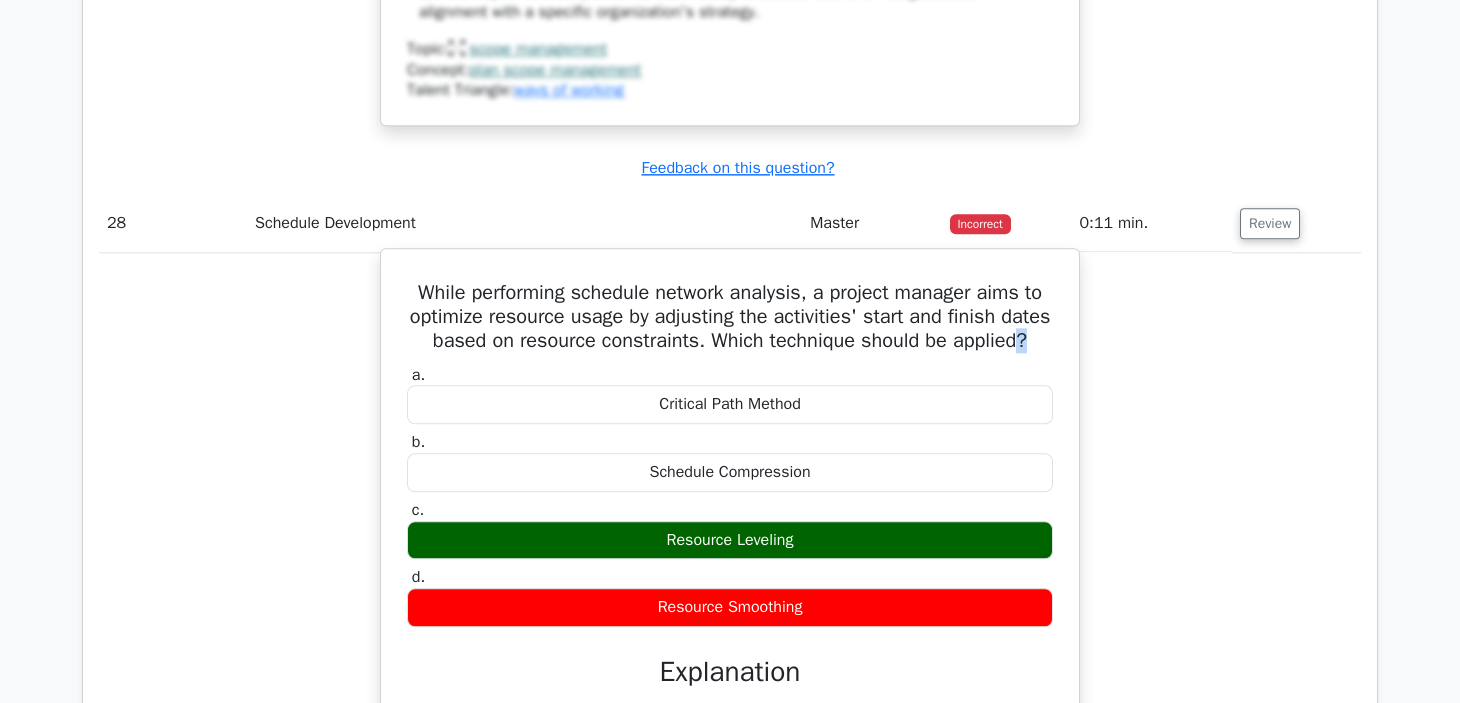 drag, startPoint x: 774, startPoint y: 339, endPoint x: 759, endPoint y: 343, distance: 15.524175 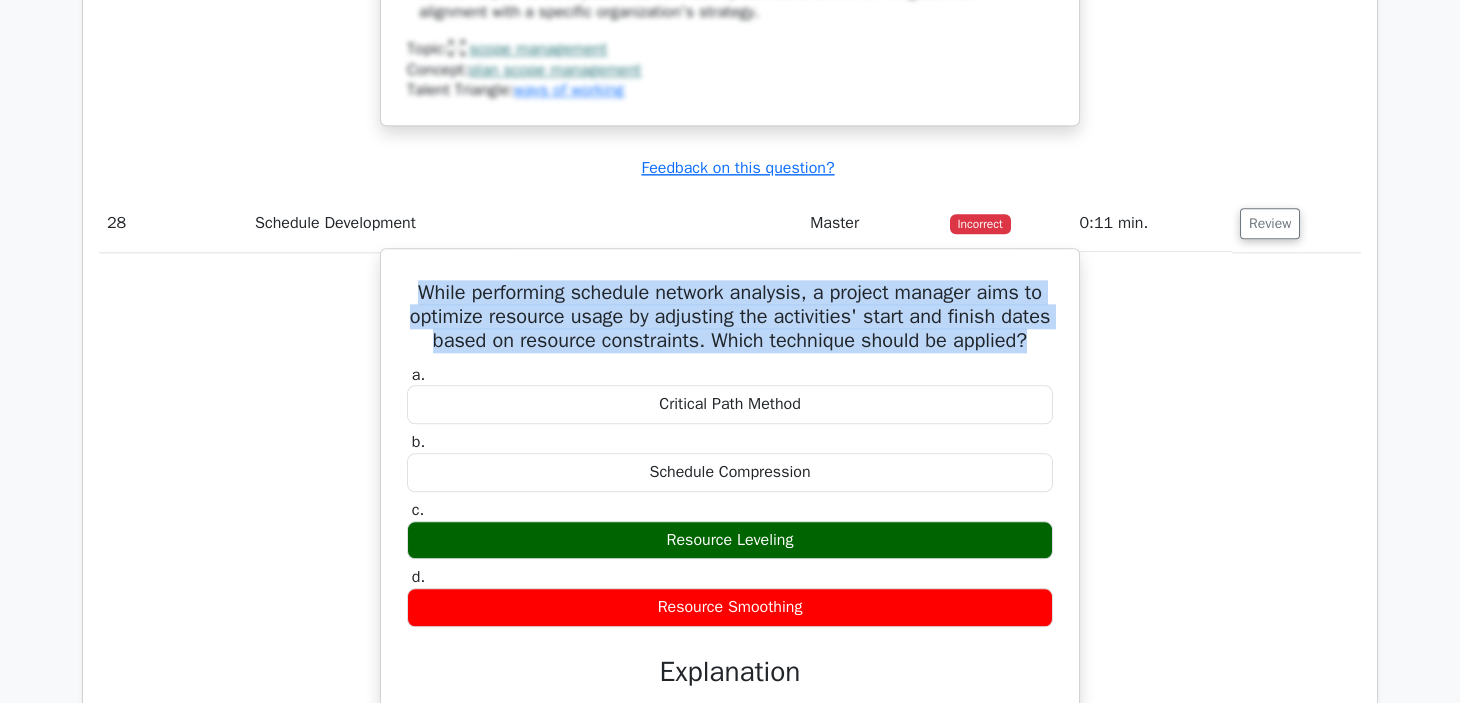 drag, startPoint x: 767, startPoint y: 344, endPoint x: 404, endPoint y: 244, distance: 376.52225 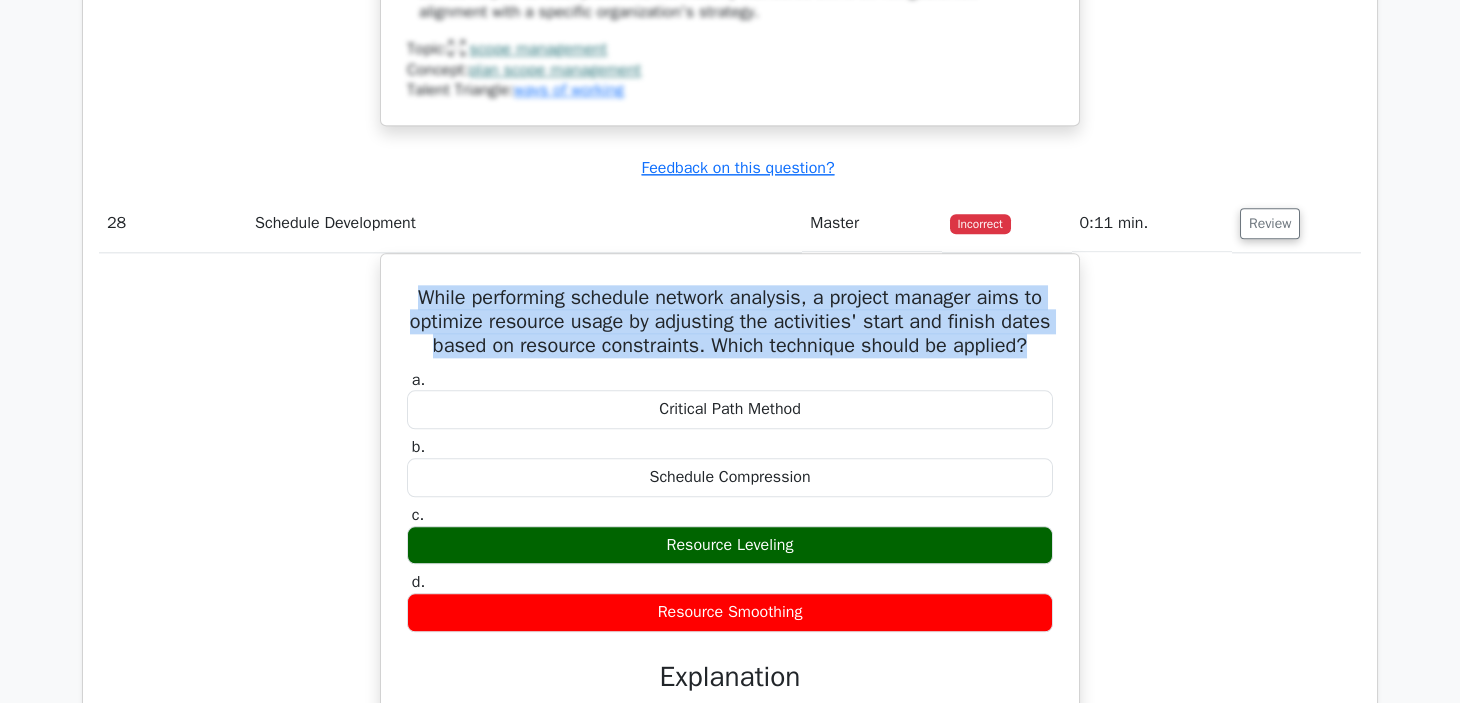 click on "While performing schedule network analysis, a project manager aims to optimize resource usage by adjusting the activities' start and finish dates based on resource constraints. Which technique should be applied?
a.
Critical Path Method
b.
c. d." at bounding box center (730, 646) 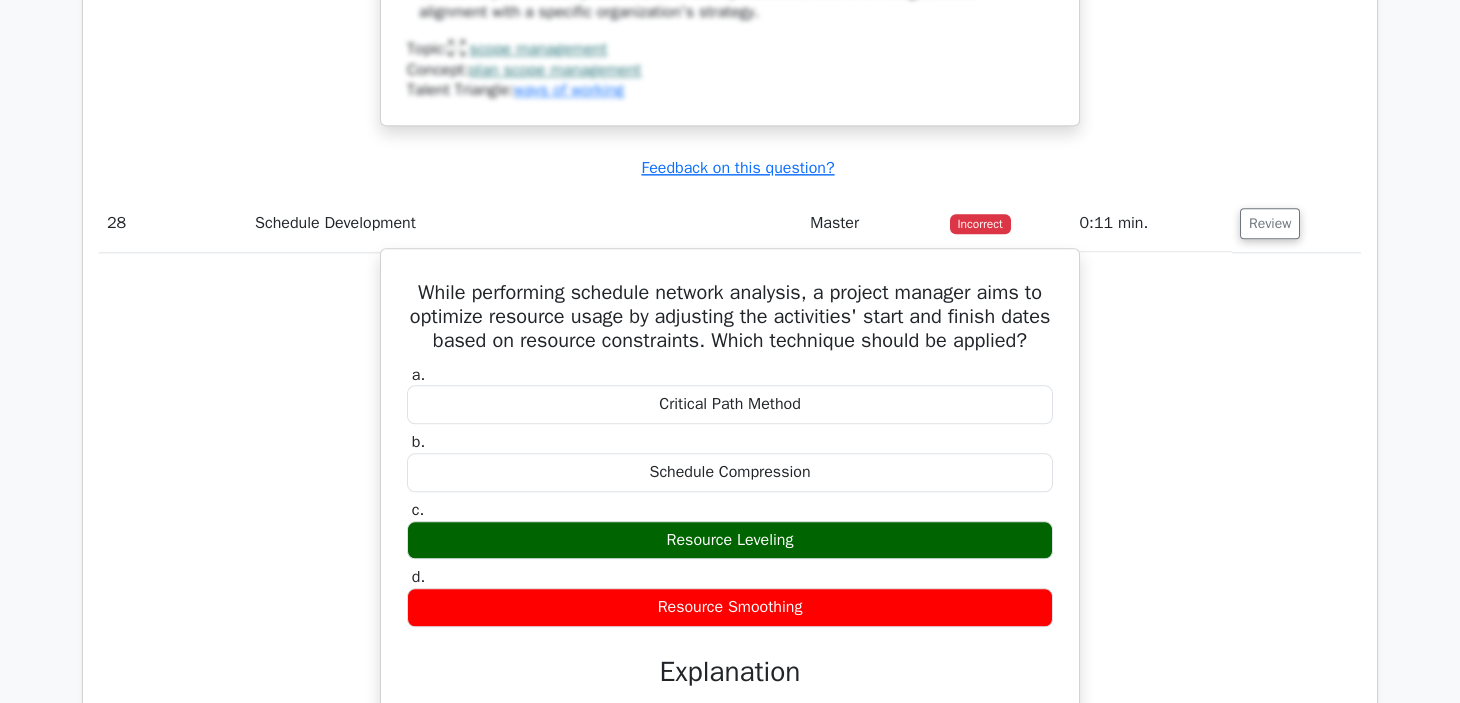 scroll, scrollTop: 15647, scrollLeft: 0, axis: vertical 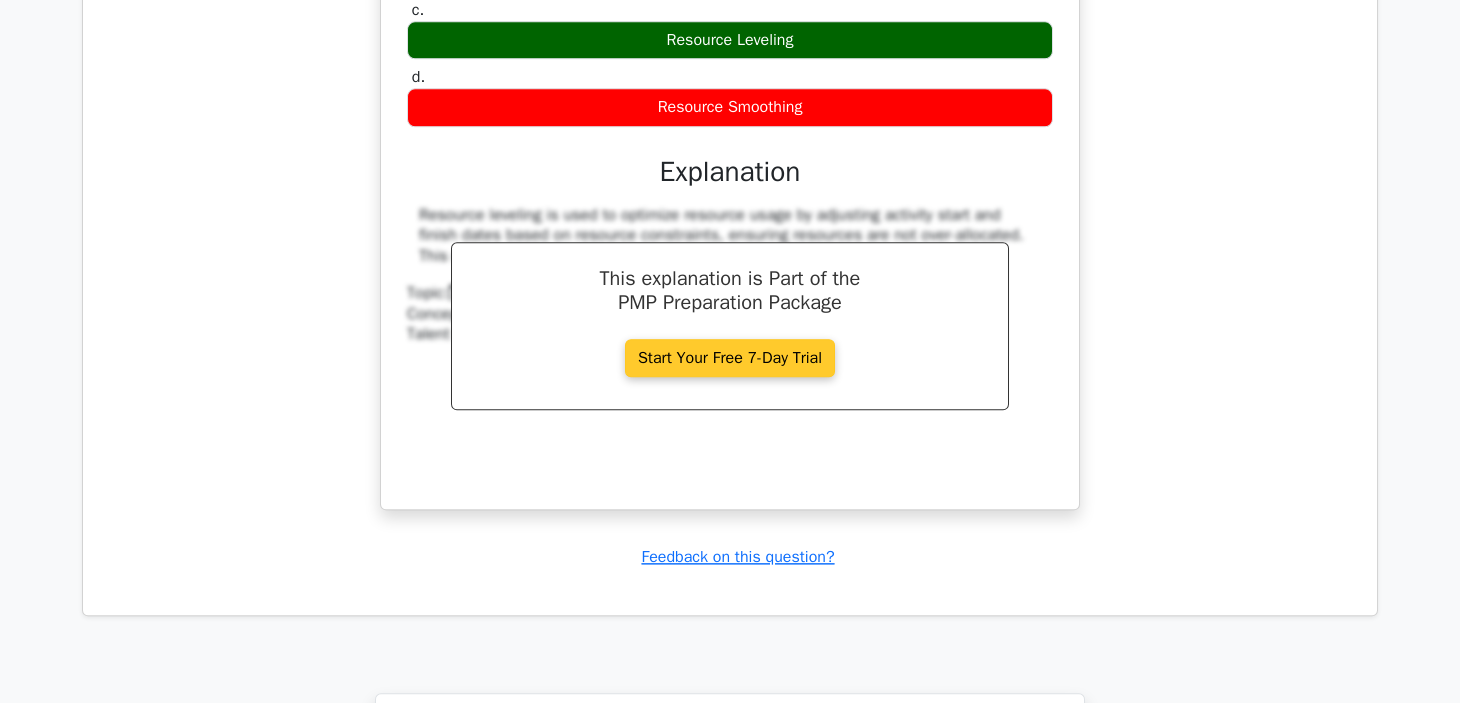 click on "Start Your Free 7-Day Trial" at bounding box center [730, 358] 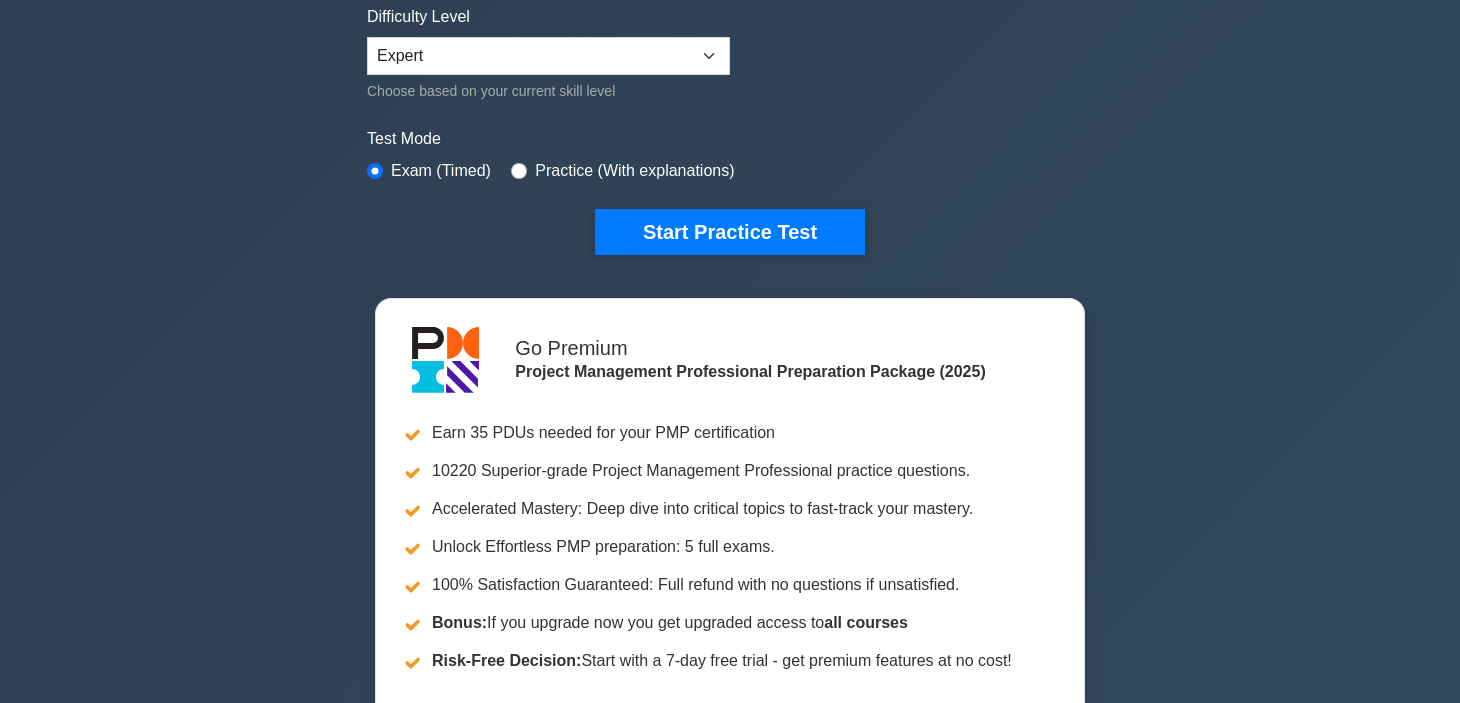 scroll, scrollTop: 499, scrollLeft: 0, axis: vertical 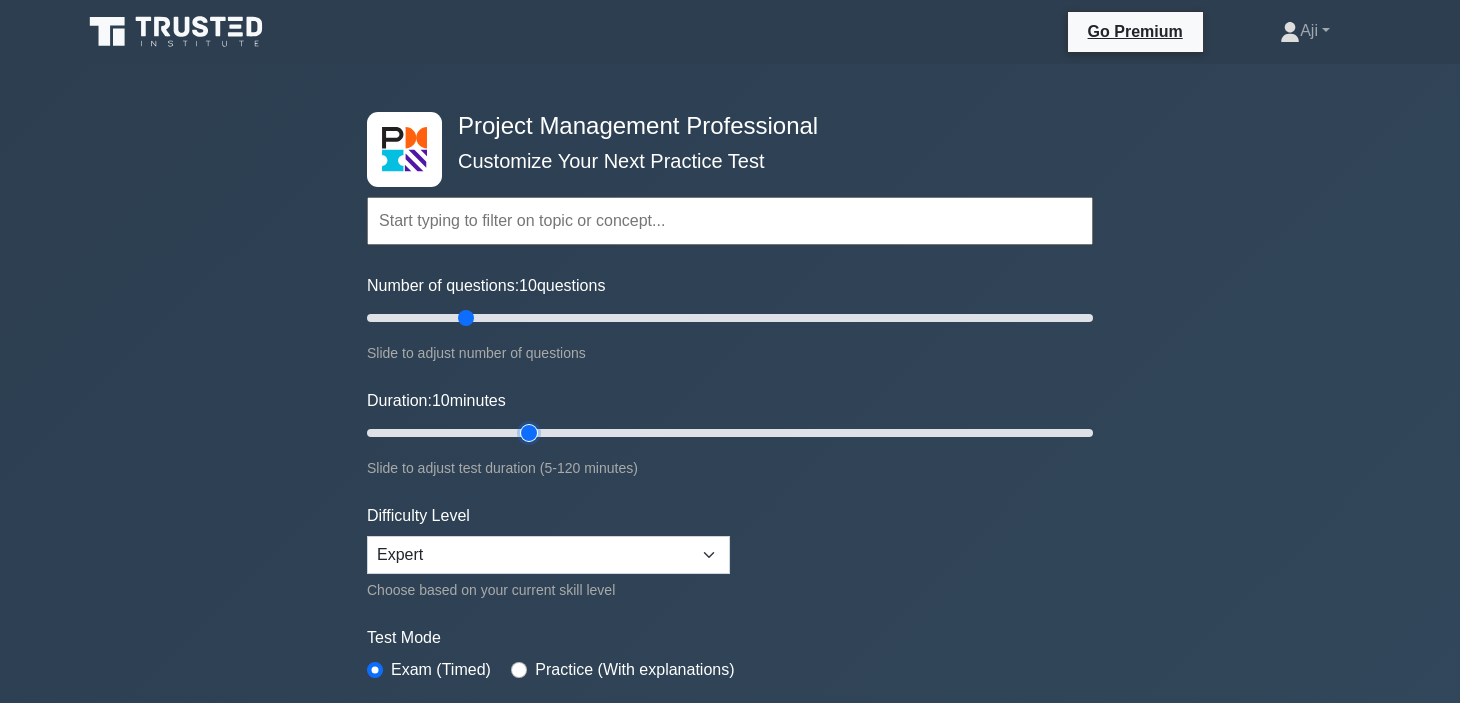 click on "Duration:  10  minutes" at bounding box center [730, 433] 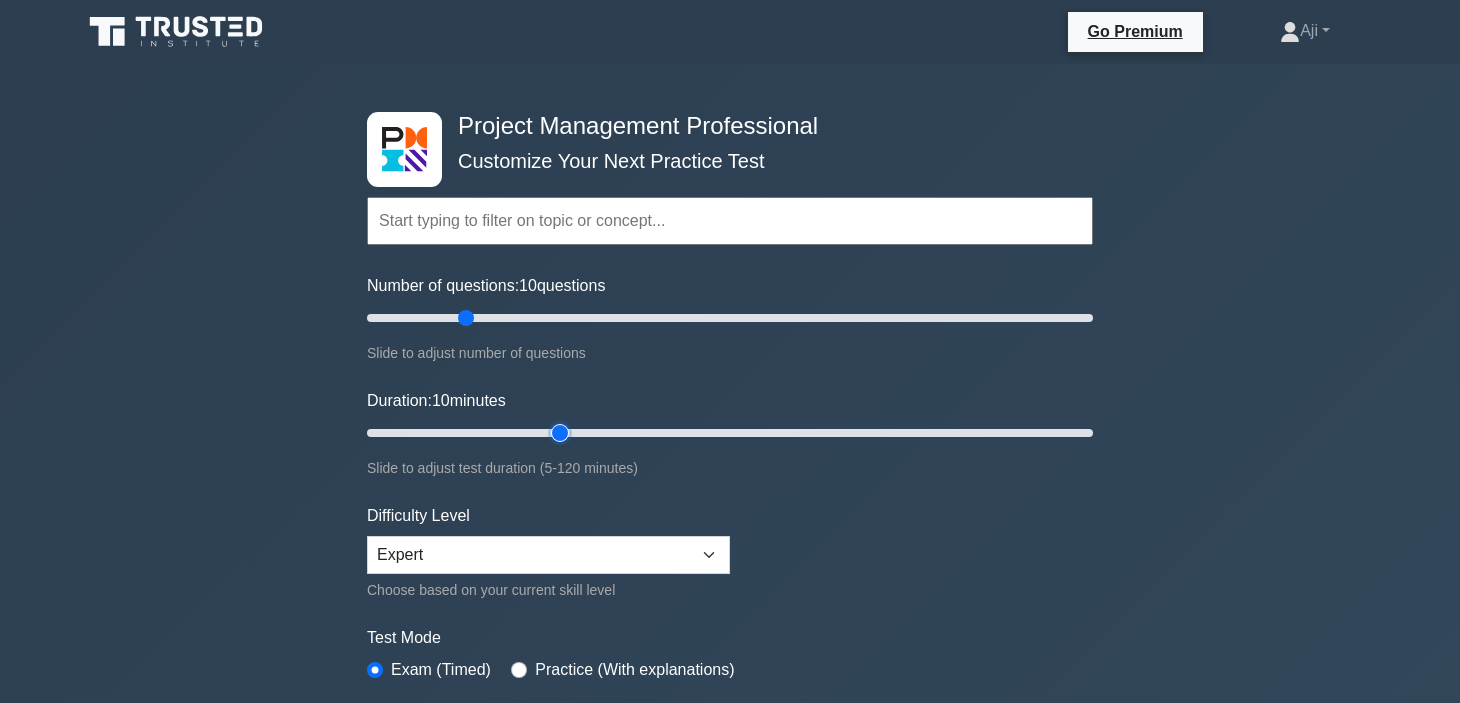 click on "Duration:  10  minutes" at bounding box center [730, 433] 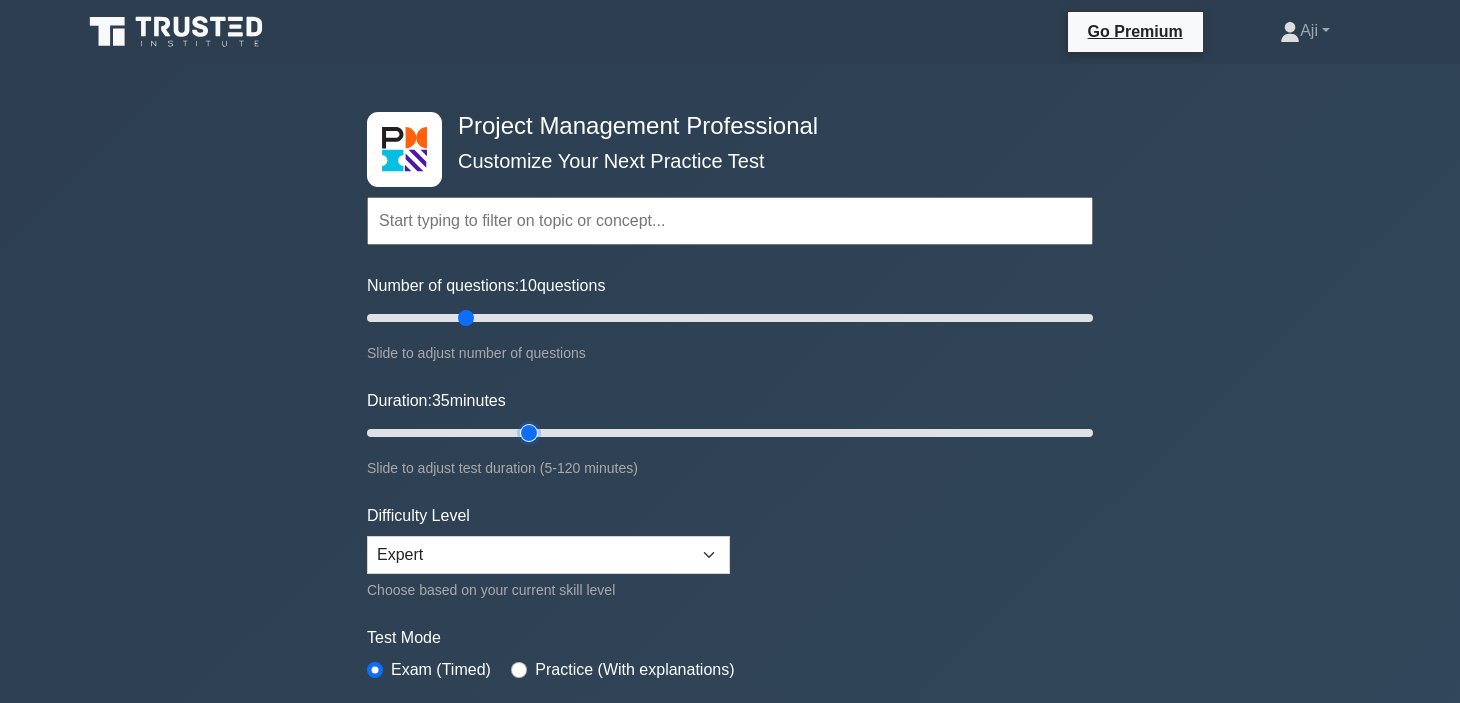 click on "Duration:  35  minutes" at bounding box center [730, 433] 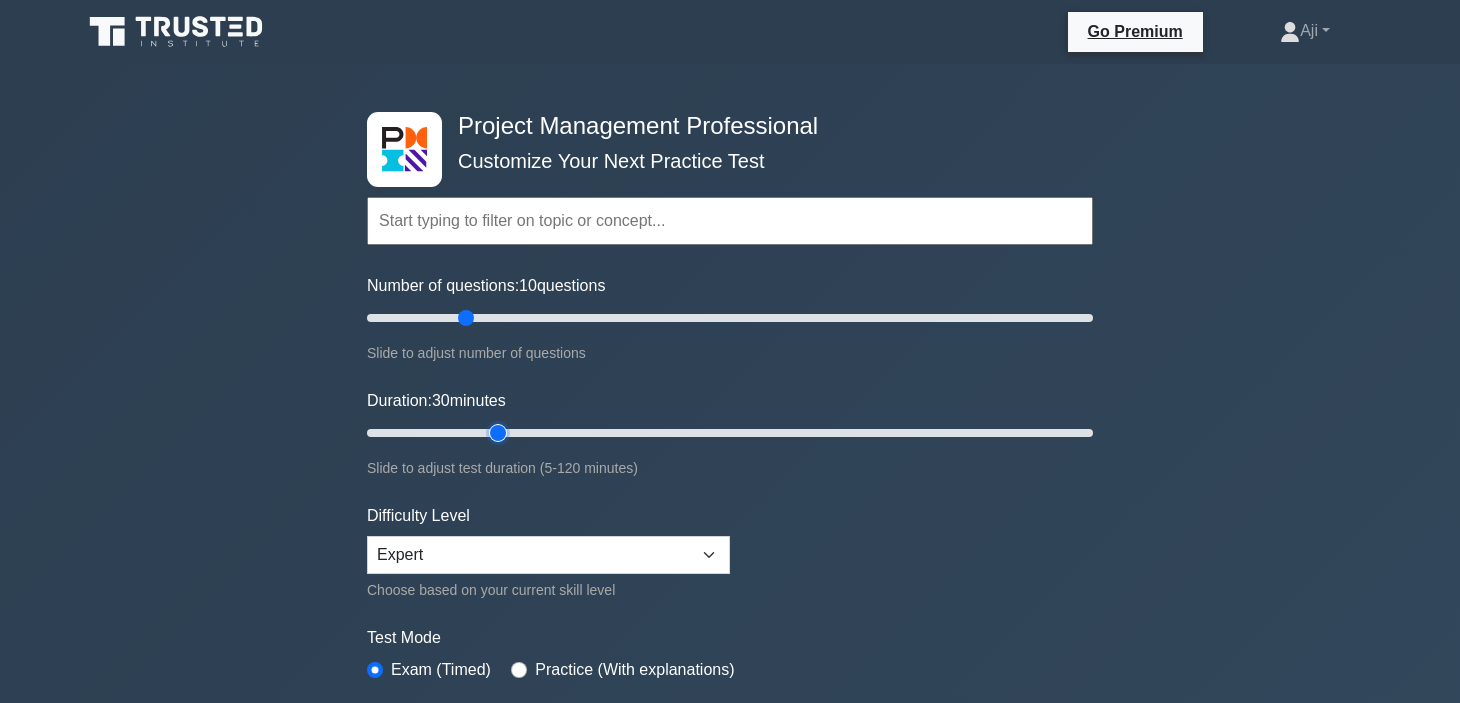 click on "Duration:  30  minutes" at bounding box center (730, 433) 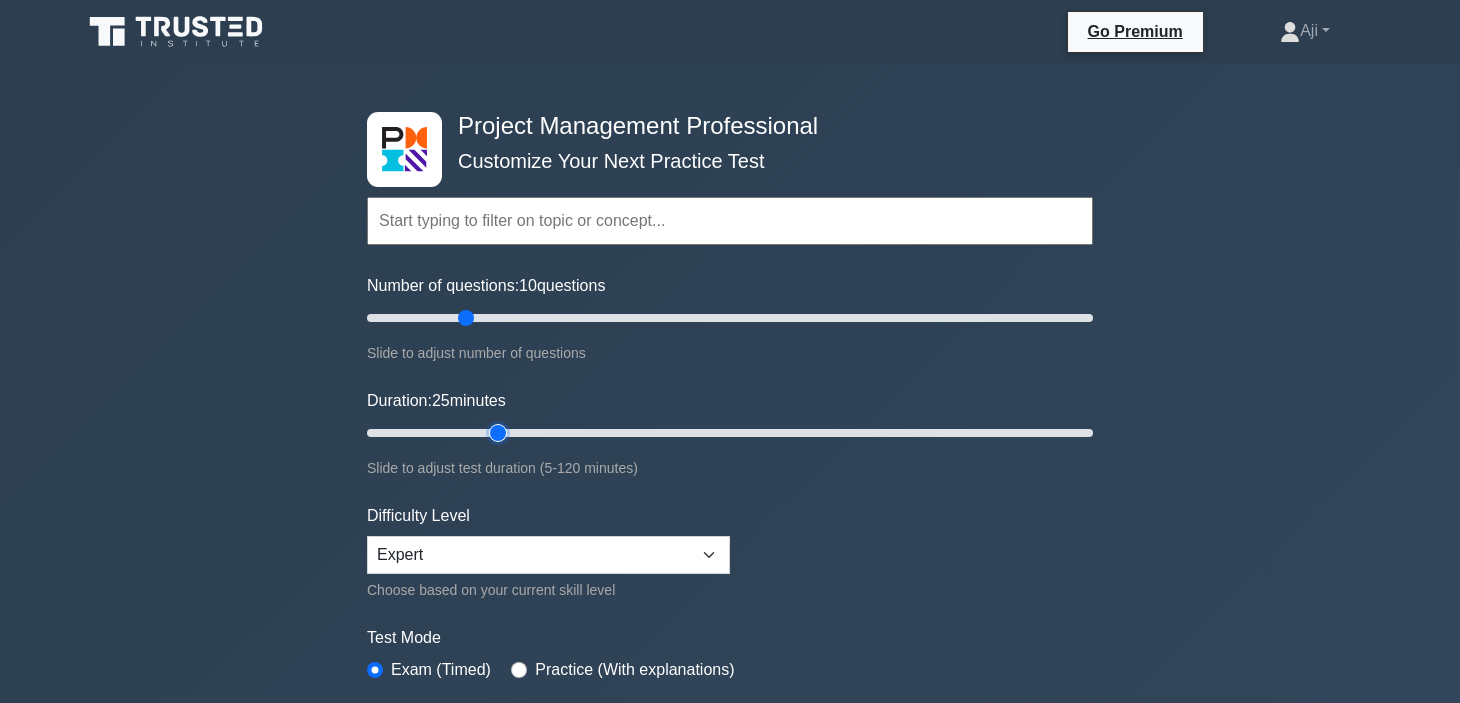 click on "Duration:  25  minutes" at bounding box center [730, 433] 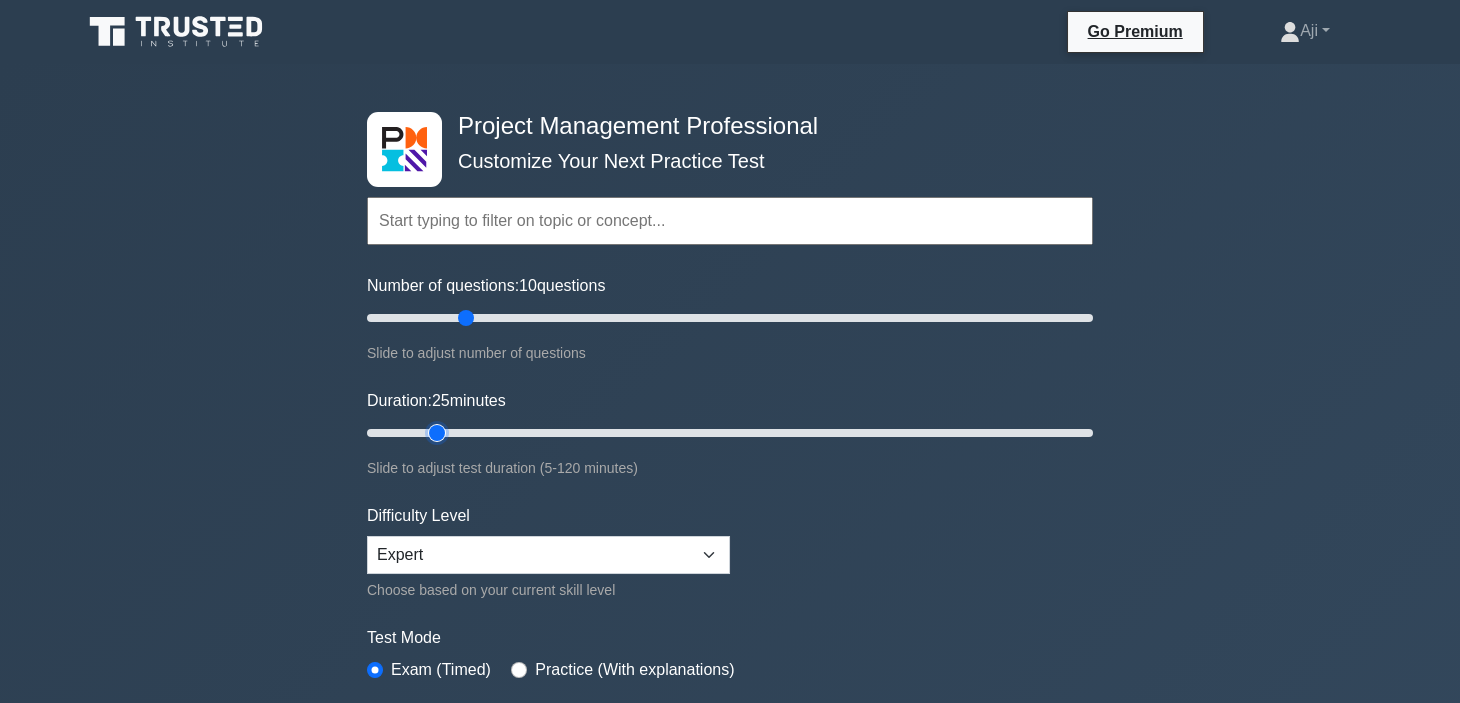 type on "15" 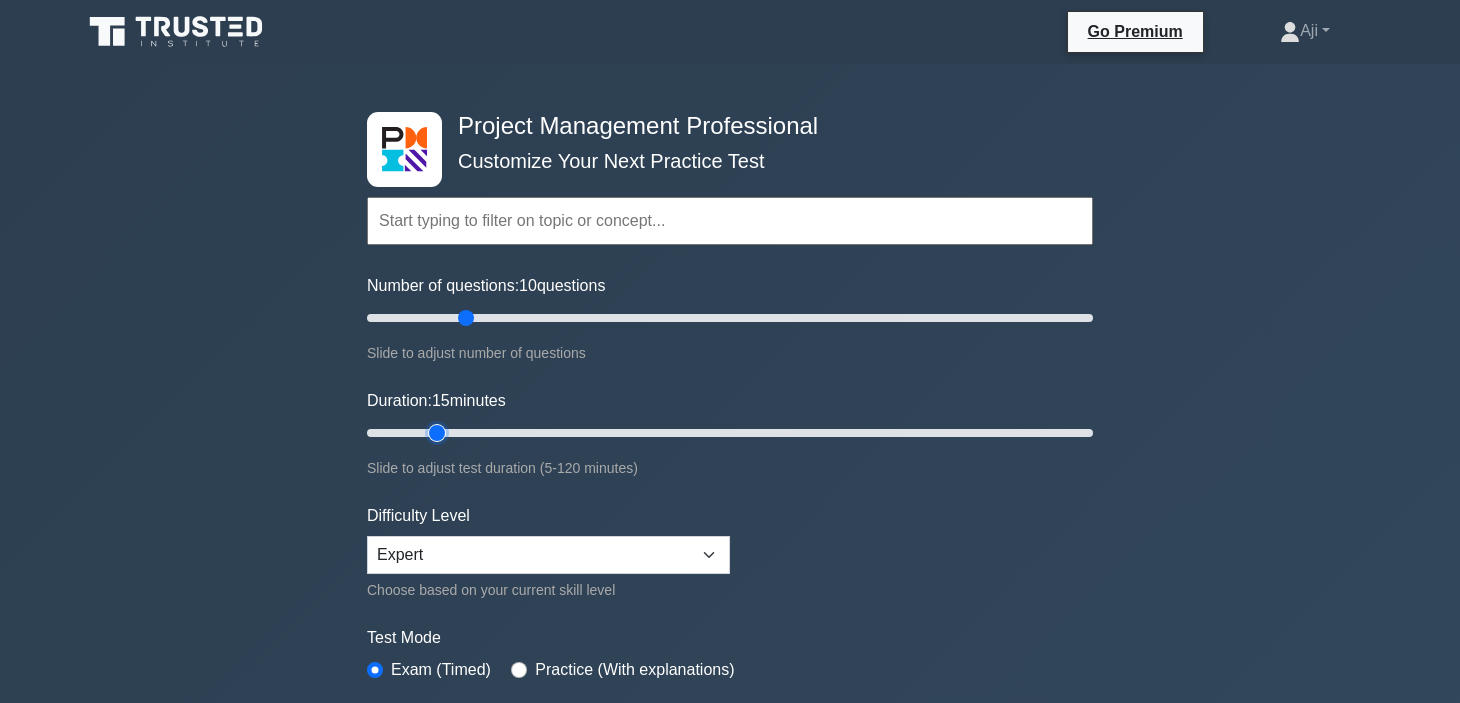 scroll, scrollTop: 499, scrollLeft: 0, axis: vertical 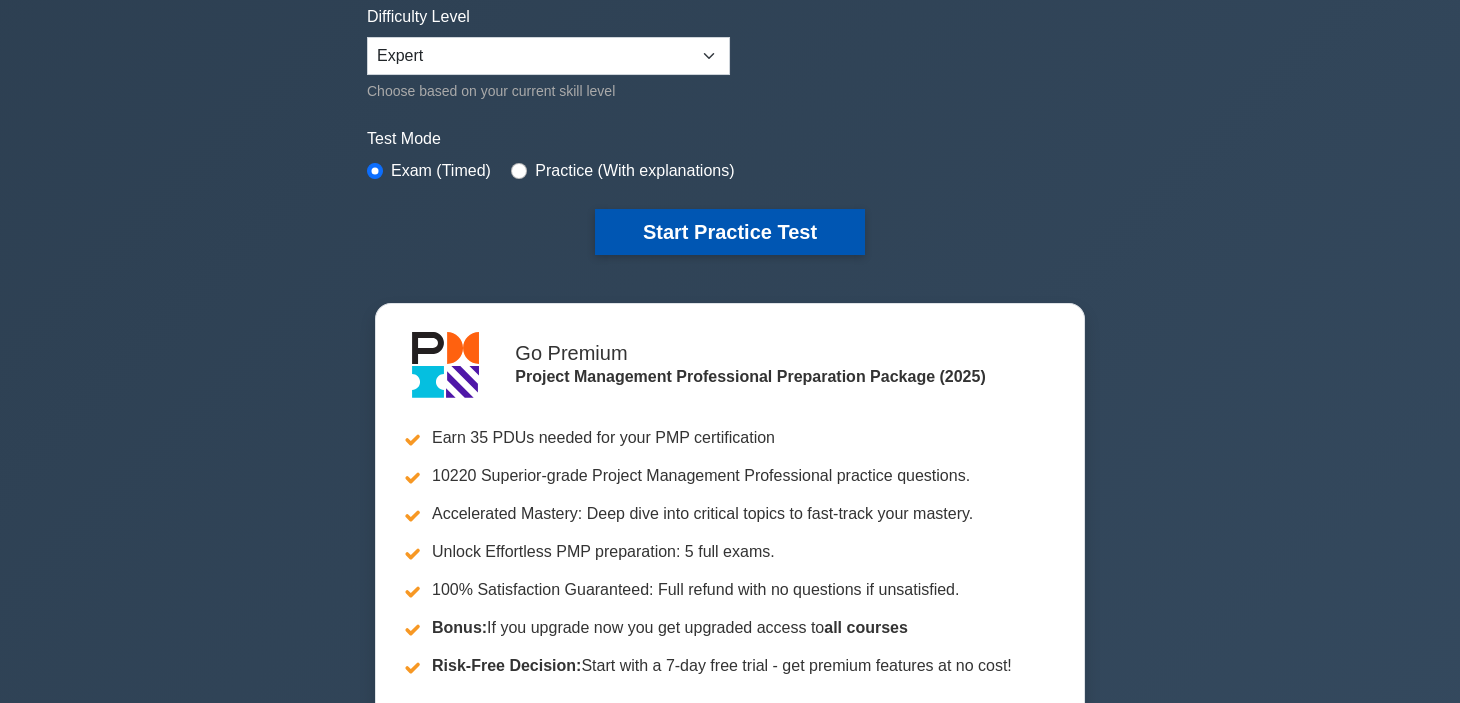 click on "Start Practice Test" at bounding box center (730, 232) 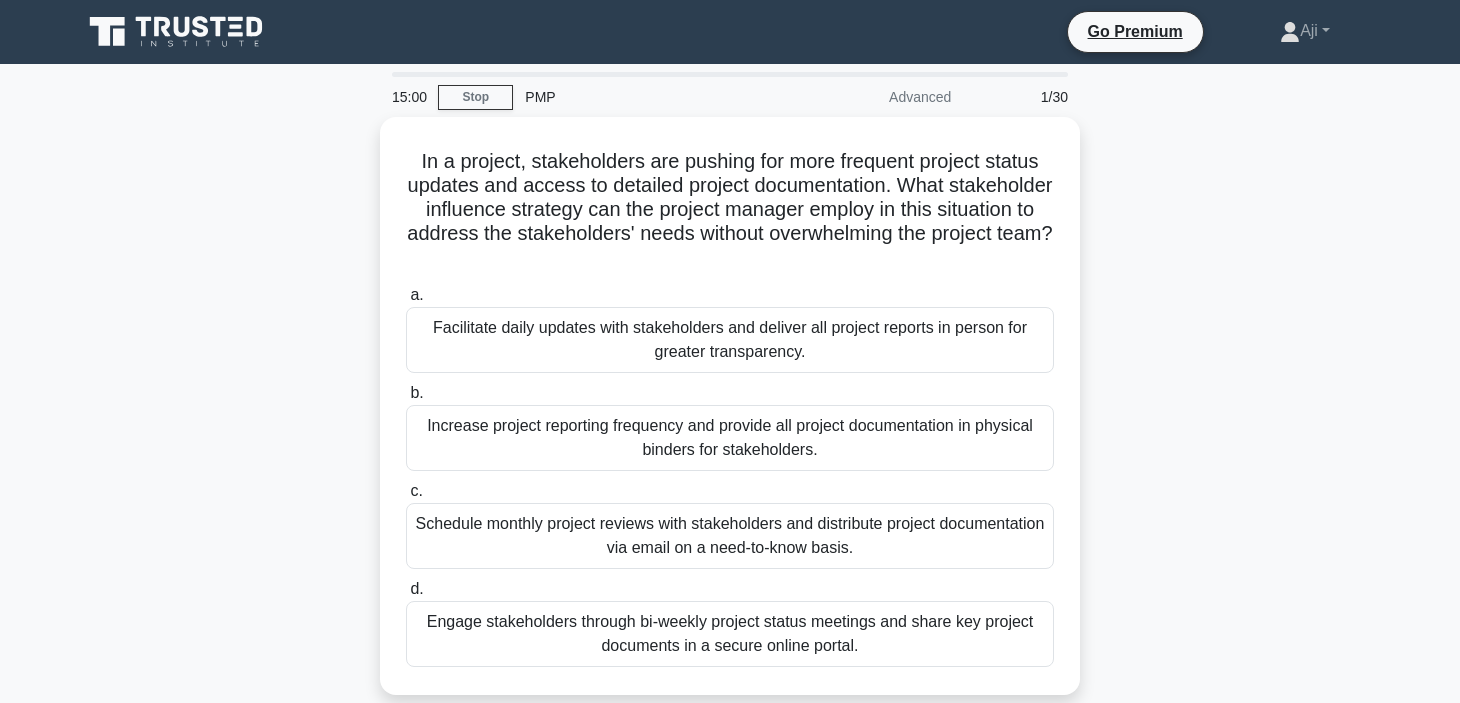 scroll, scrollTop: 0, scrollLeft: 0, axis: both 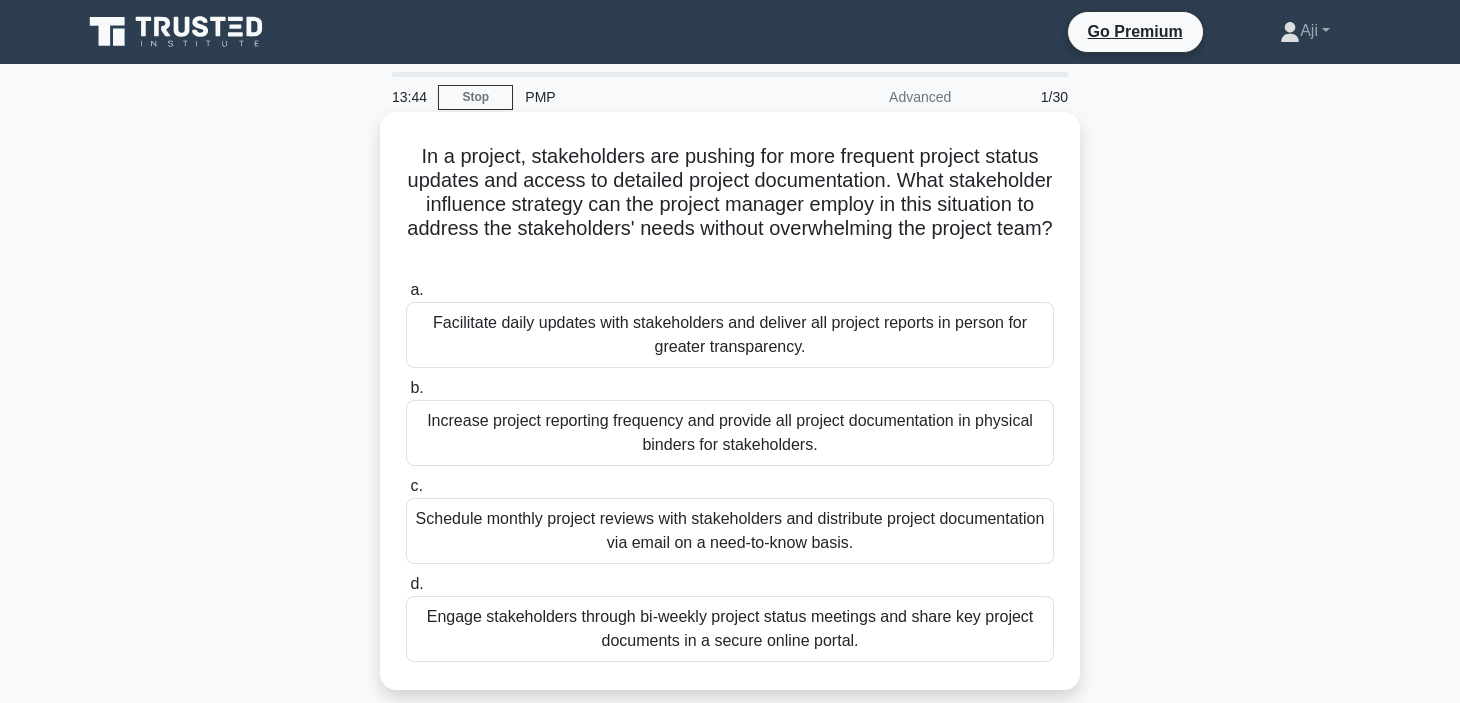 click on "Increase project reporting frequency and provide all project documentation in physical binders for stakeholders." at bounding box center (730, 433) 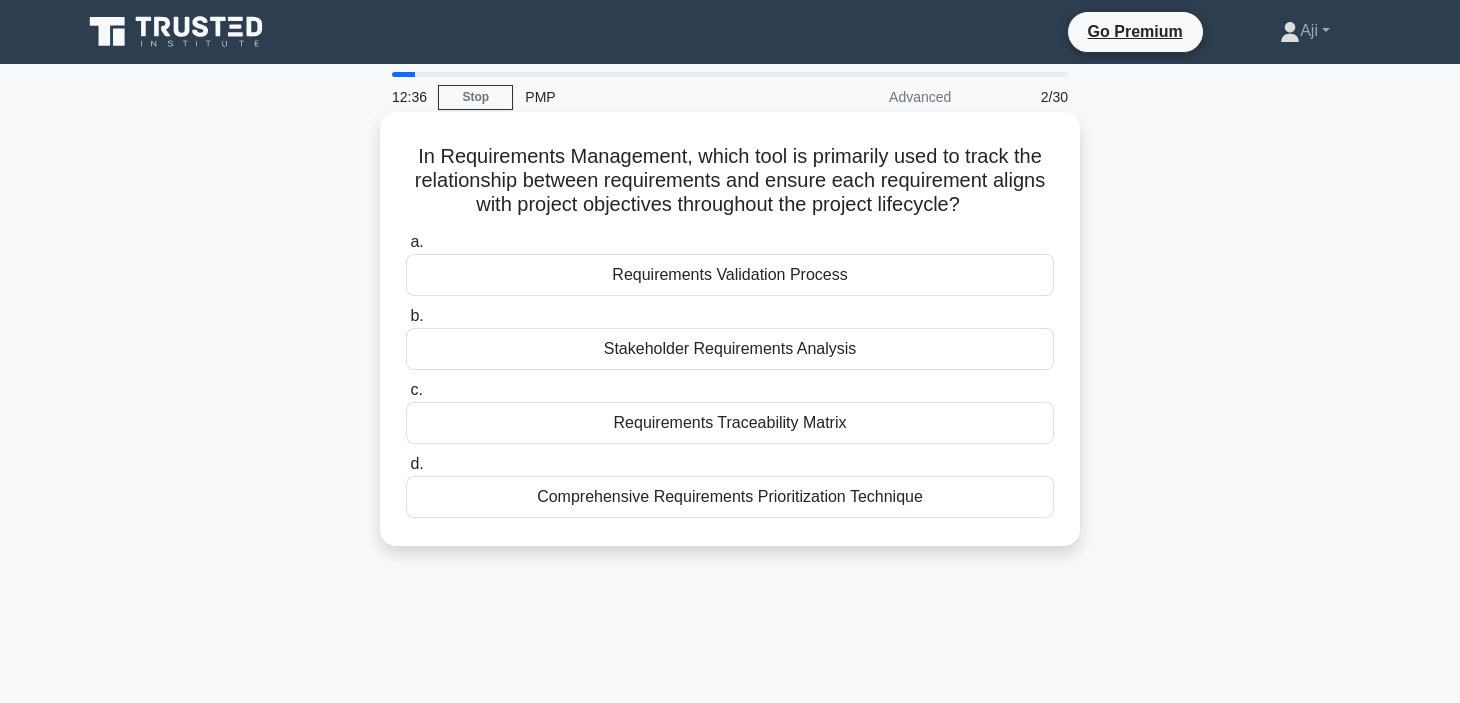click on "Comprehensive Requirements Prioritization Technique" at bounding box center (730, 497) 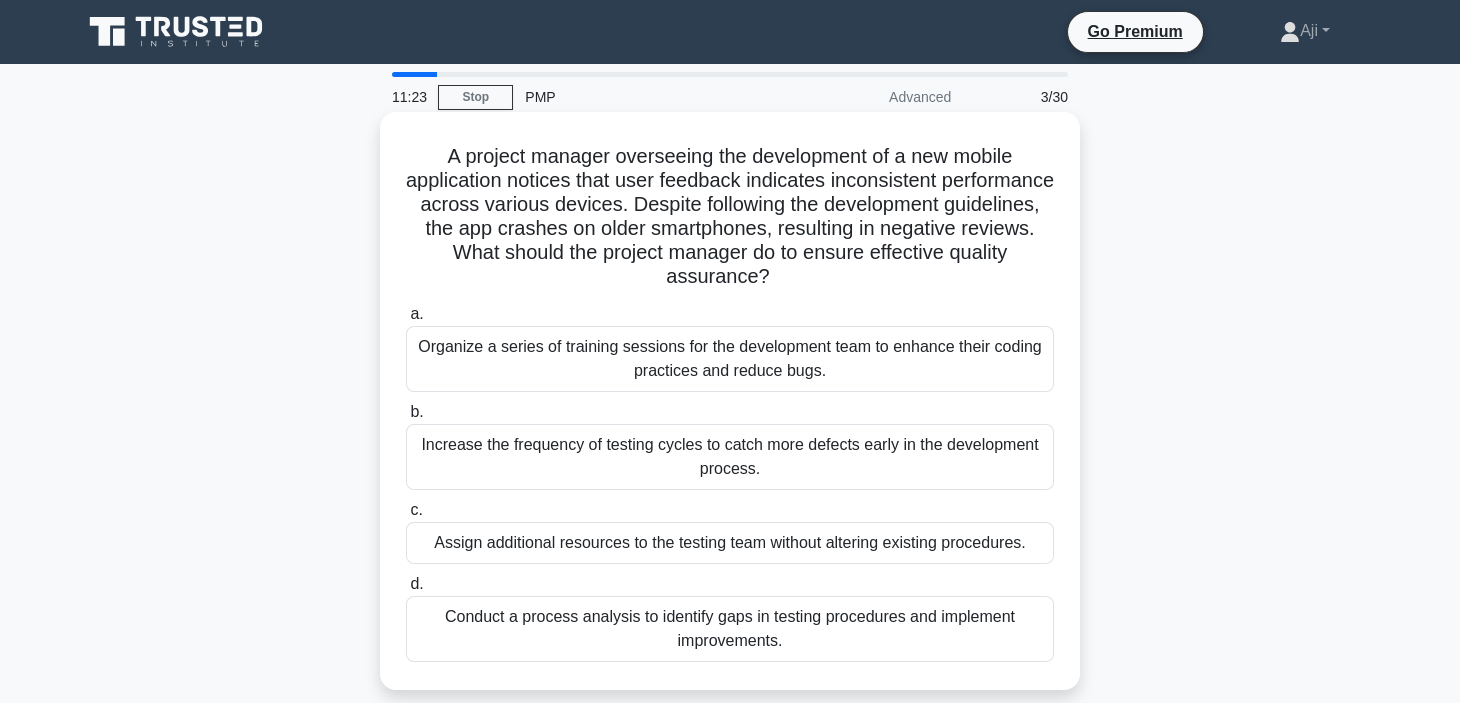 click on "Conduct a process analysis to identify gaps in testing procedures and implement improvements." at bounding box center (730, 629) 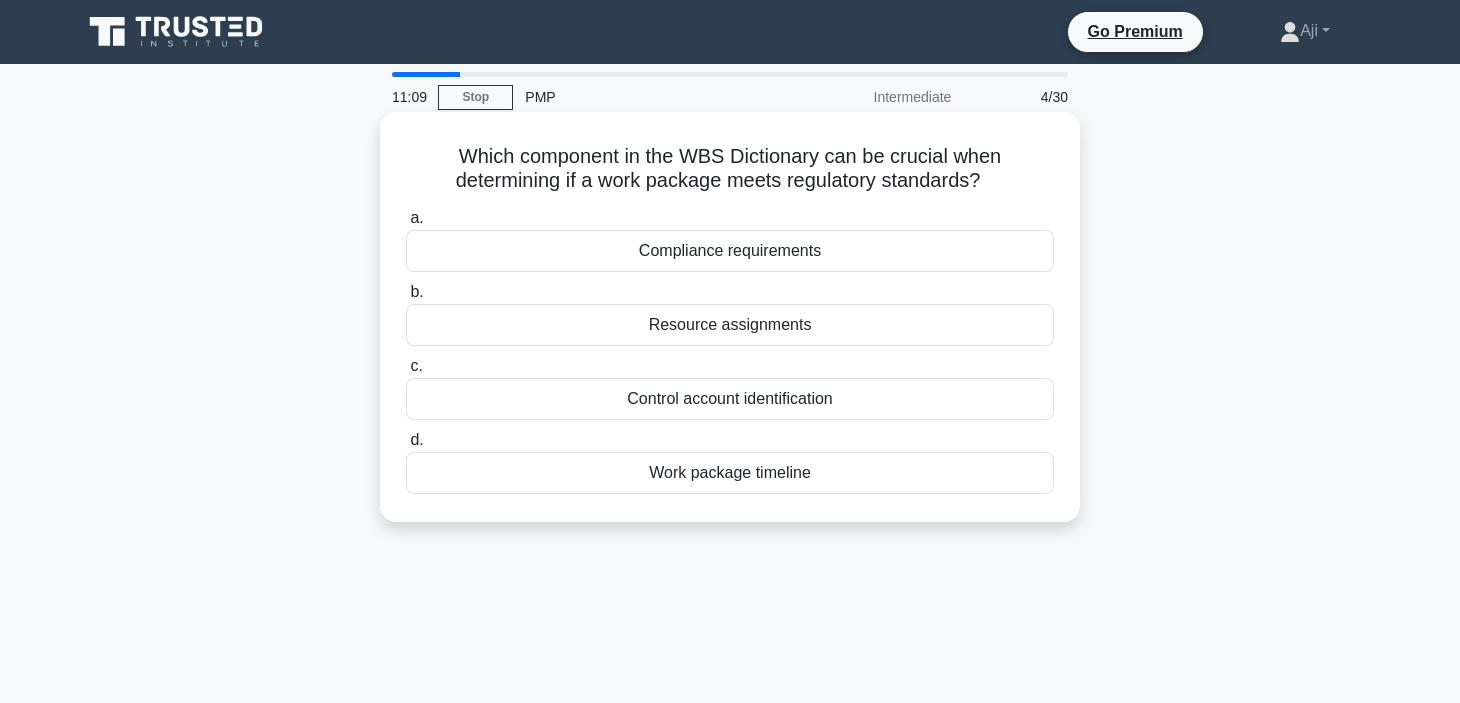 click on "Compliance requirements" at bounding box center (730, 251) 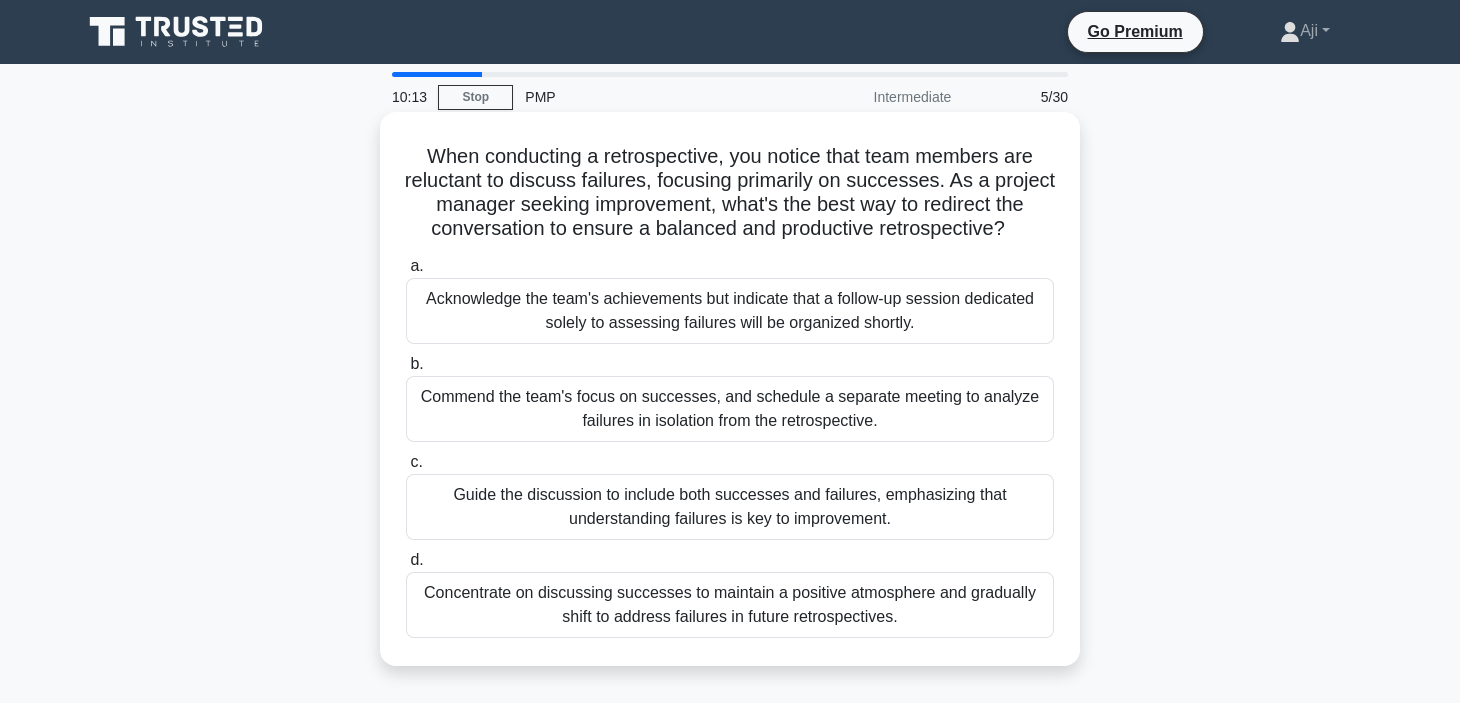 click on "Guide the discussion to include both successes and failures, emphasizing that understanding failures is key to improvement." at bounding box center (730, 507) 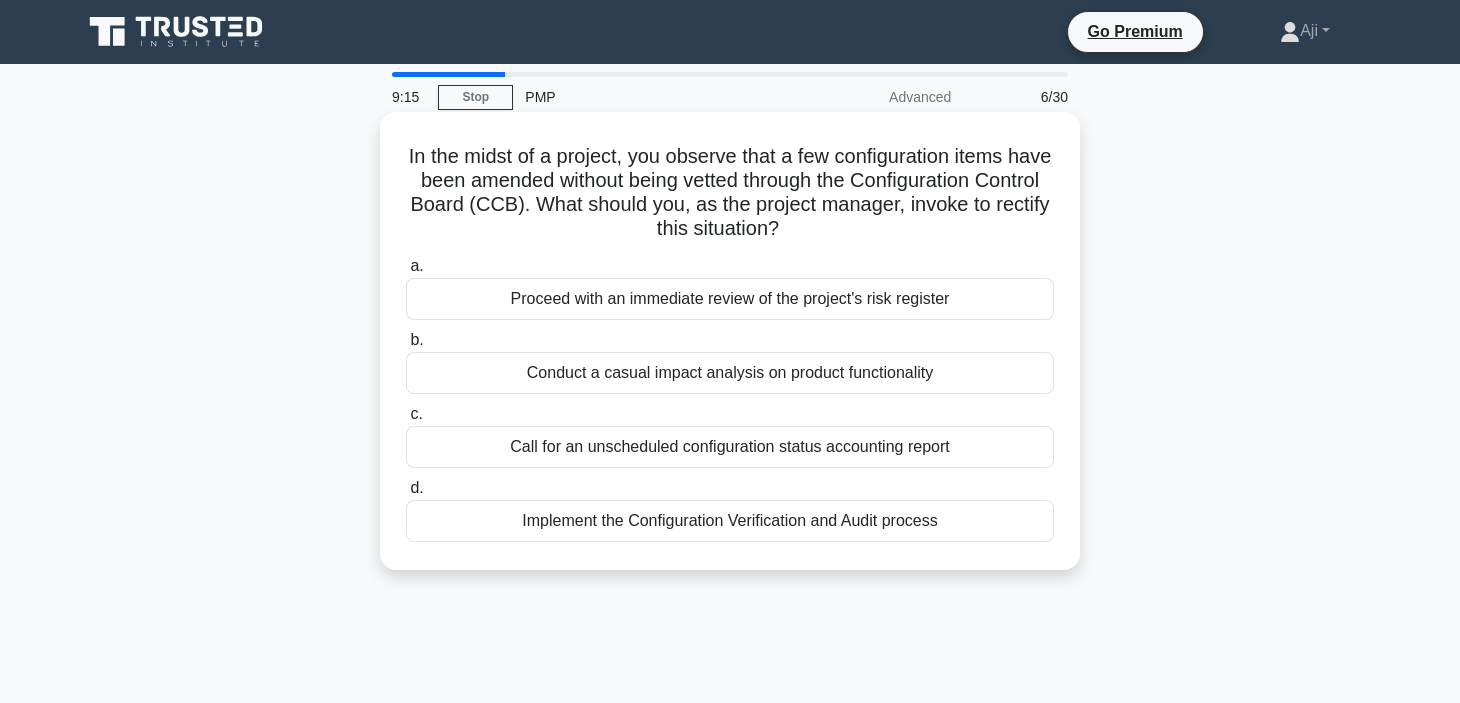 click on "Implement the Configuration Verification and Audit process" at bounding box center [730, 521] 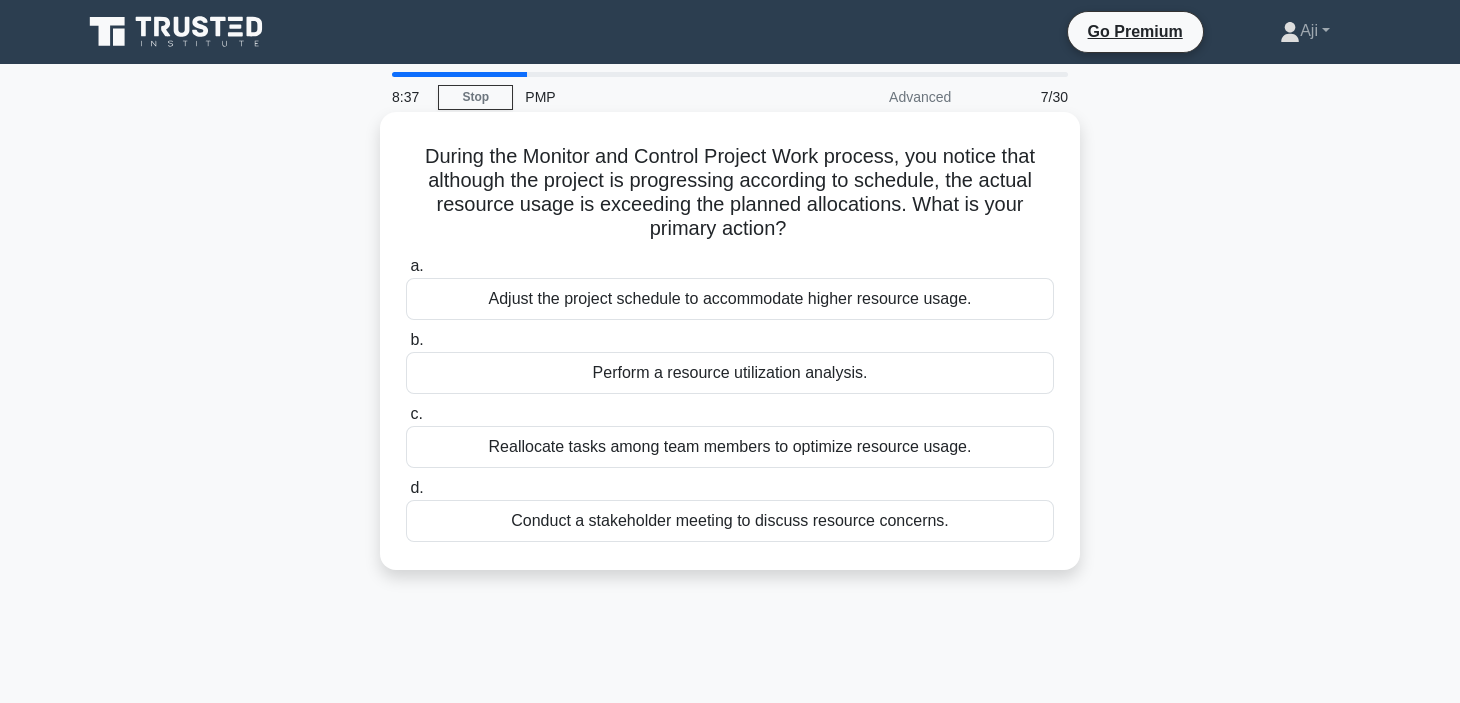 click on "Perform a resource utilization analysis." at bounding box center [730, 373] 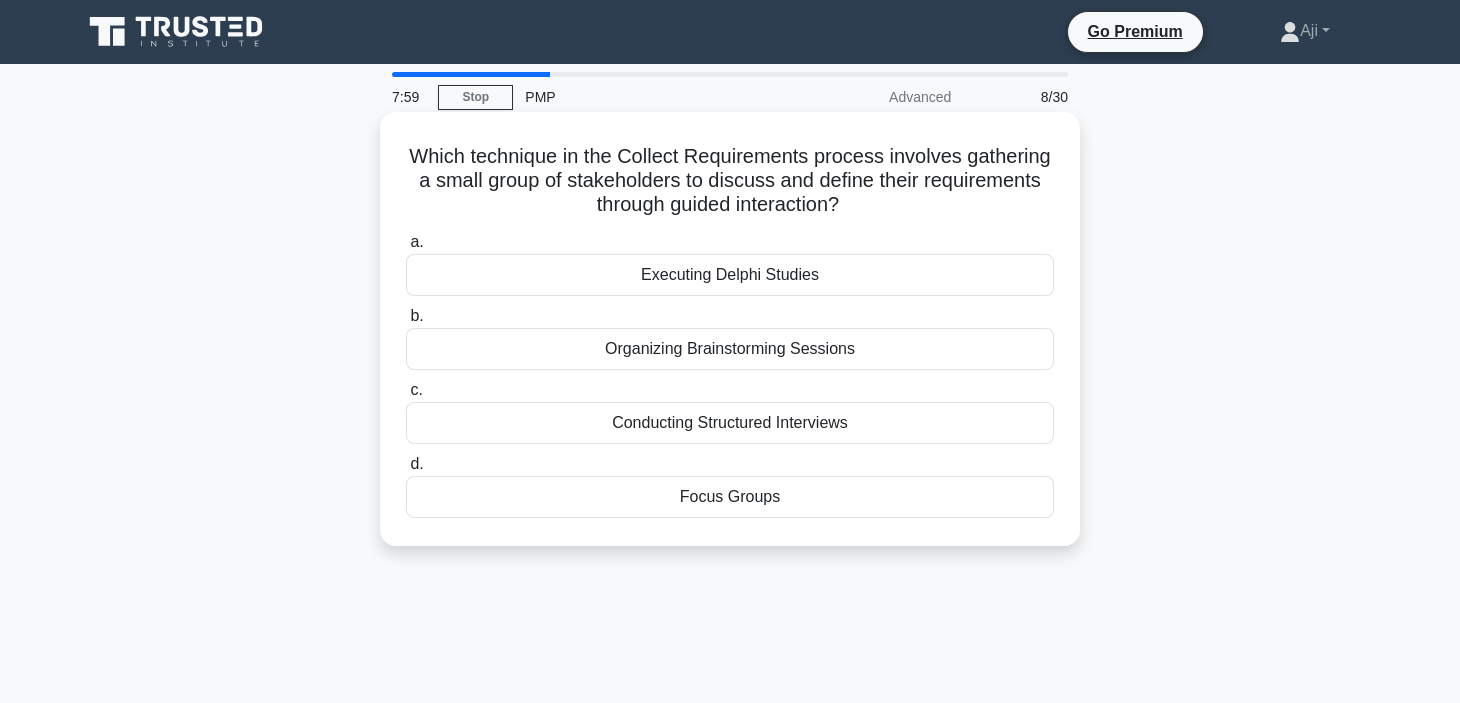 click on "Organizing Brainstorming Sessions" at bounding box center [730, 349] 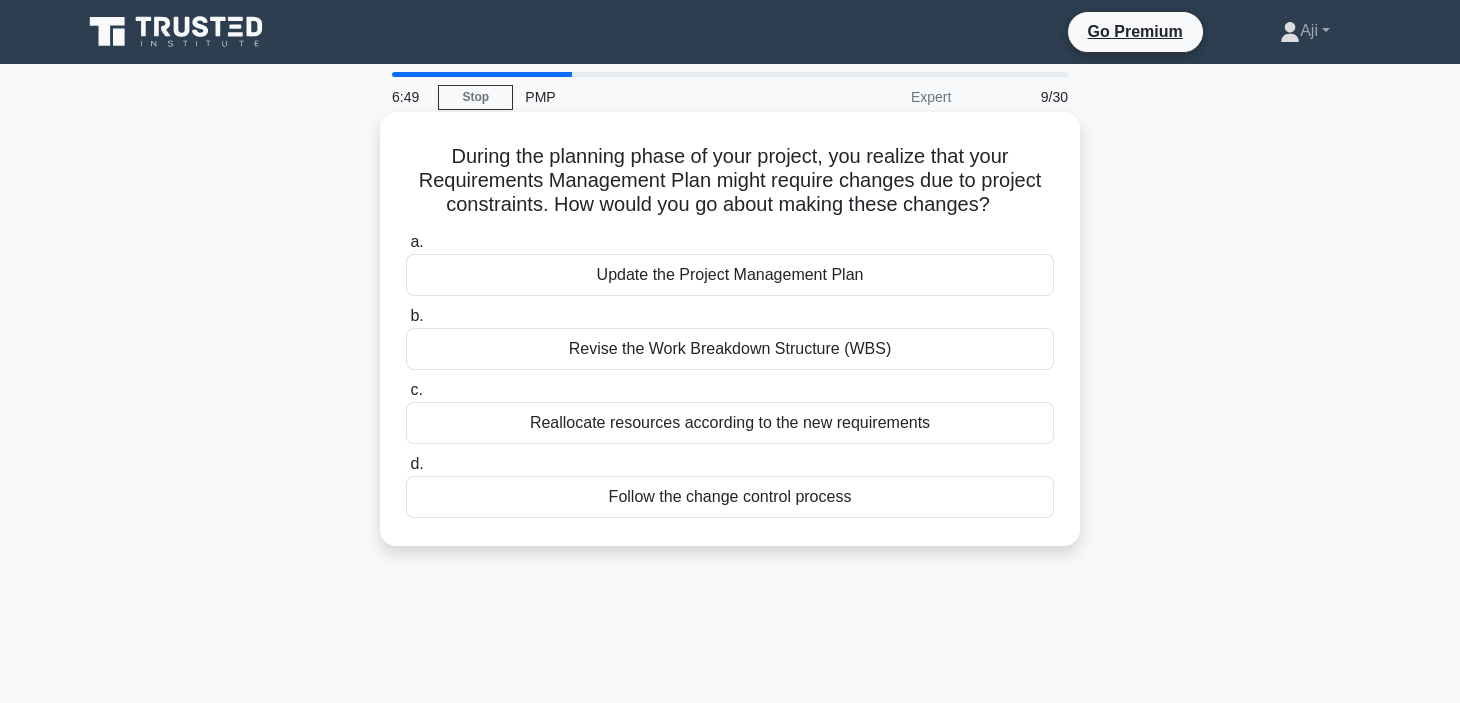 click on "Reallocate resources according to the new requirements" at bounding box center (730, 423) 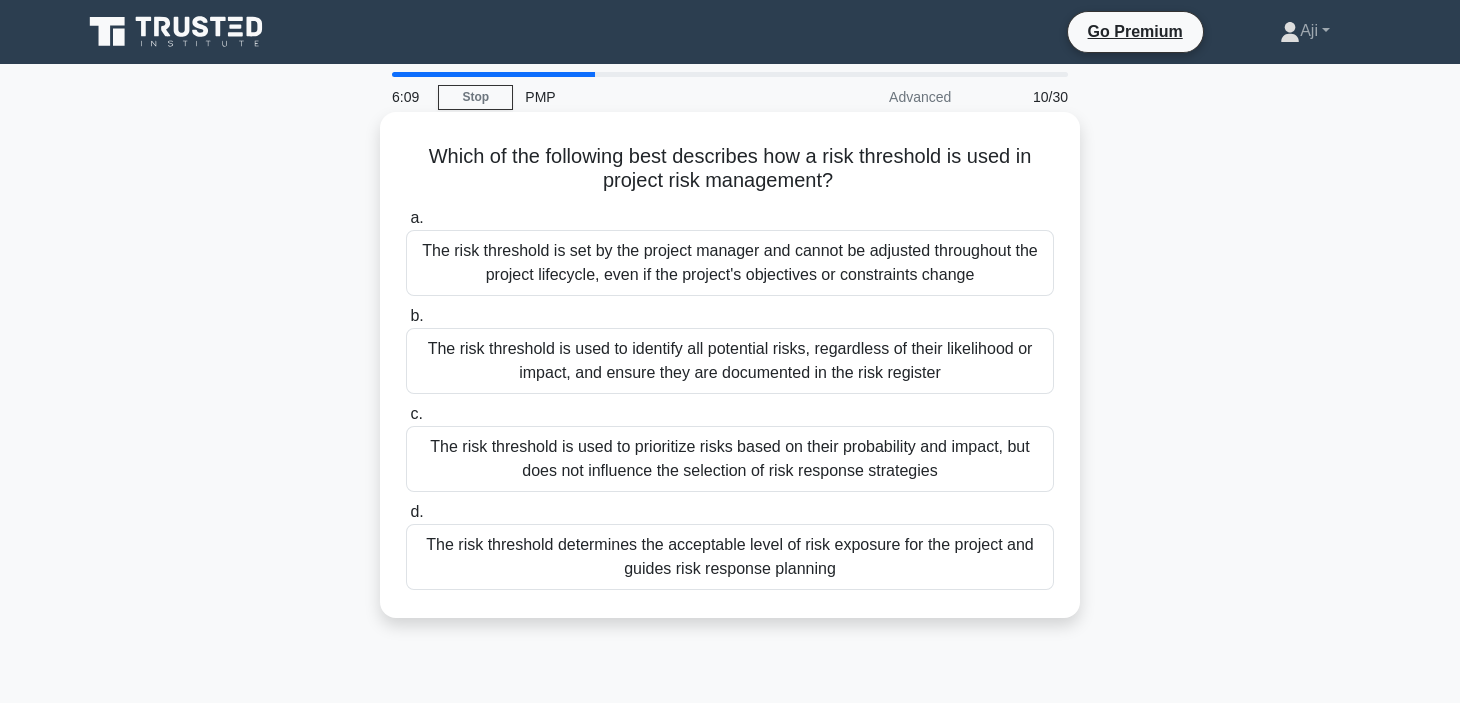 click on "The risk threshold determines the acceptable level of risk exposure for the project and guides risk response planning" at bounding box center [730, 557] 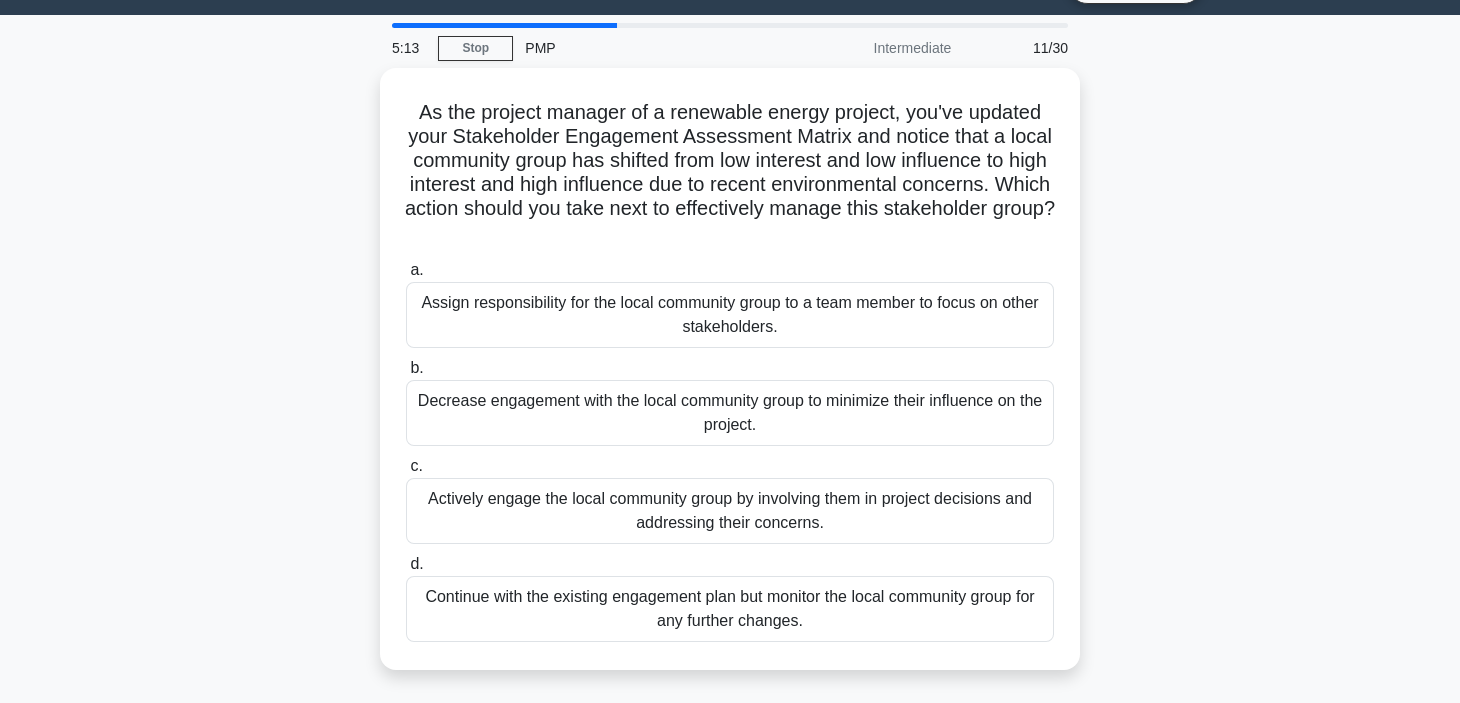 scroll, scrollTop: 58, scrollLeft: 0, axis: vertical 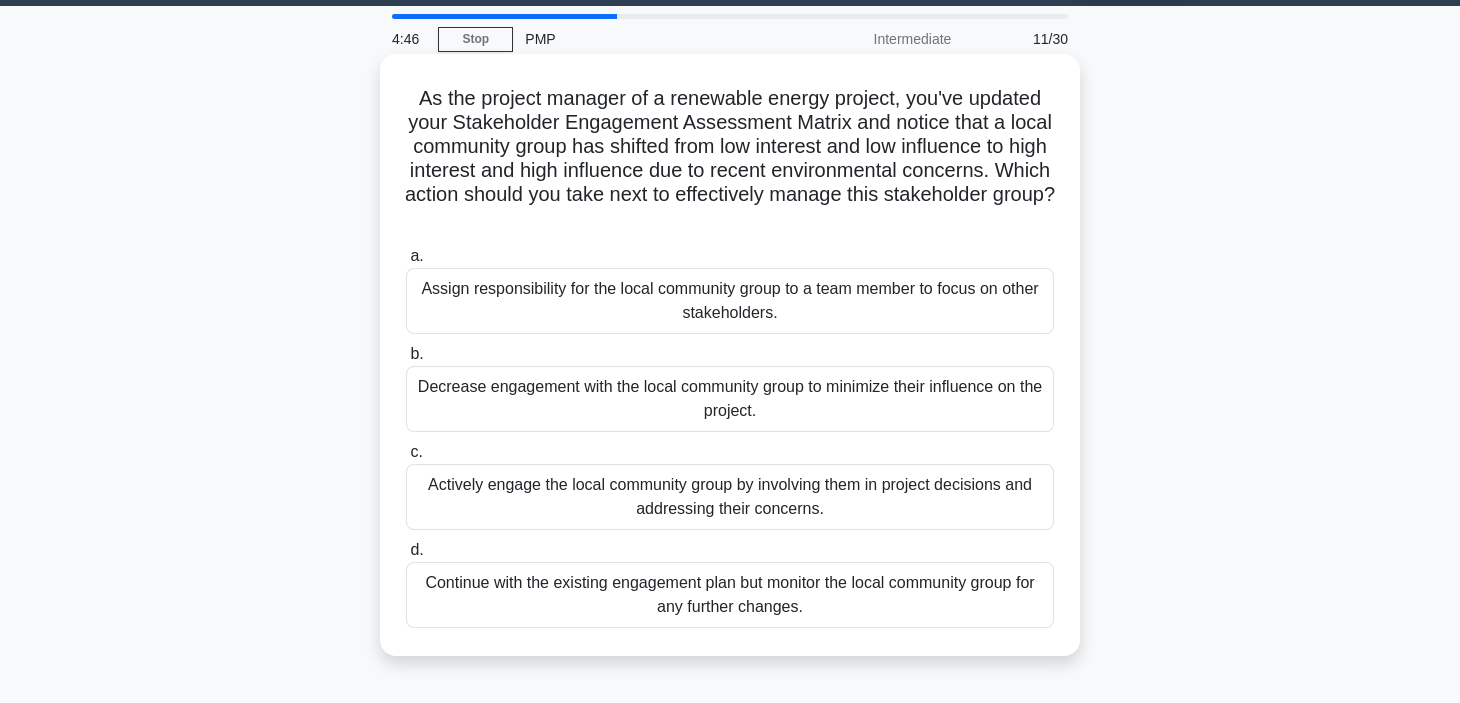 click on "Actively engage the local community group by involving them in project decisions and addressing their concerns." at bounding box center [730, 497] 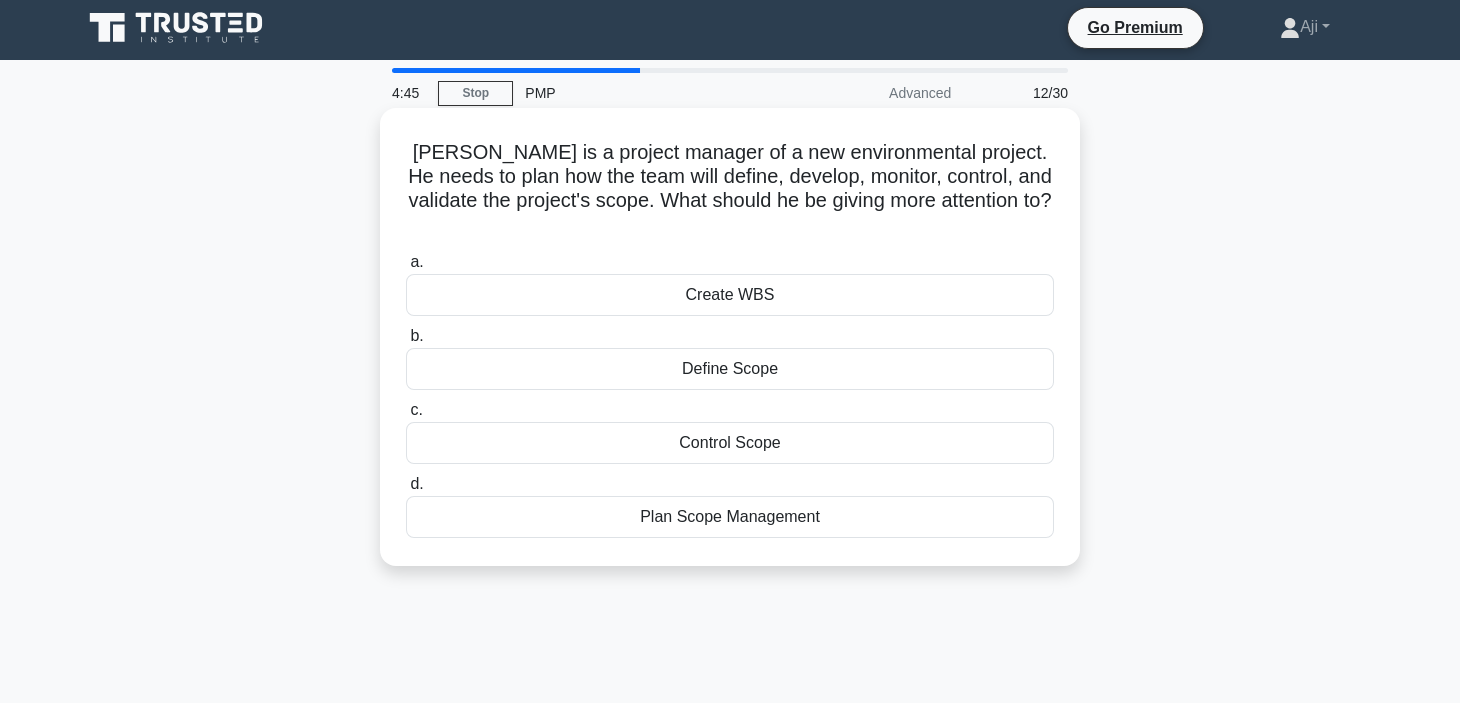 scroll, scrollTop: 0, scrollLeft: 0, axis: both 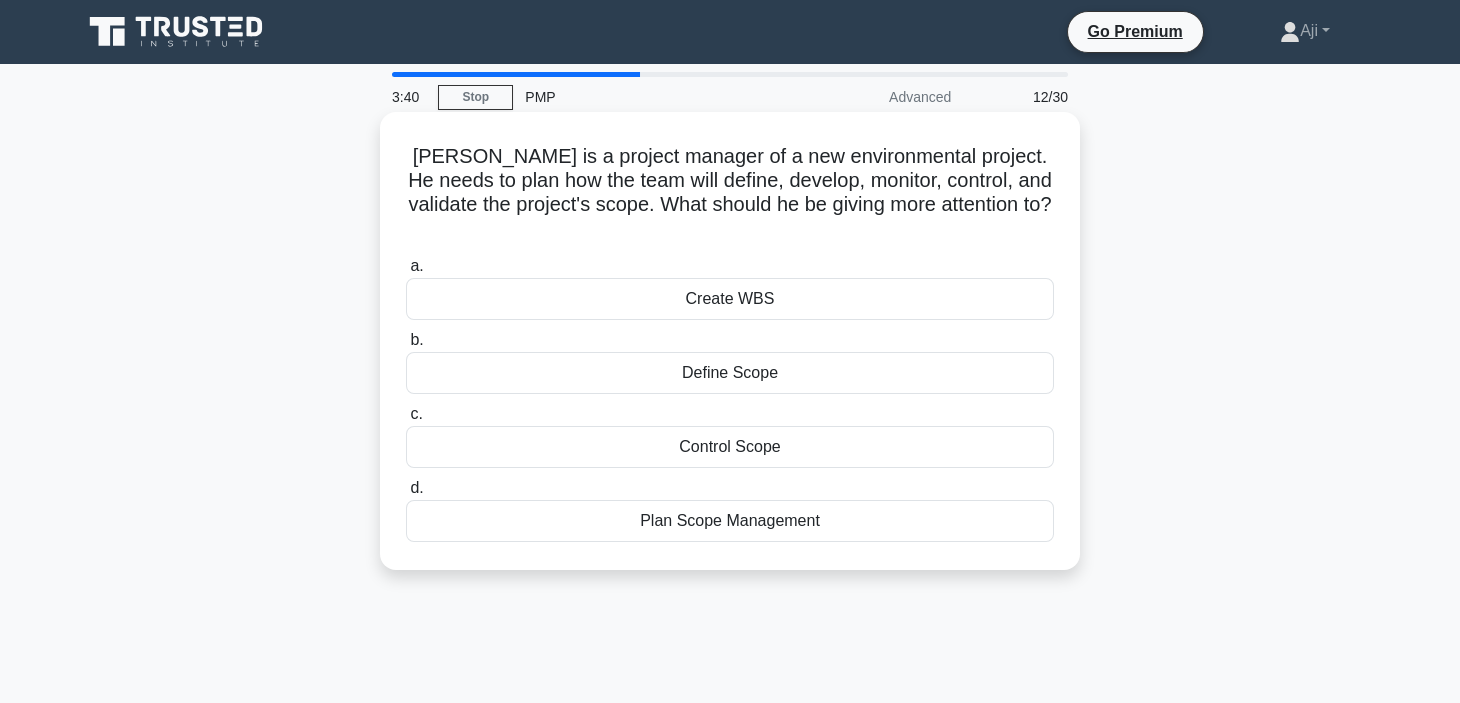 click on "Plan Scope Management" at bounding box center [730, 521] 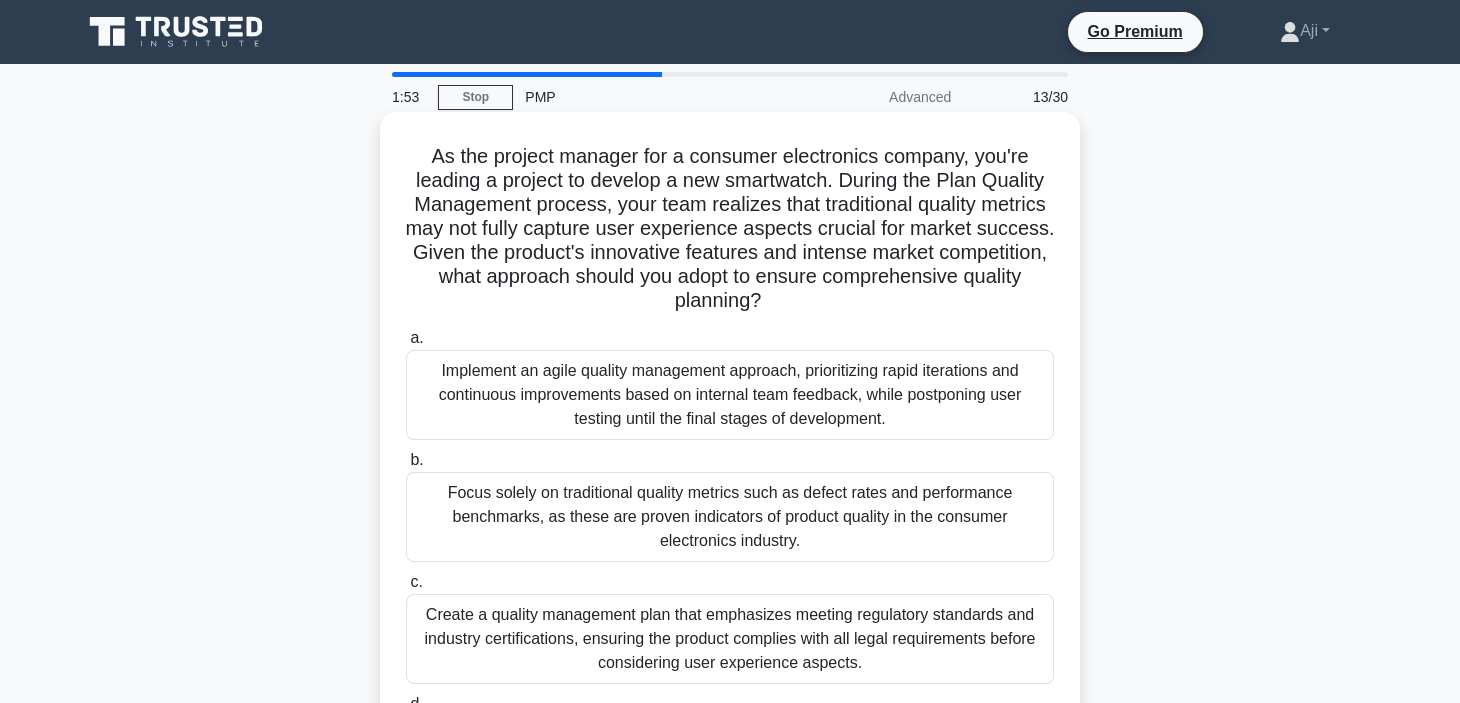 scroll, scrollTop: 377, scrollLeft: 0, axis: vertical 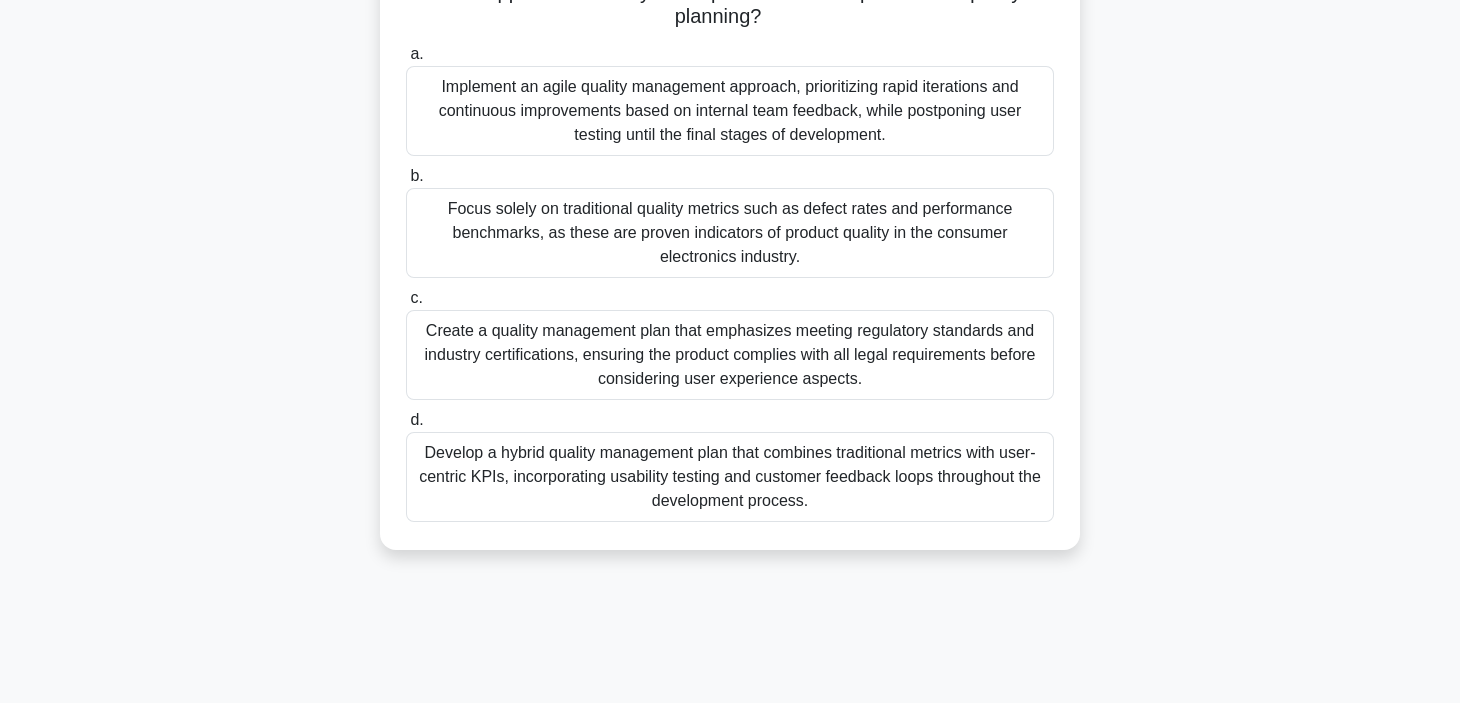 click on "Develop a hybrid quality management plan that combines traditional metrics with user-centric KPIs, incorporating usability testing and customer feedback loops throughout the development process." at bounding box center [730, 477] 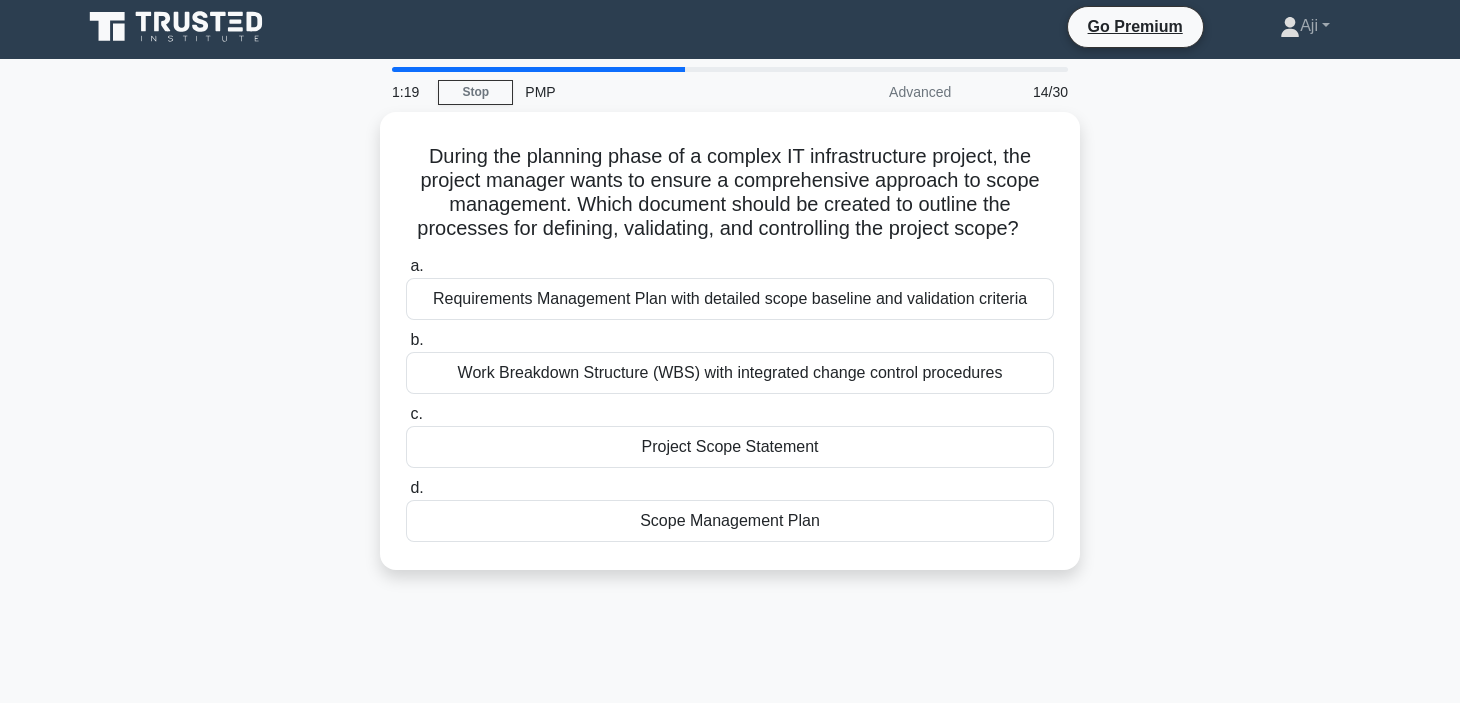 scroll, scrollTop: 0, scrollLeft: 0, axis: both 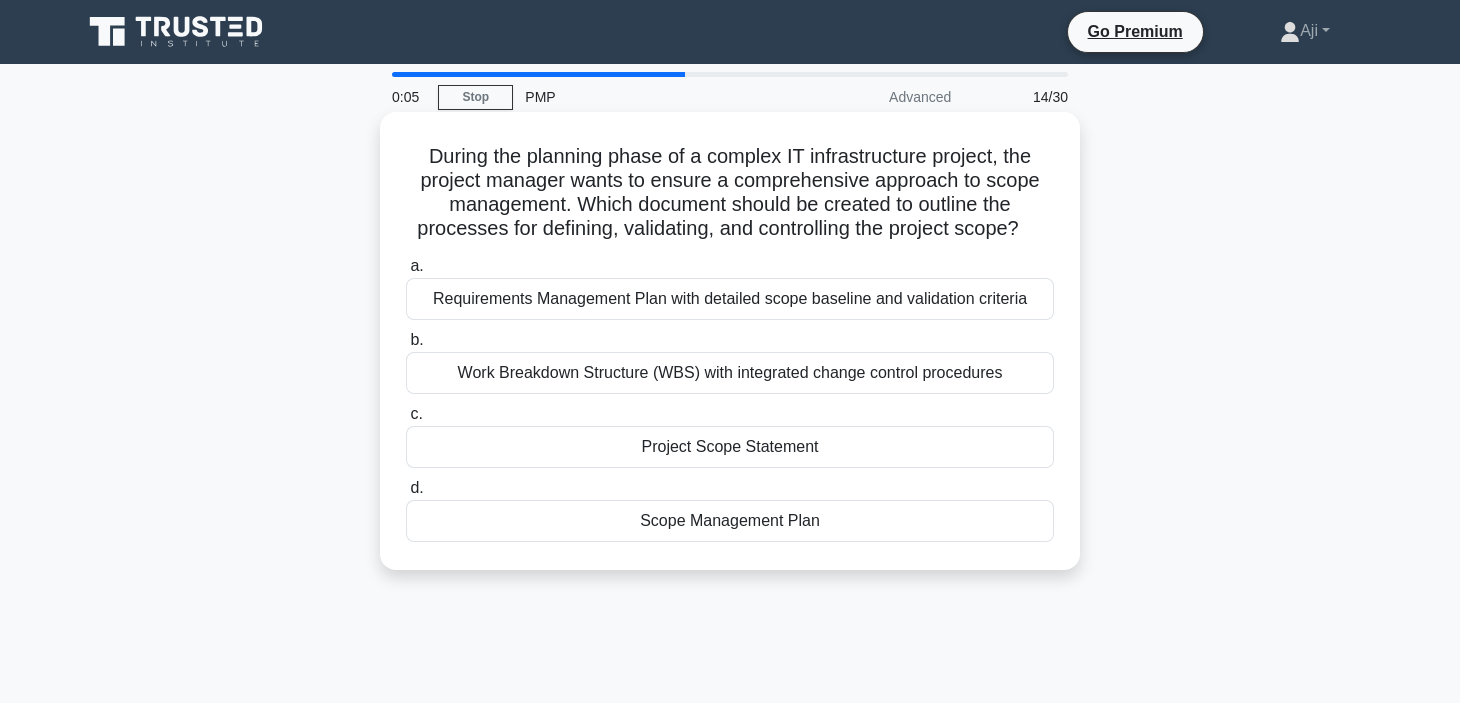 click on "Project Scope Statement" at bounding box center (730, 447) 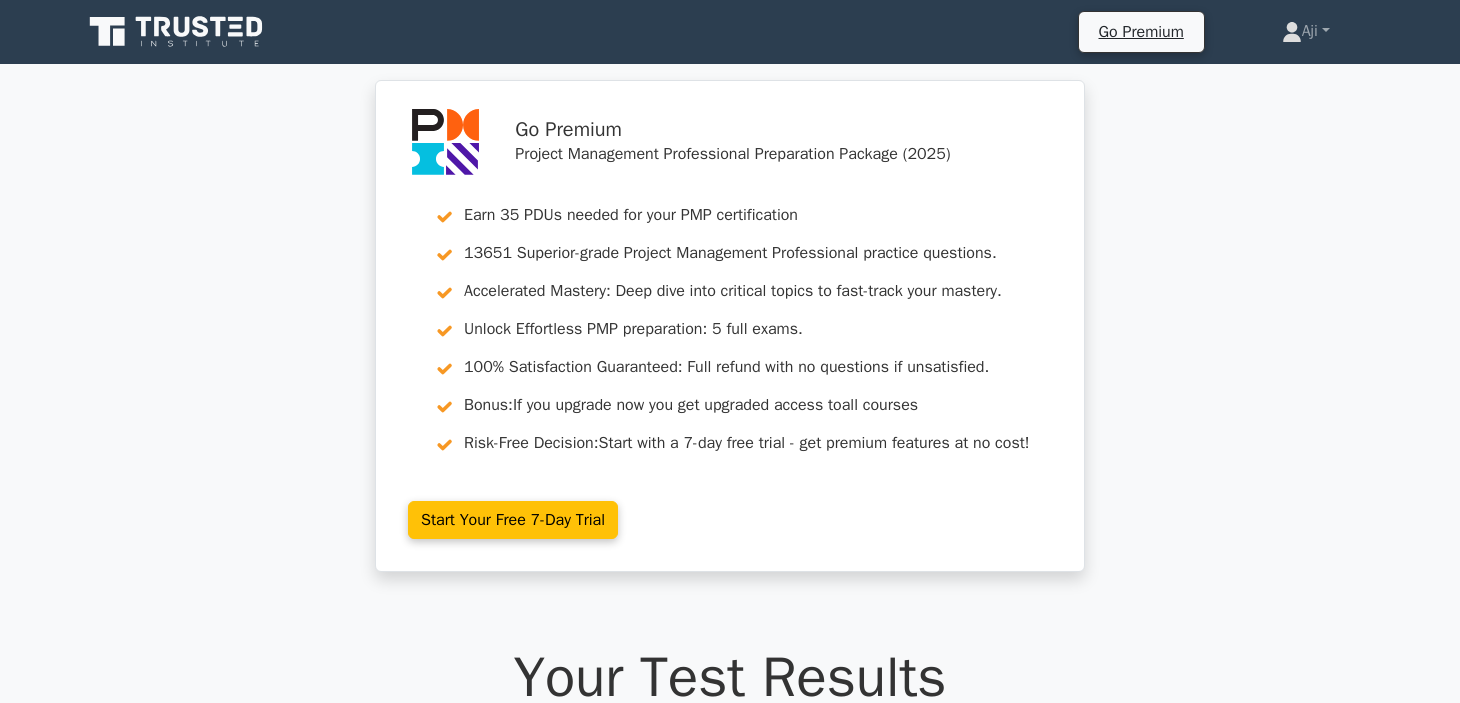 scroll, scrollTop: 0, scrollLeft: 0, axis: both 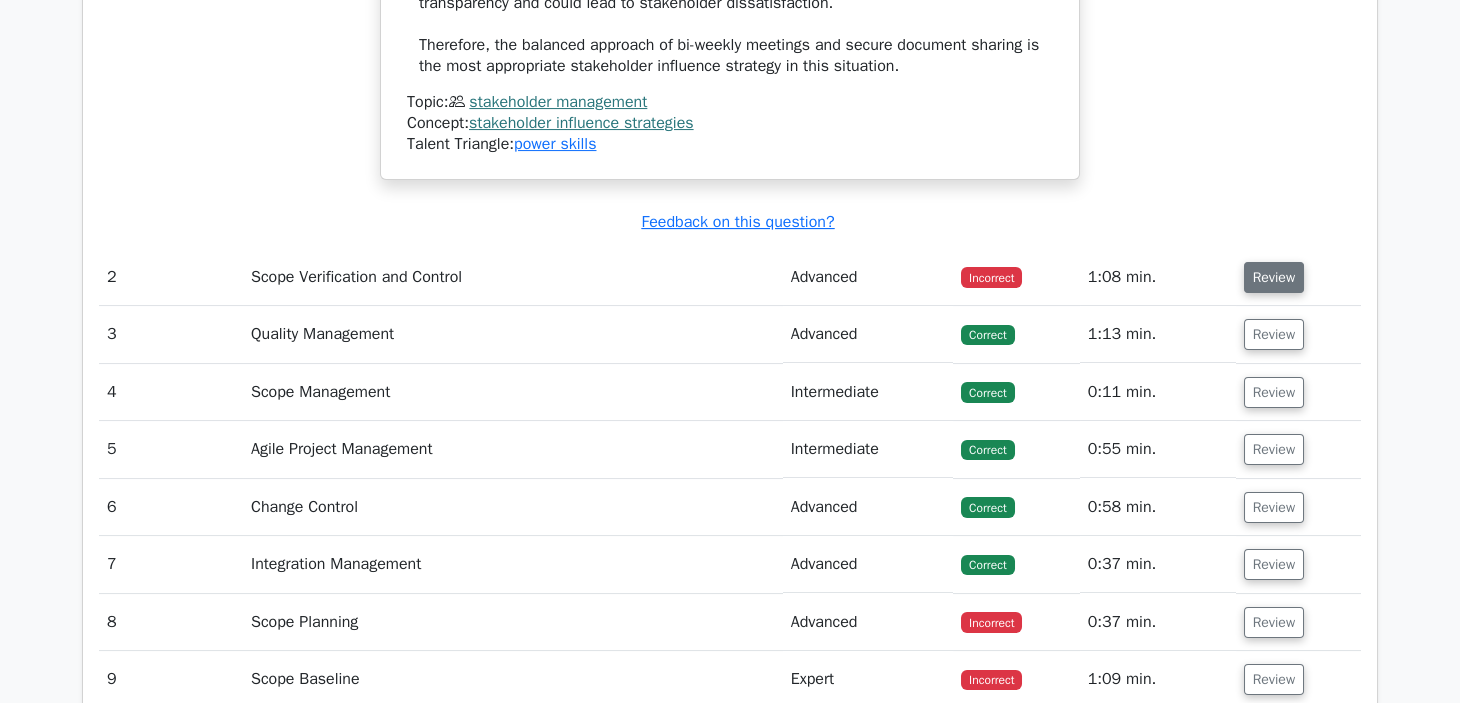 click on "Review" at bounding box center [1274, 277] 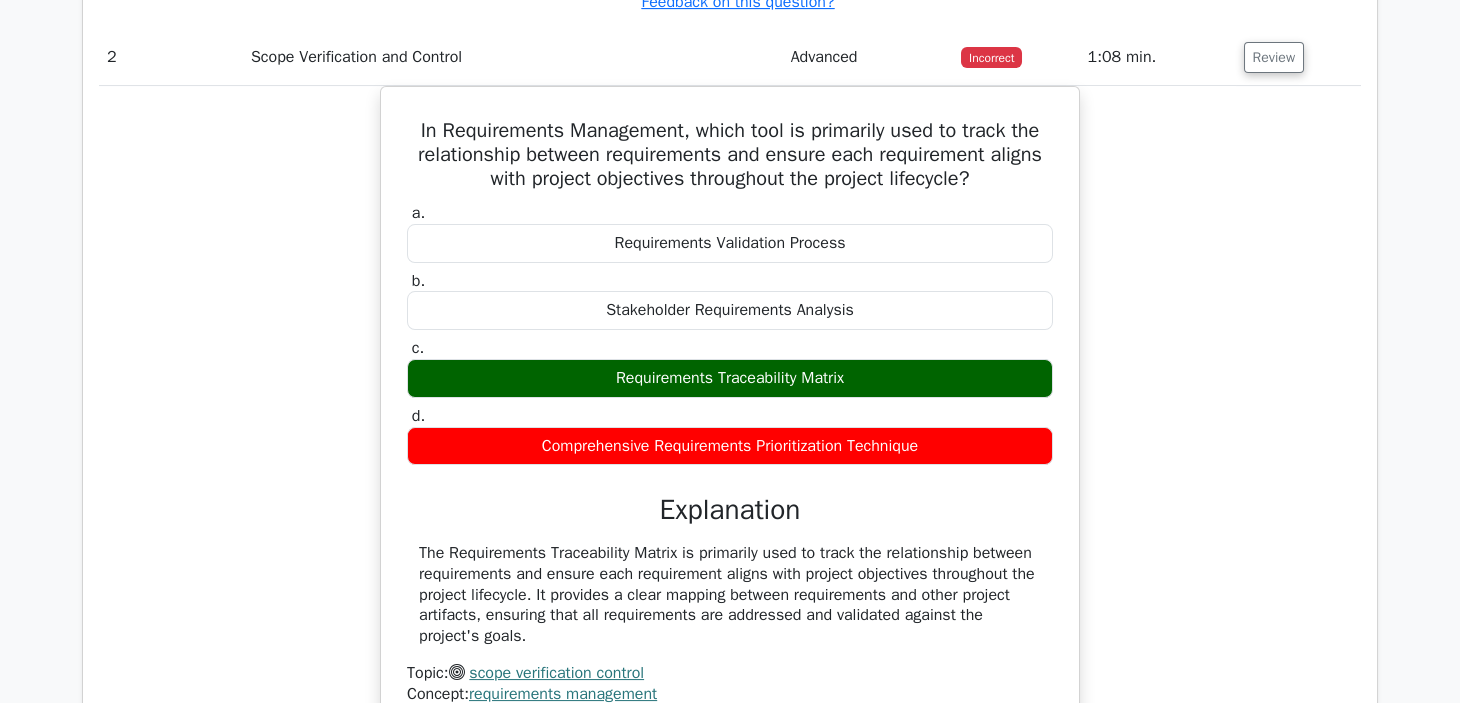 scroll, scrollTop: 3058, scrollLeft: 0, axis: vertical 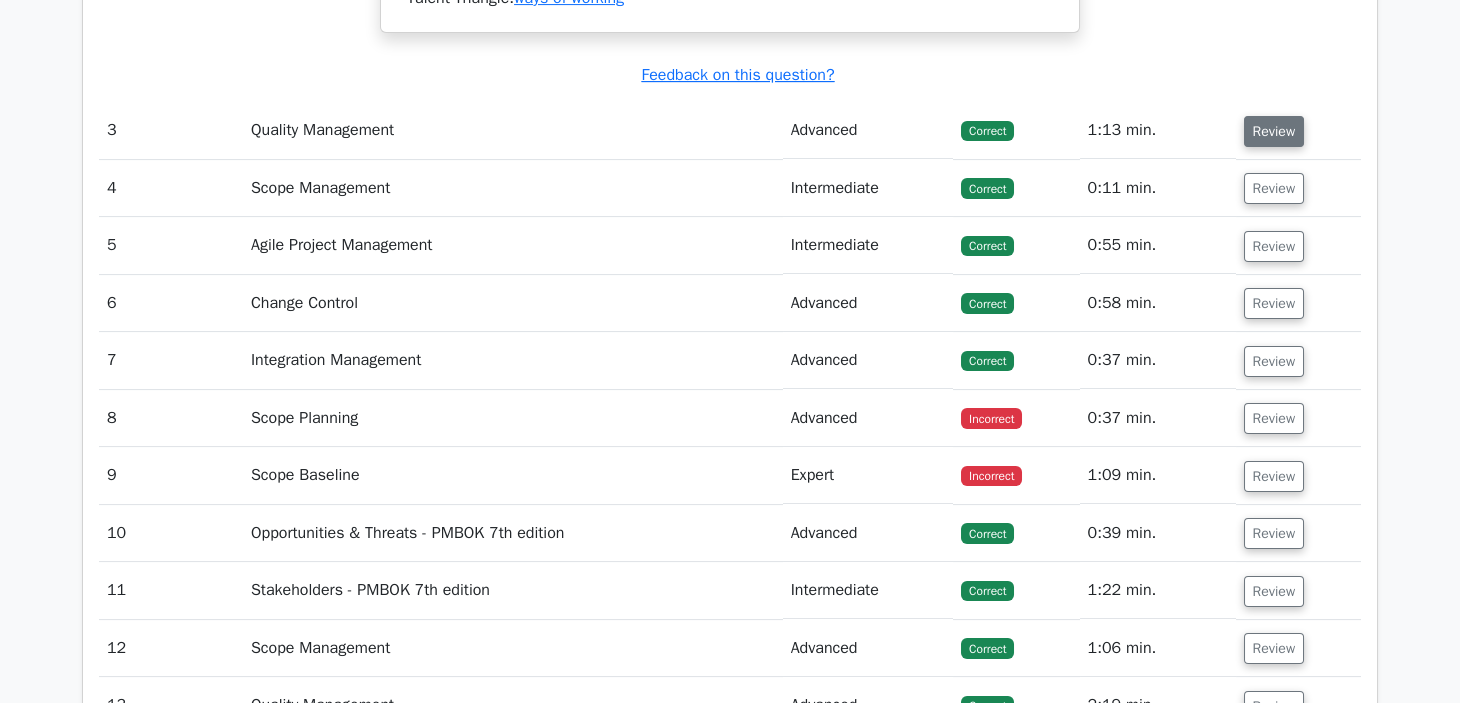 click on "Review" at bounding box center [1274, 131] 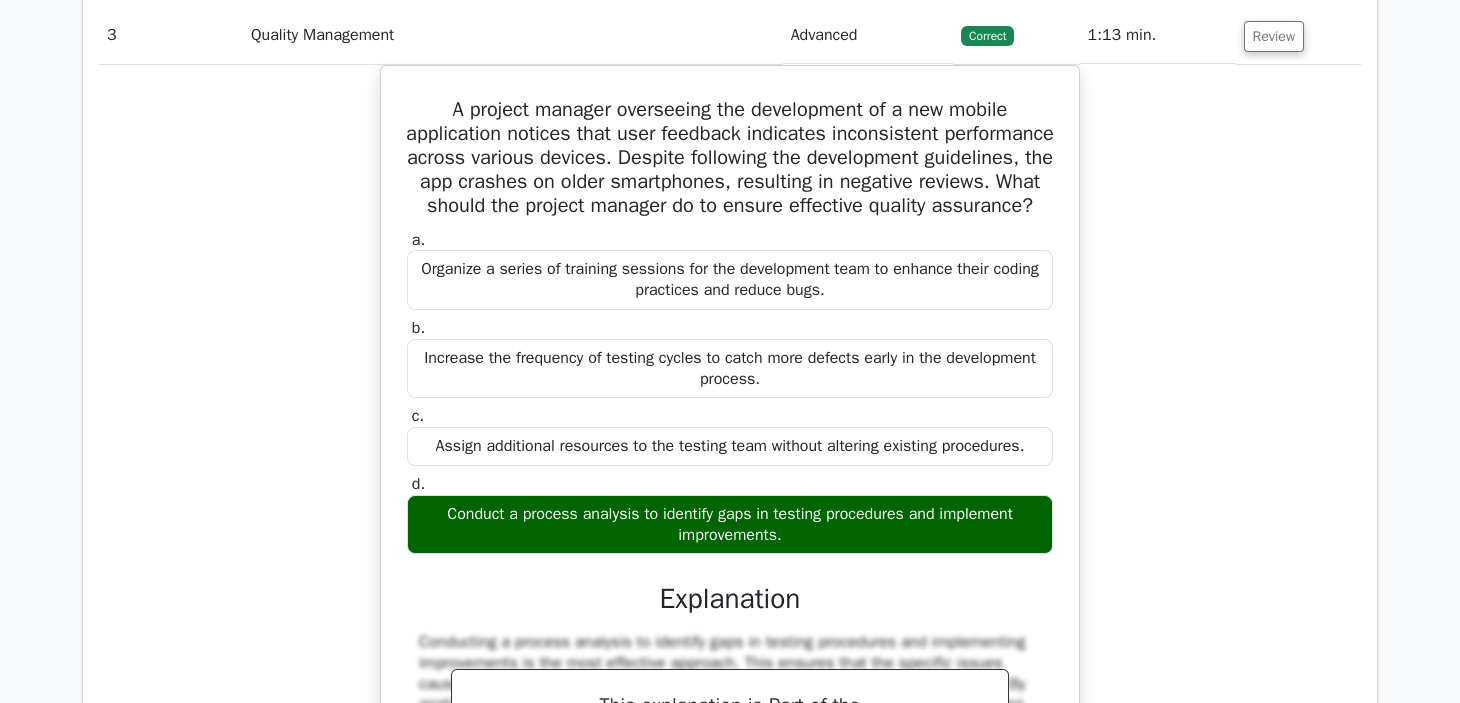 scroll, scrollTop: 3956, scrollLeft: 0, axis: vertical 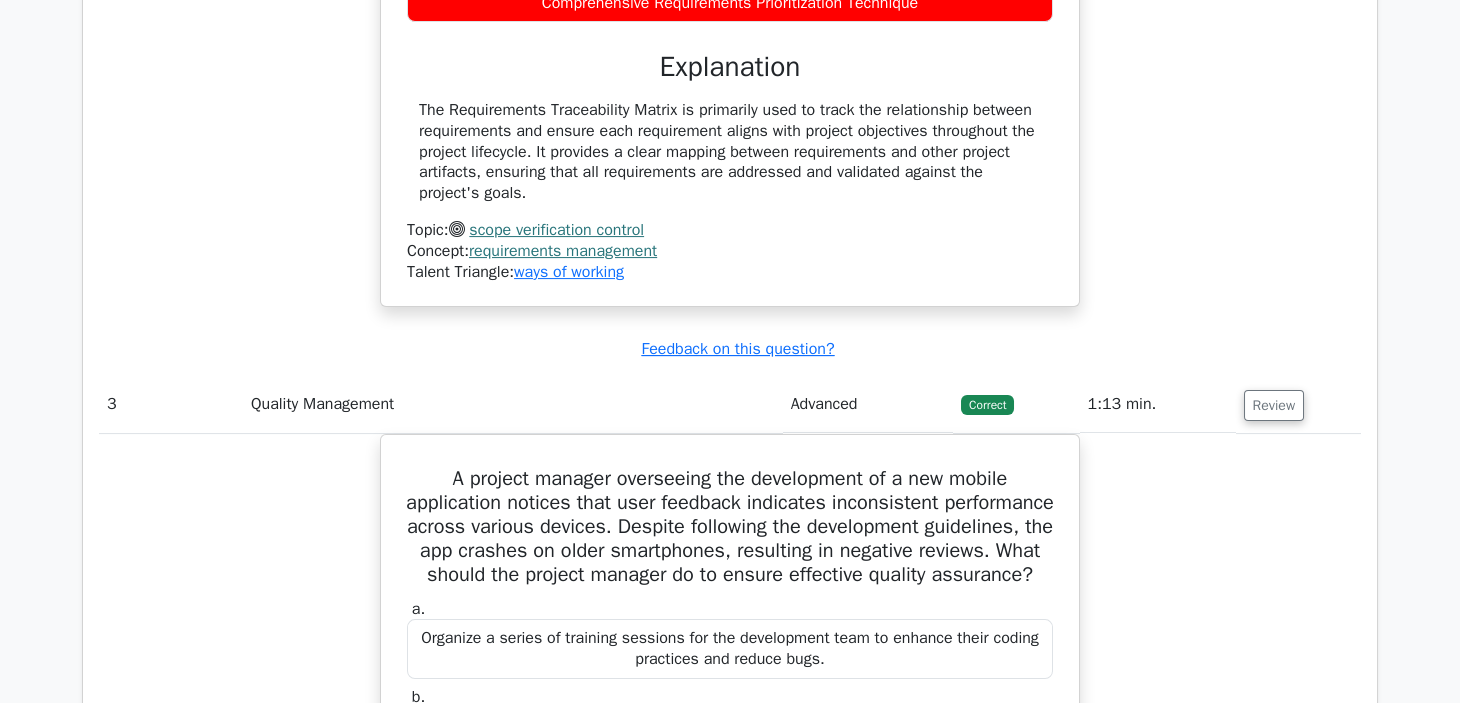 drag, startPoint x: 1459, startPoint y: 393, endPoint x: 1463, endPoint y: 438, distance: 45.17743 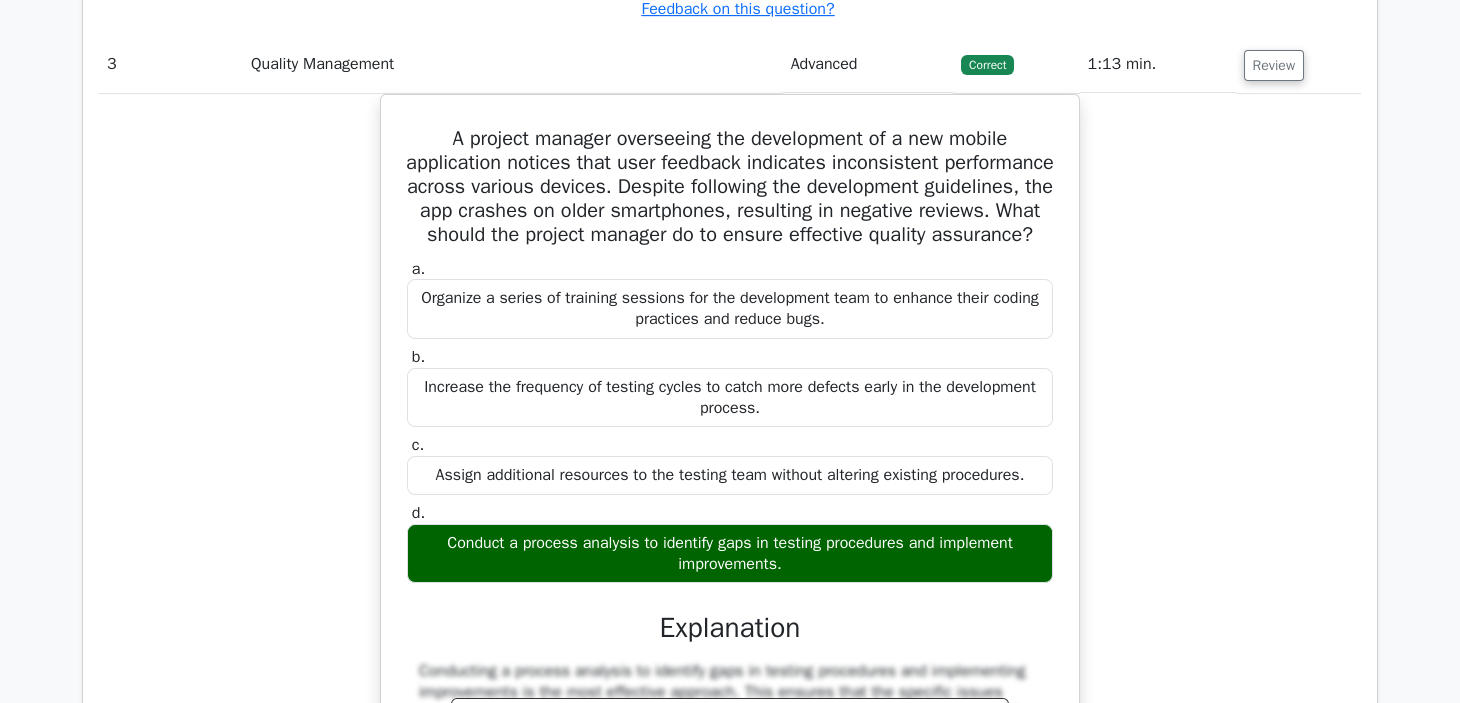 scroll, scrollTop: 3823, scrollLeft: 0, axis: vertical 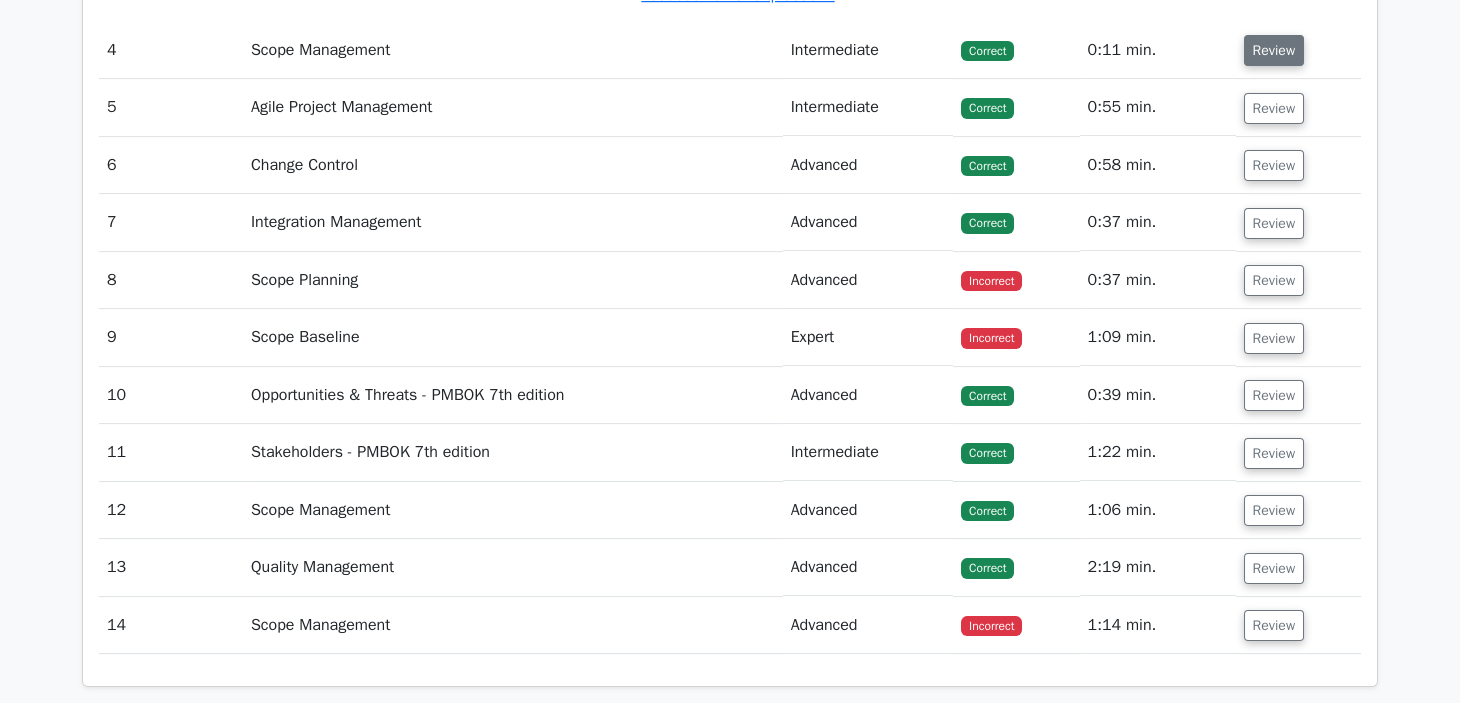 click on "Review" at bounding box center (1274, 50) 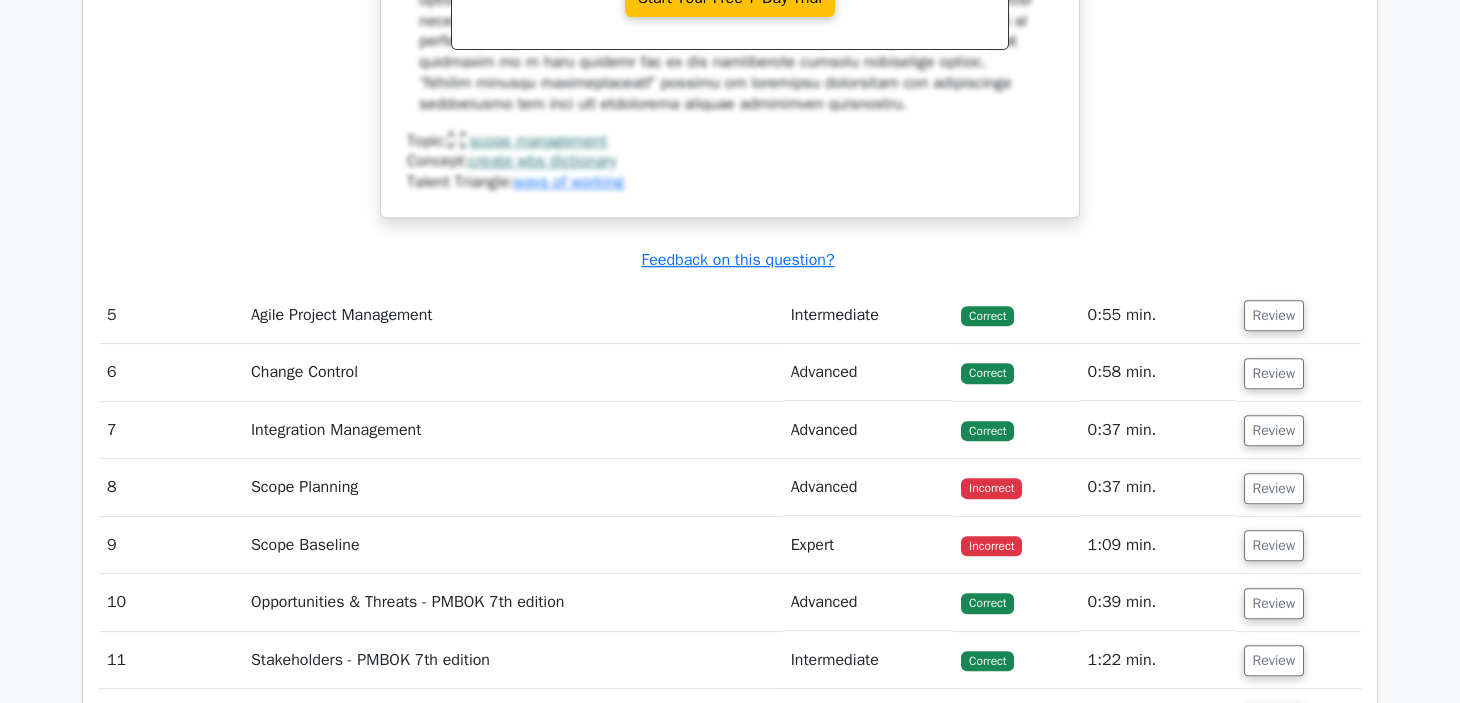 scroll, scrollTop: 5548, scrollLeft: 0, axis: vertical 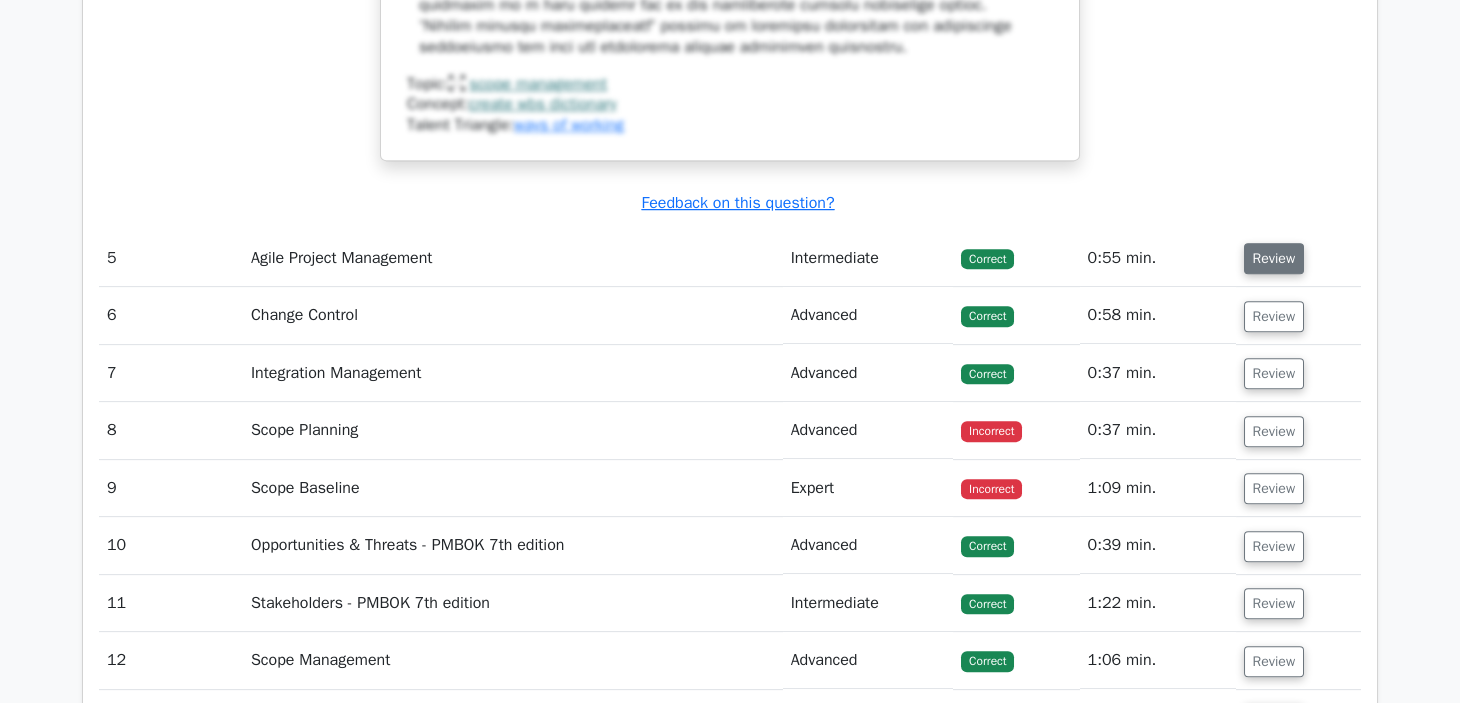 click on "Review" at bounding box center (1274, 258) 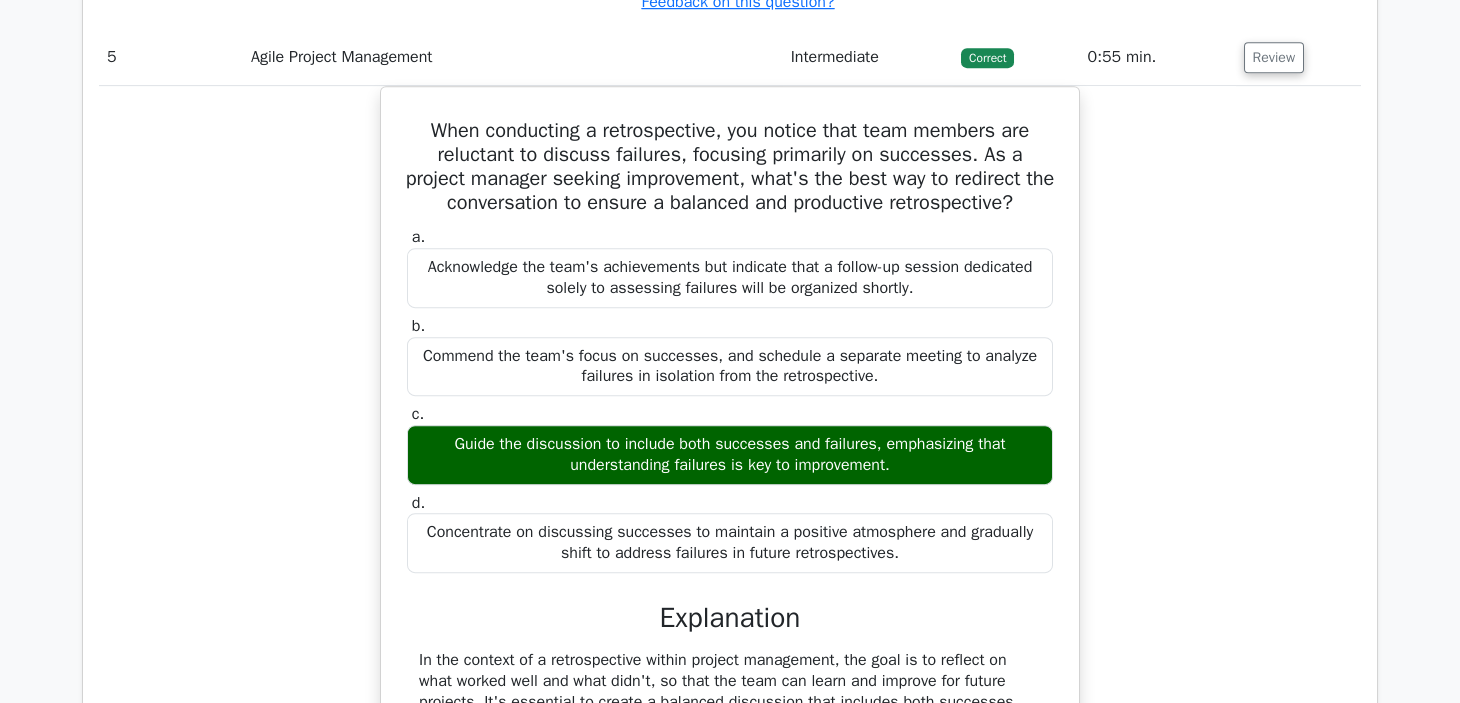 scroll, scrollTop: 5763, scrollLeft: 0, axis: vertical 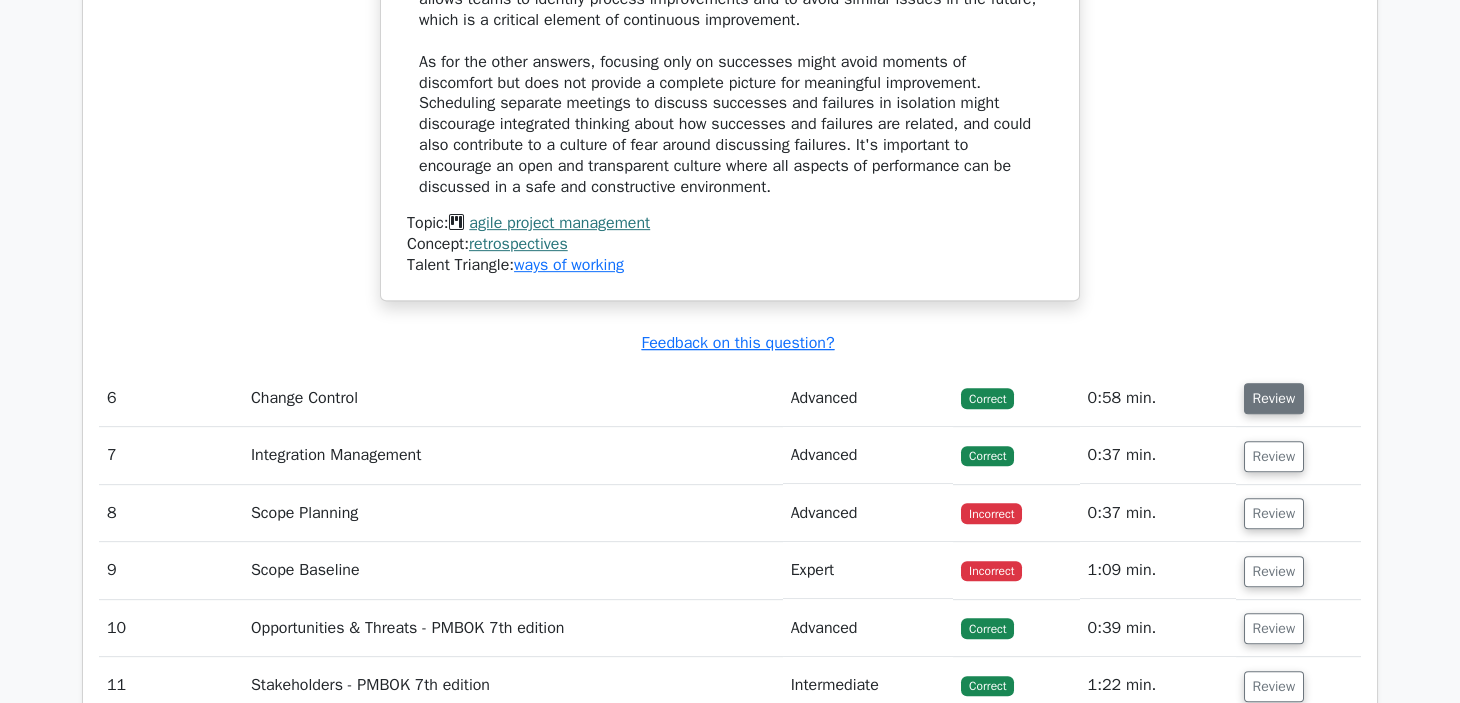 click on "Review" at bounding box center (1274, 398) 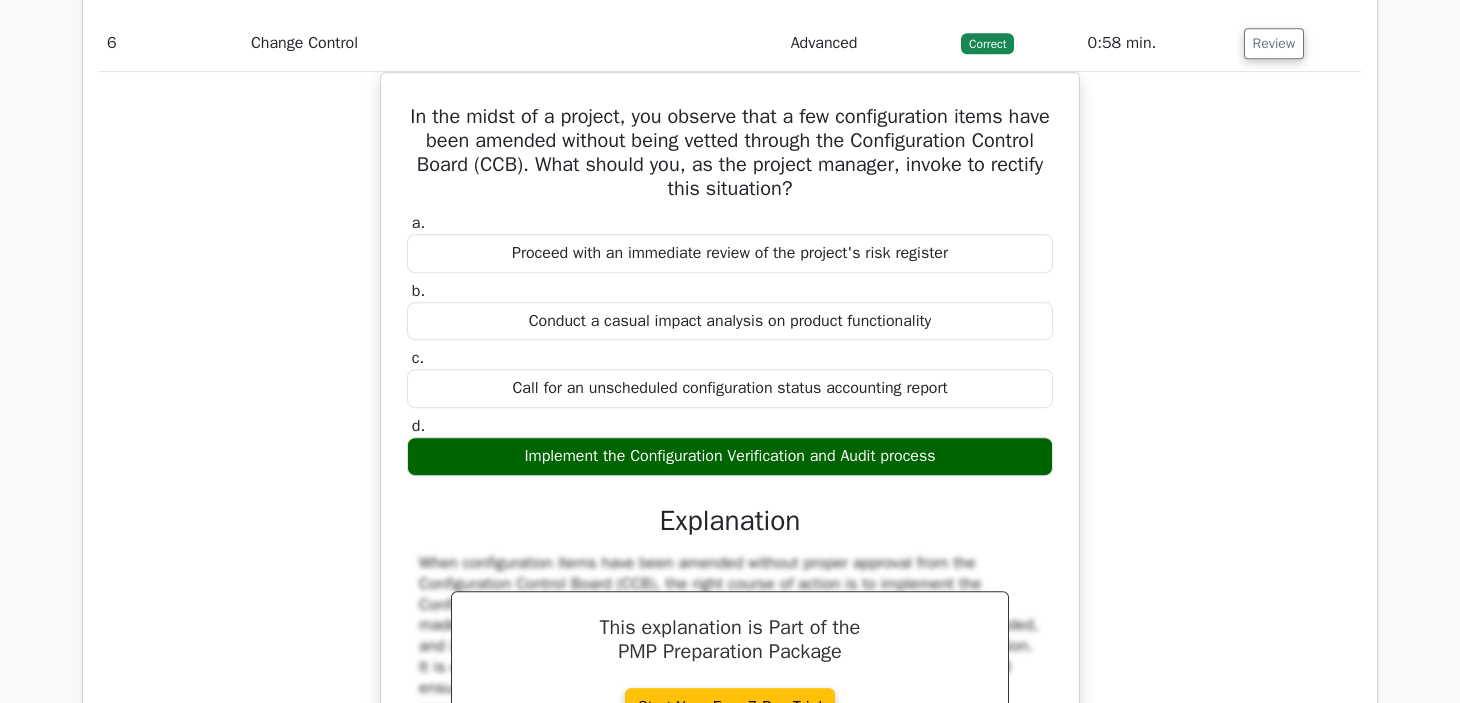 scroll, scrollTop: 6885, scrollLeft: 0, axis: vertical 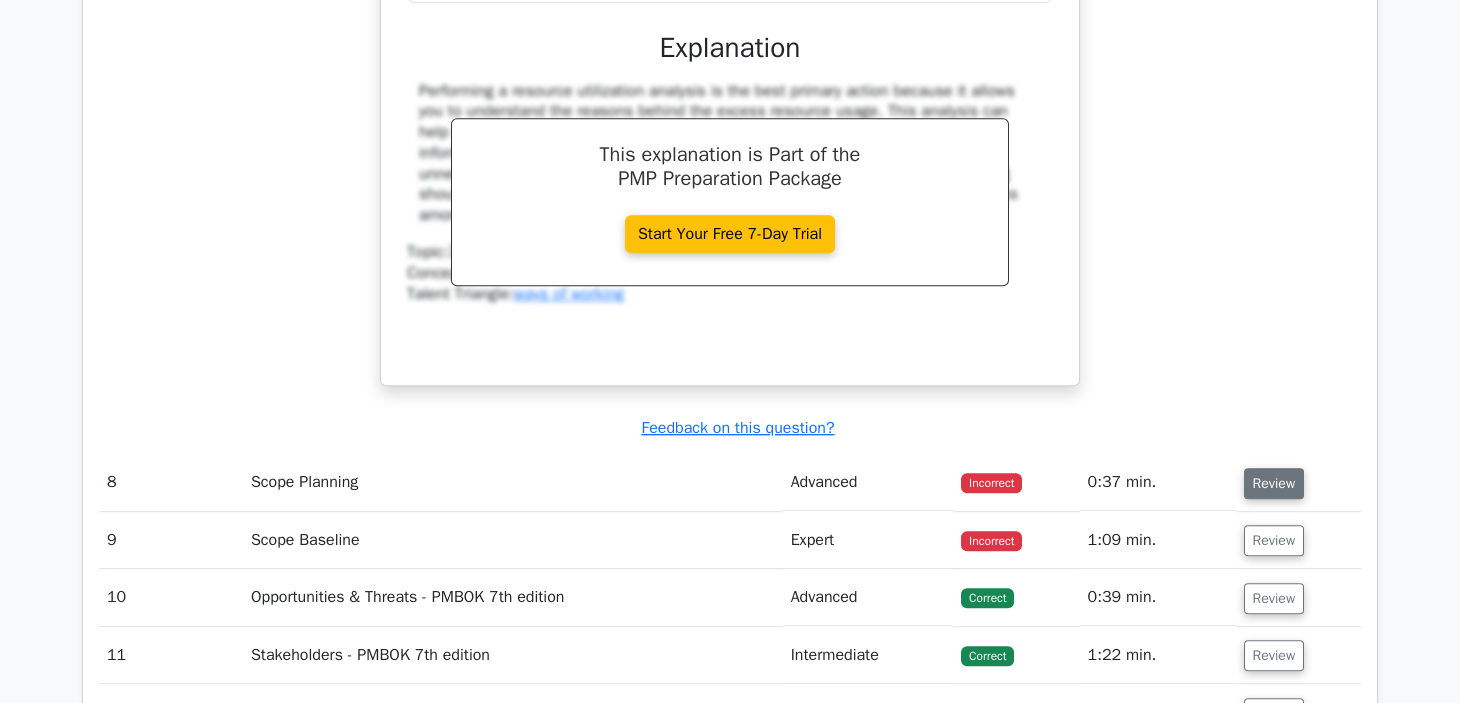 click on "Review" at bounding box center (1274, 483) 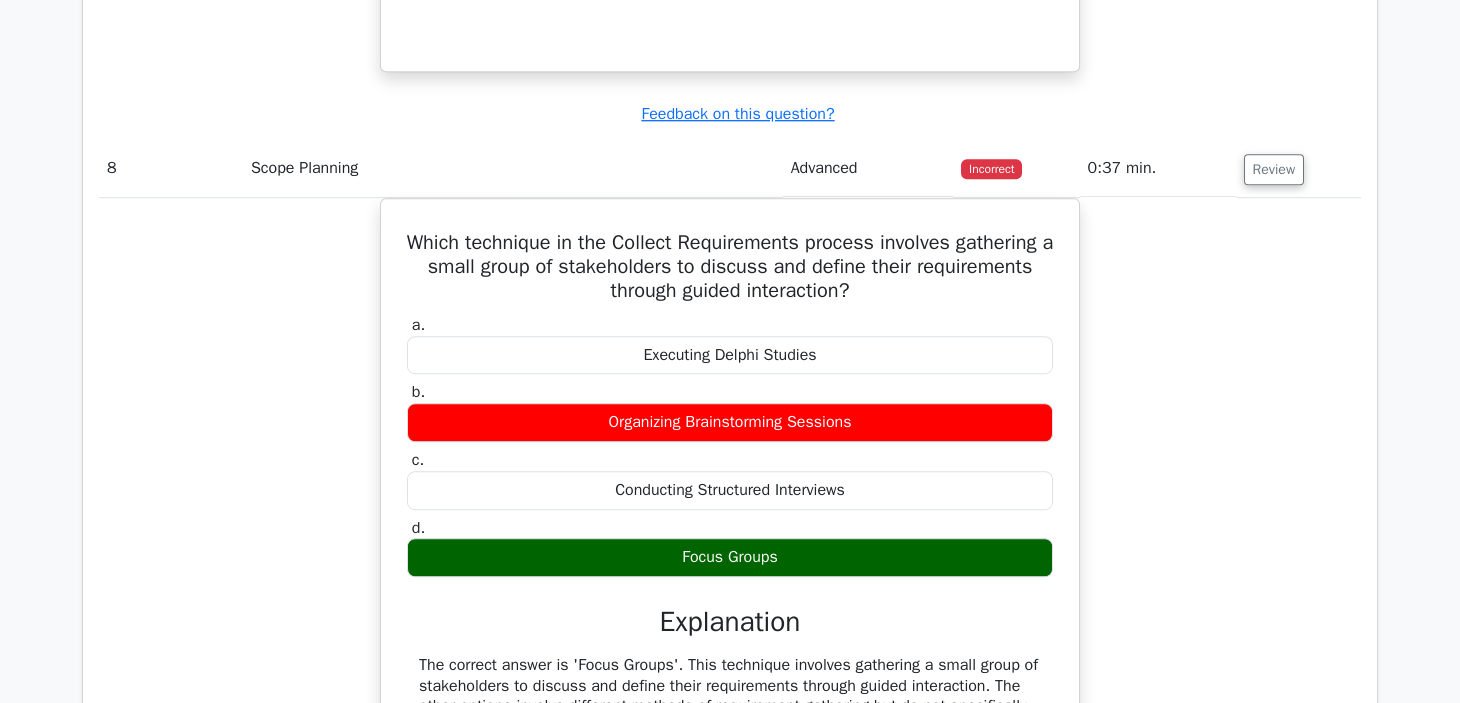scroll, scrollTop: 8742, scrollLeft: 0, axis: vertical 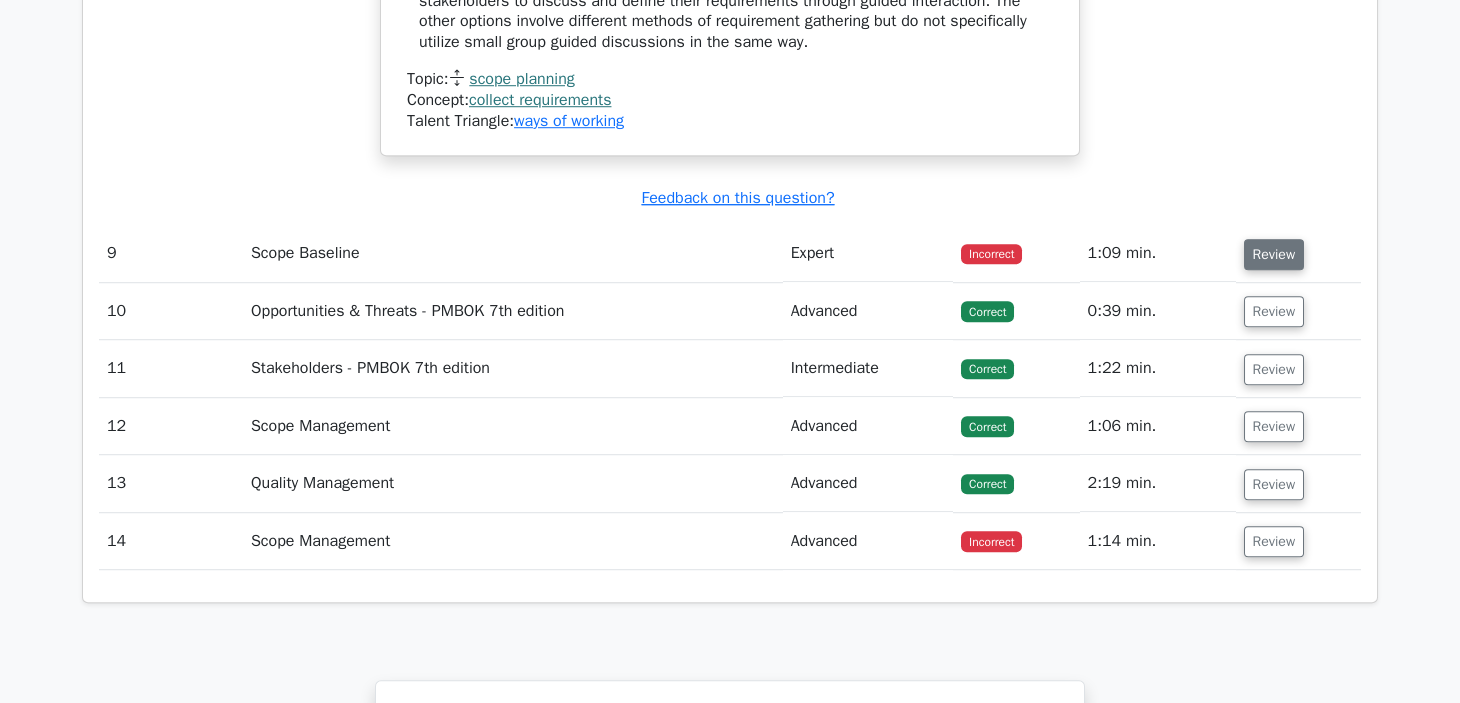 click on "Review" at bounding box center [1274, 254] 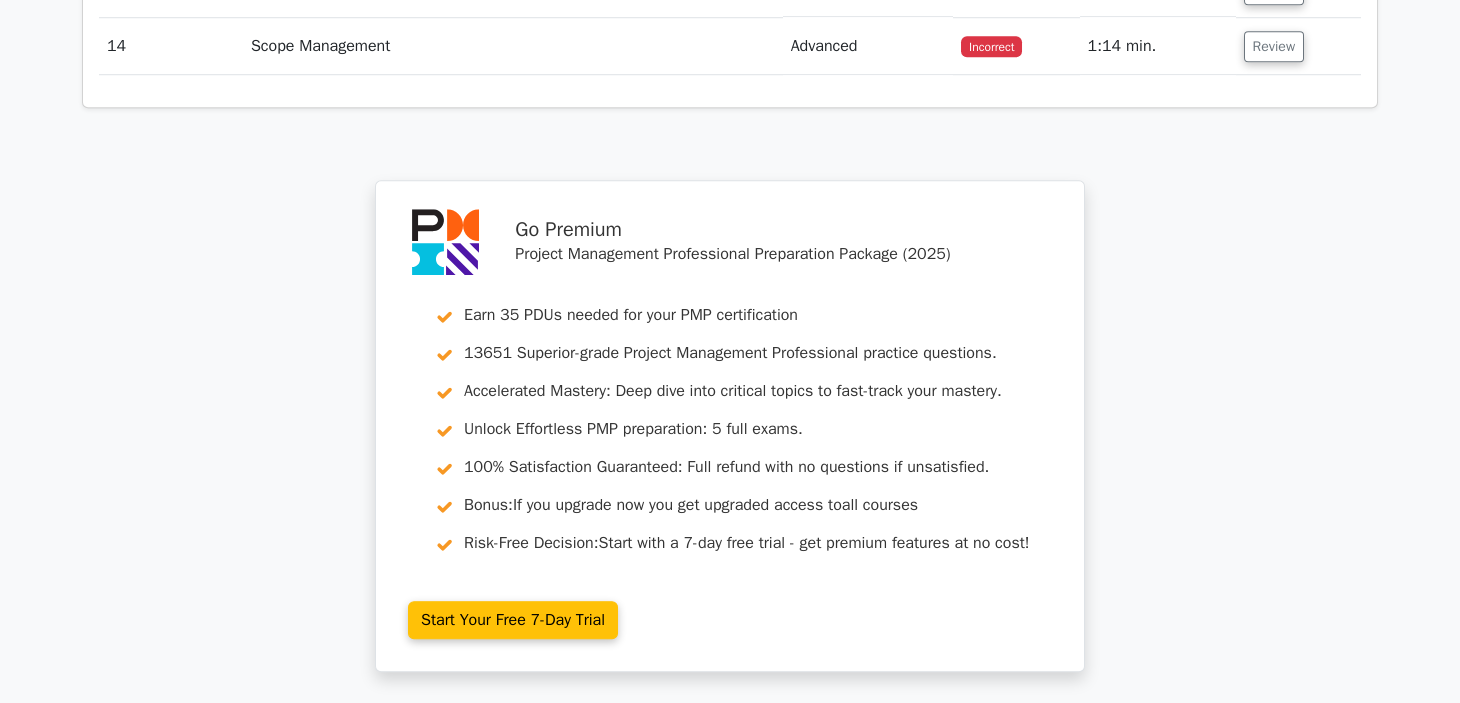 scroll, scrollTop: 9384, scrollLeft: 0, axis: vertical 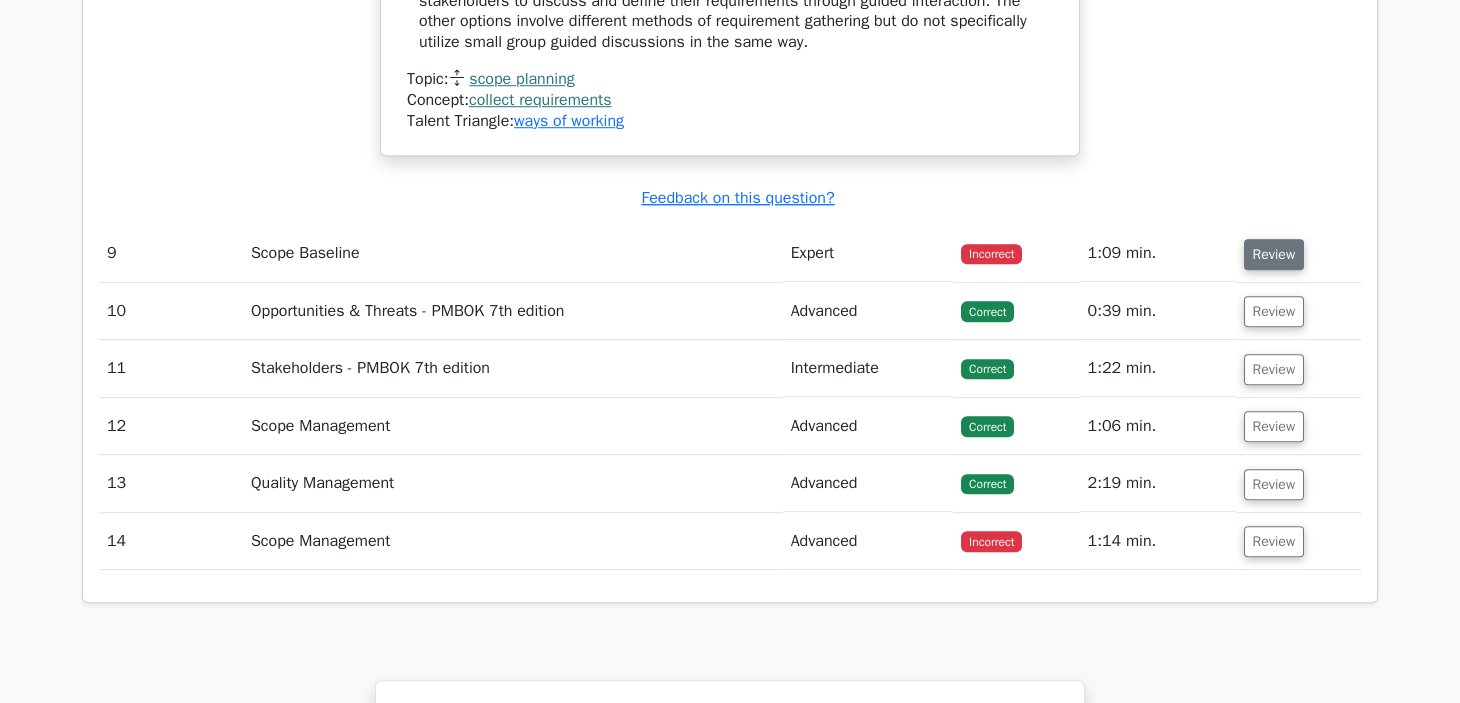 click on "Review" at bounding box center [1274, 254] 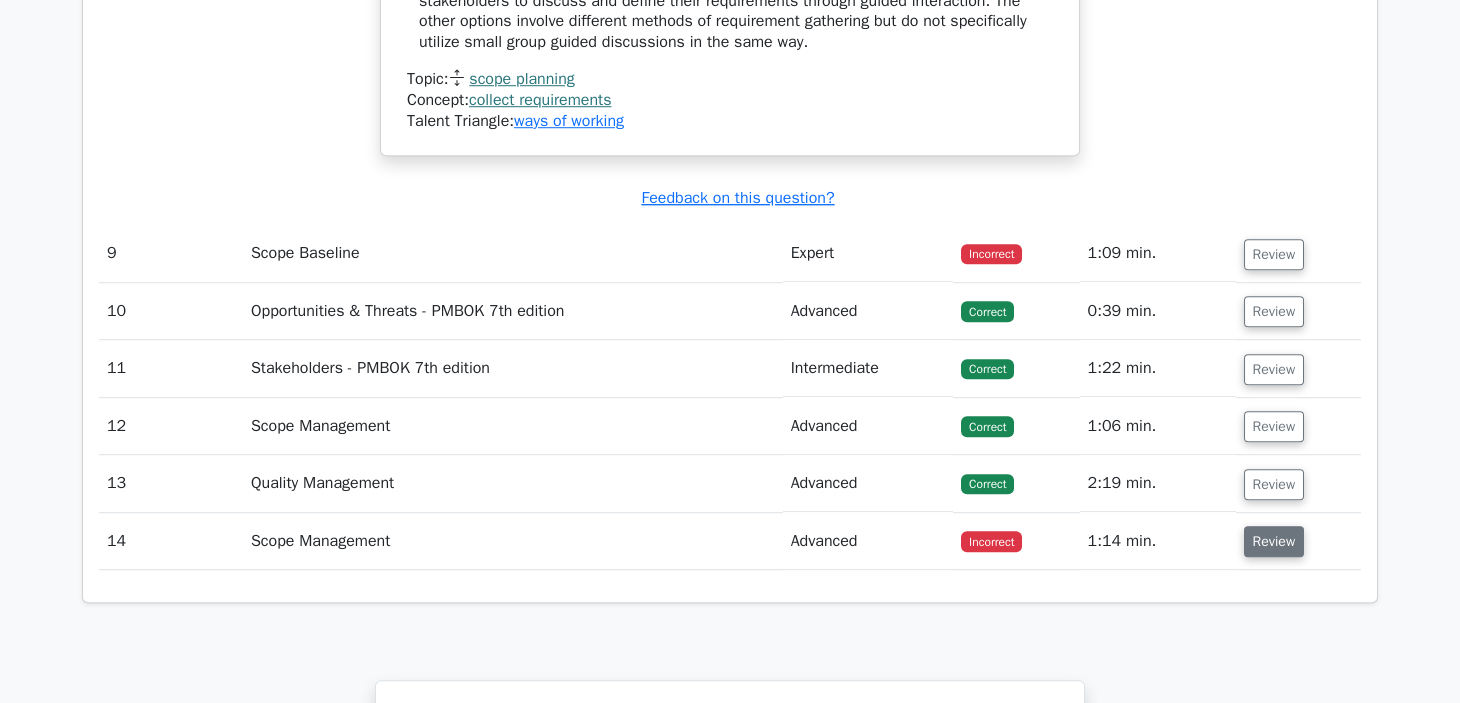 click on "Review" at bounding box center (1274, 541) 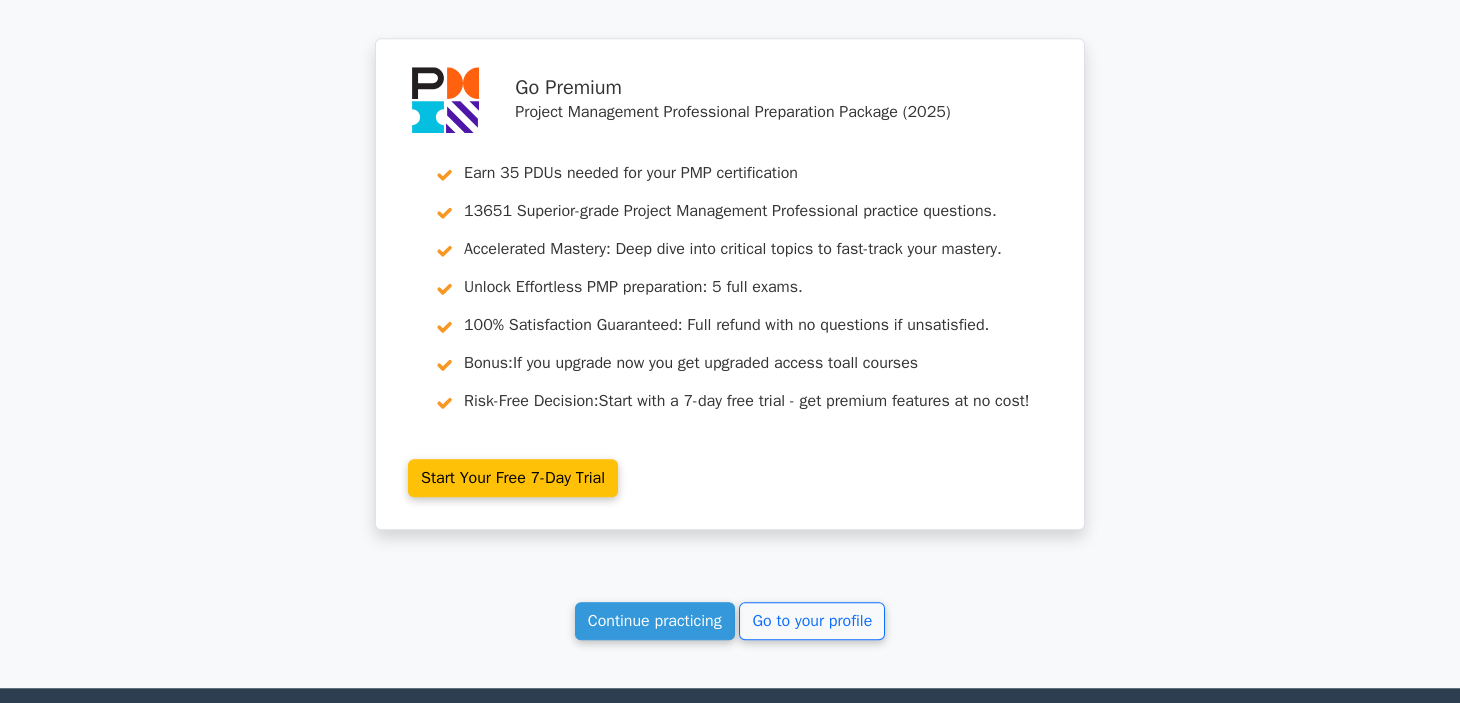 scroll, scrollTop: 11450, scrollLeft: 0, axis: vertical 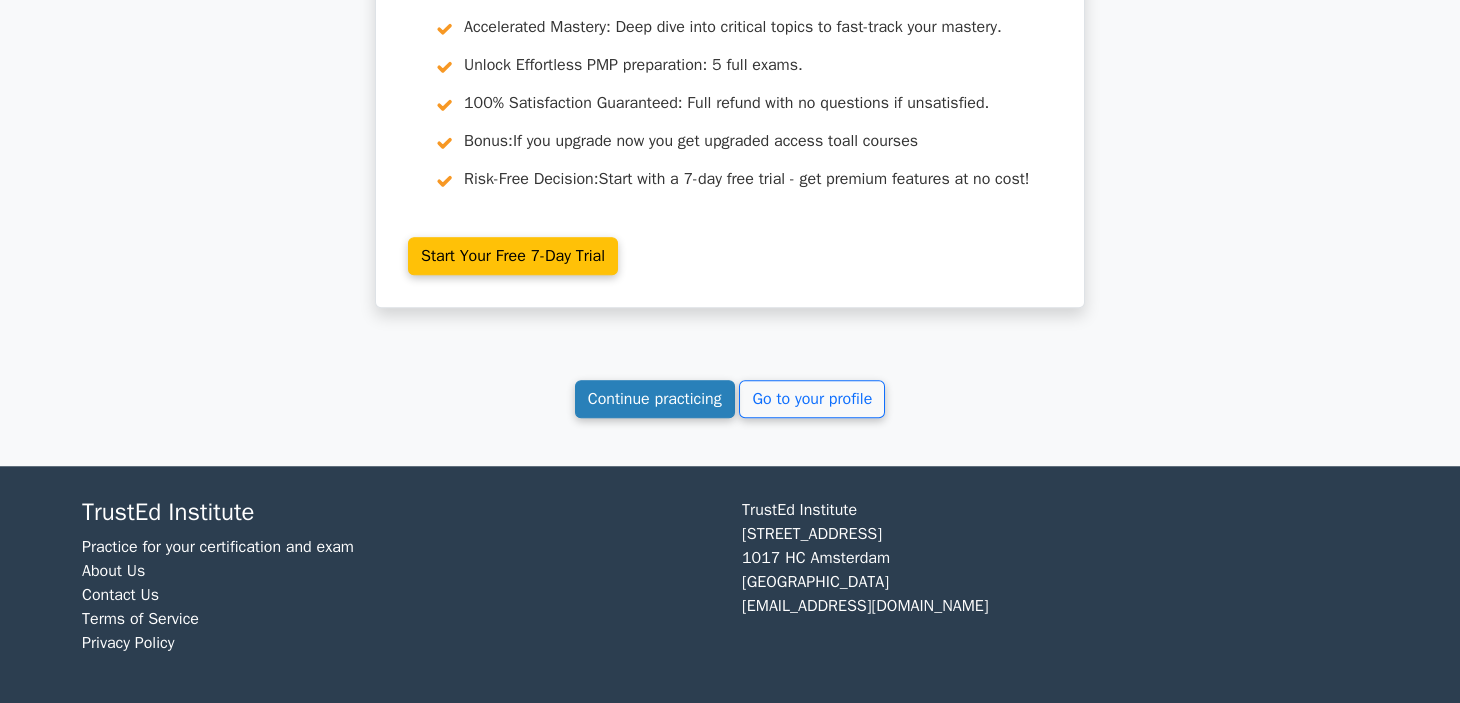 click on "Continue practicing" at bounding box center (655, 399) 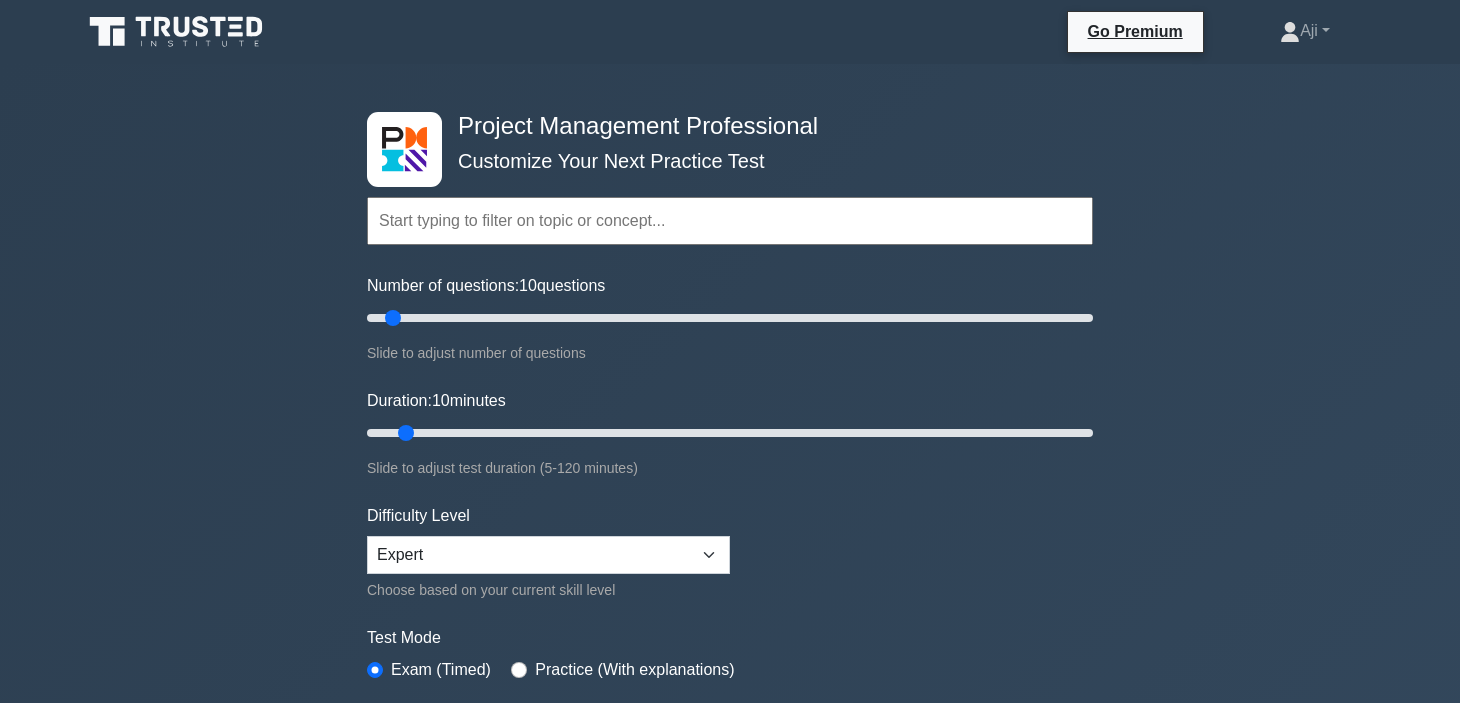 scroll, scrollTop: 0, scrollLeft: 0, axis: both 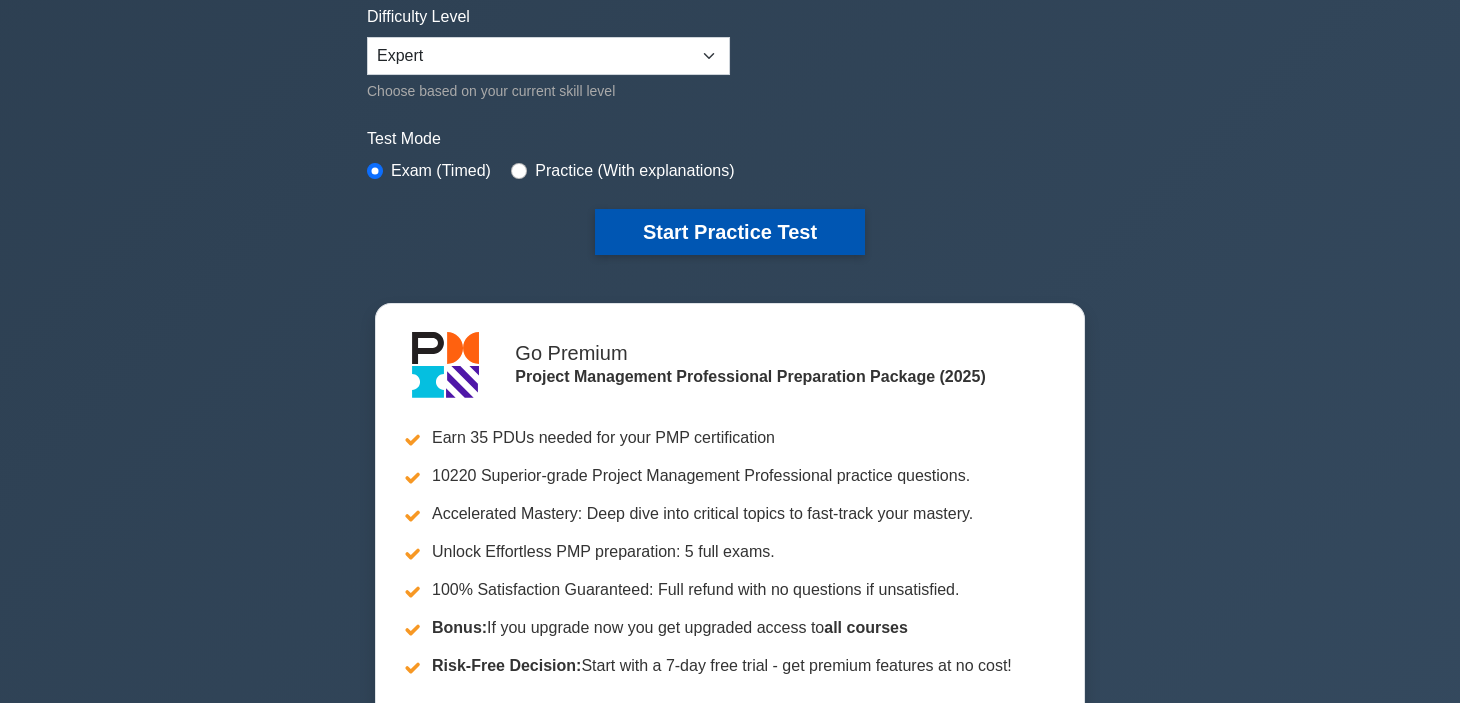 click on "Start Practice Test" at bounding box center [730, 232] 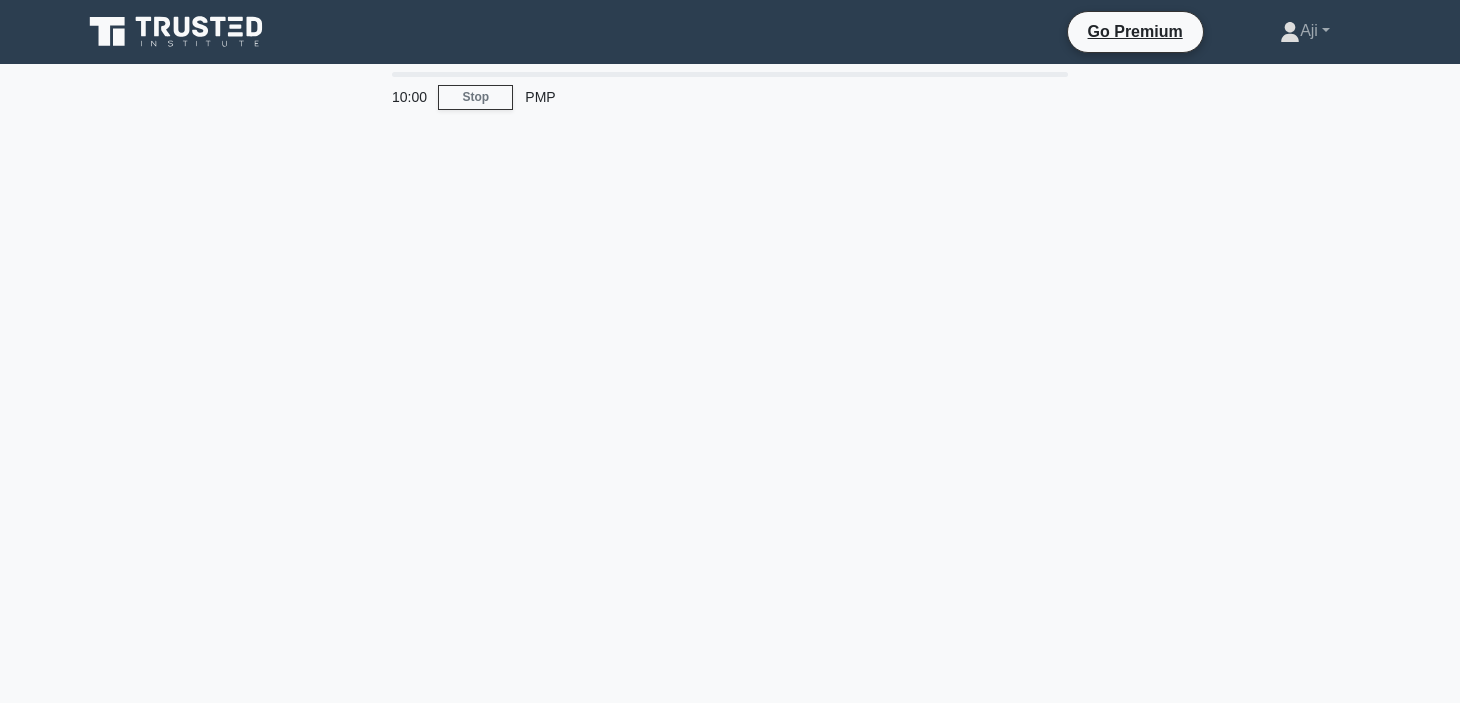 scroll, scrollTop: 0, scrollLeft: 0, axis: both 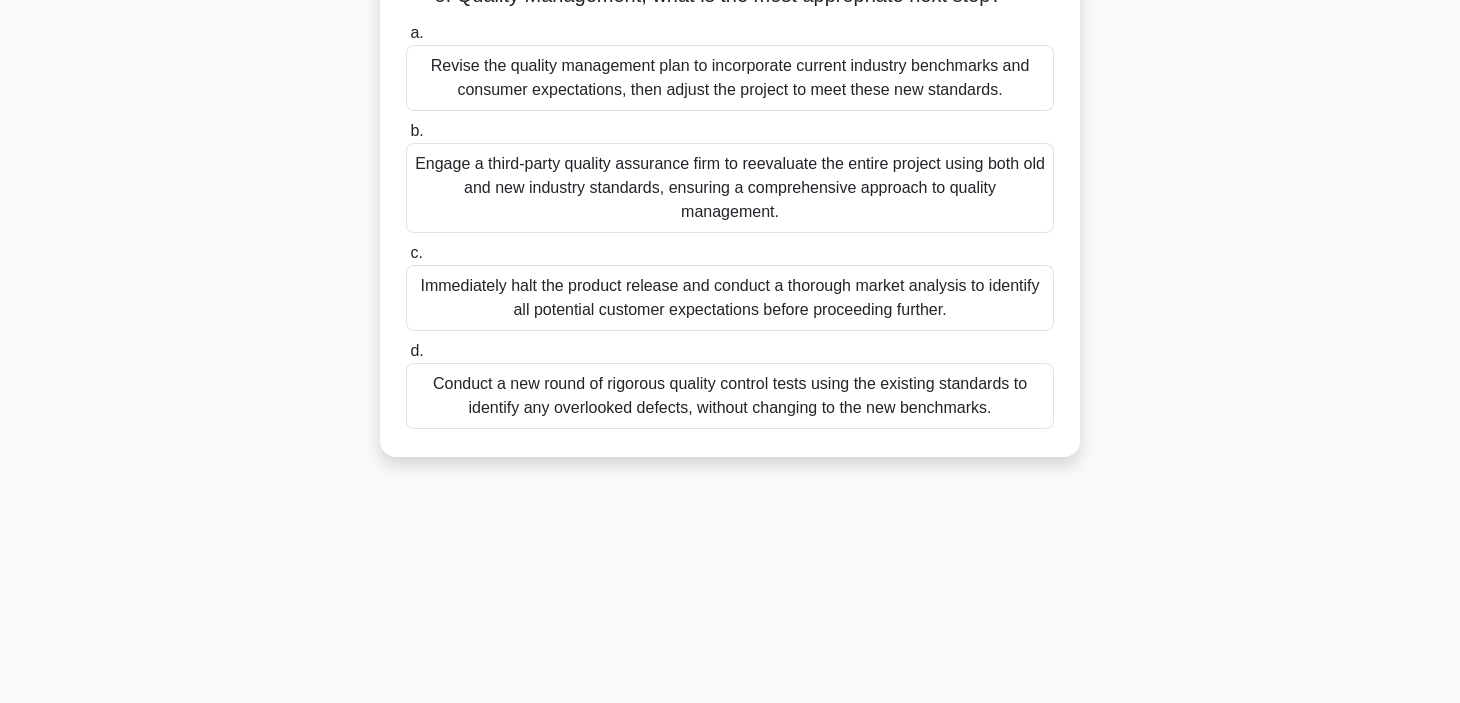 click on "Revise the quality management plan to incorporate current industry benchmarks and consumer expectations, then adjust the project to meet these new standards." at bounding box center (730, 78) 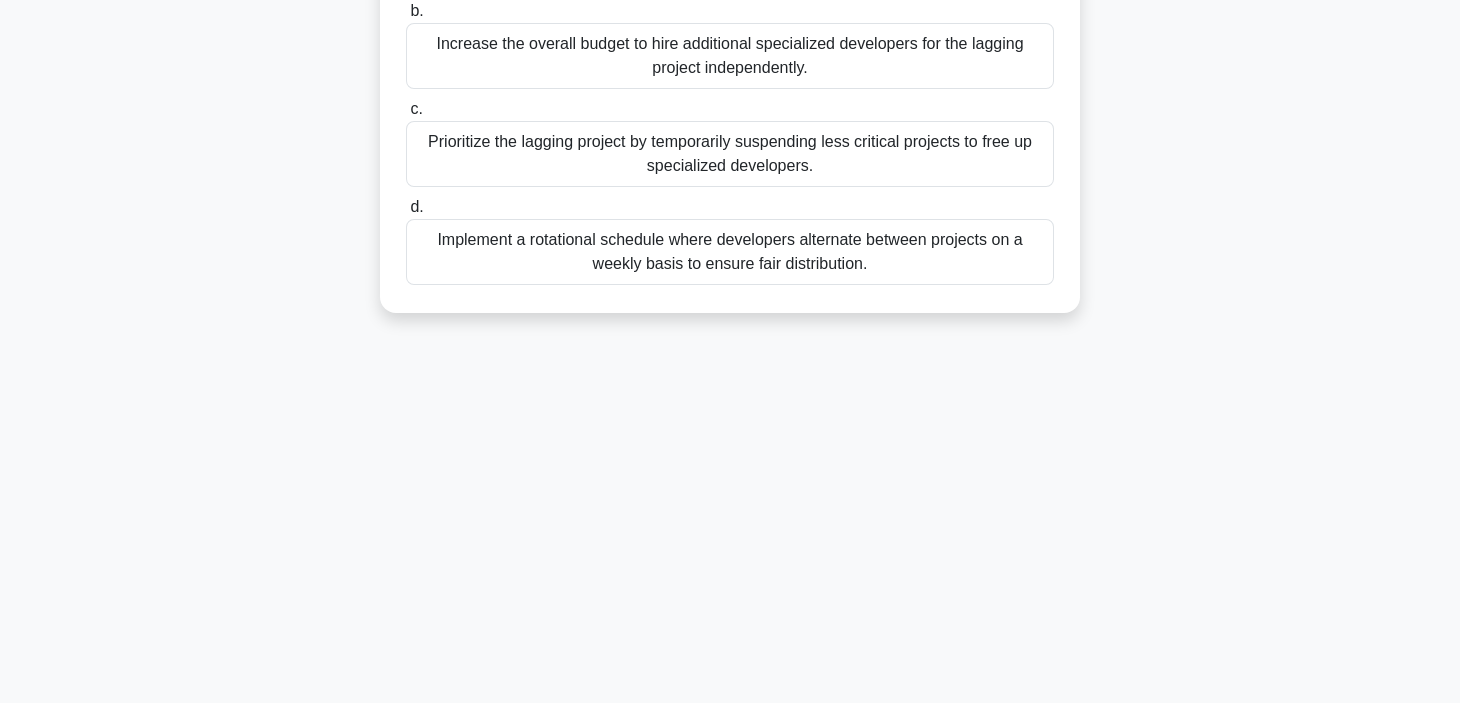 scroll, scrollTop: 0, scrollLeft: 0, axis: both 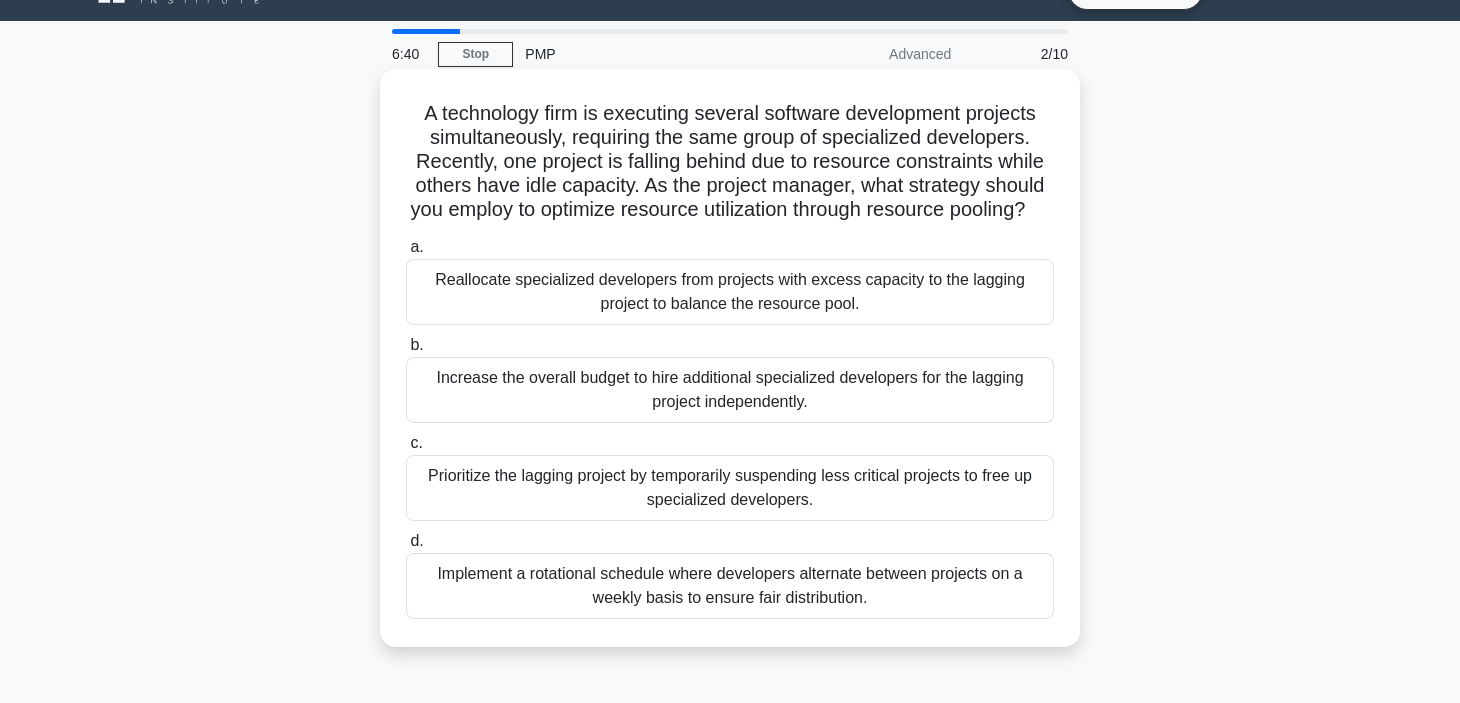 click on "Reallocate specialized developers from projects with excess capacity to the lagging project to balance the resource pool." at bounding box center [730, 292] 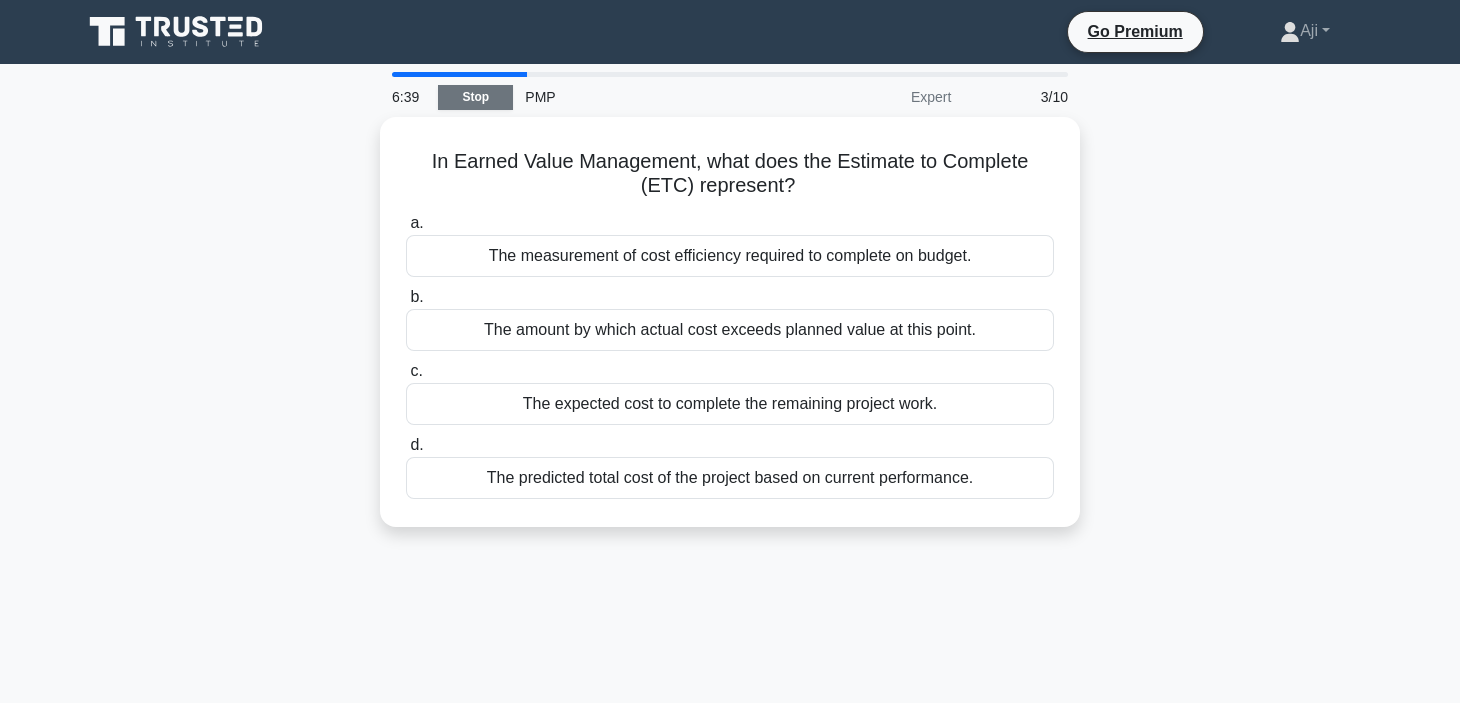 scroll, scrollTop: 0, scrollLeft: 0, axis: both 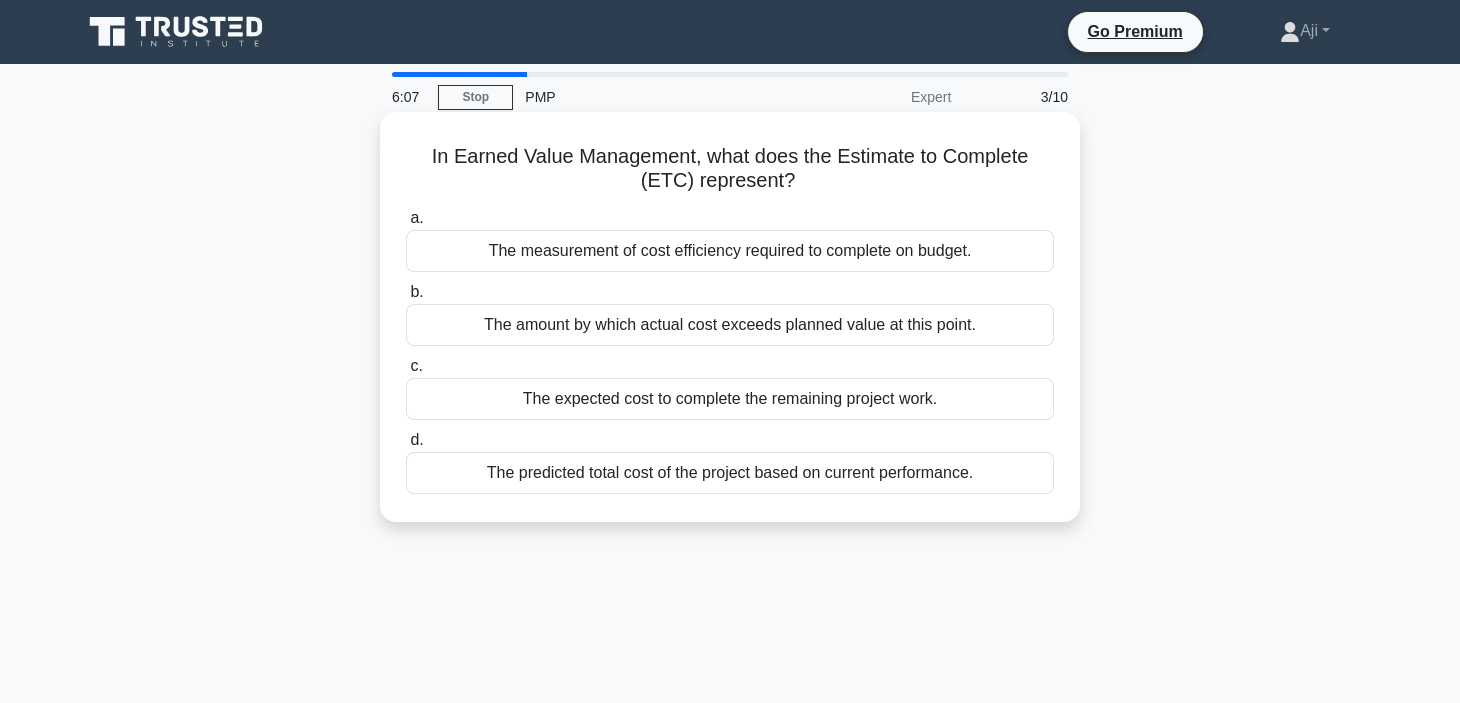 click on "The expected cost to complete the remaining project work." at bounding box center [730, 399] 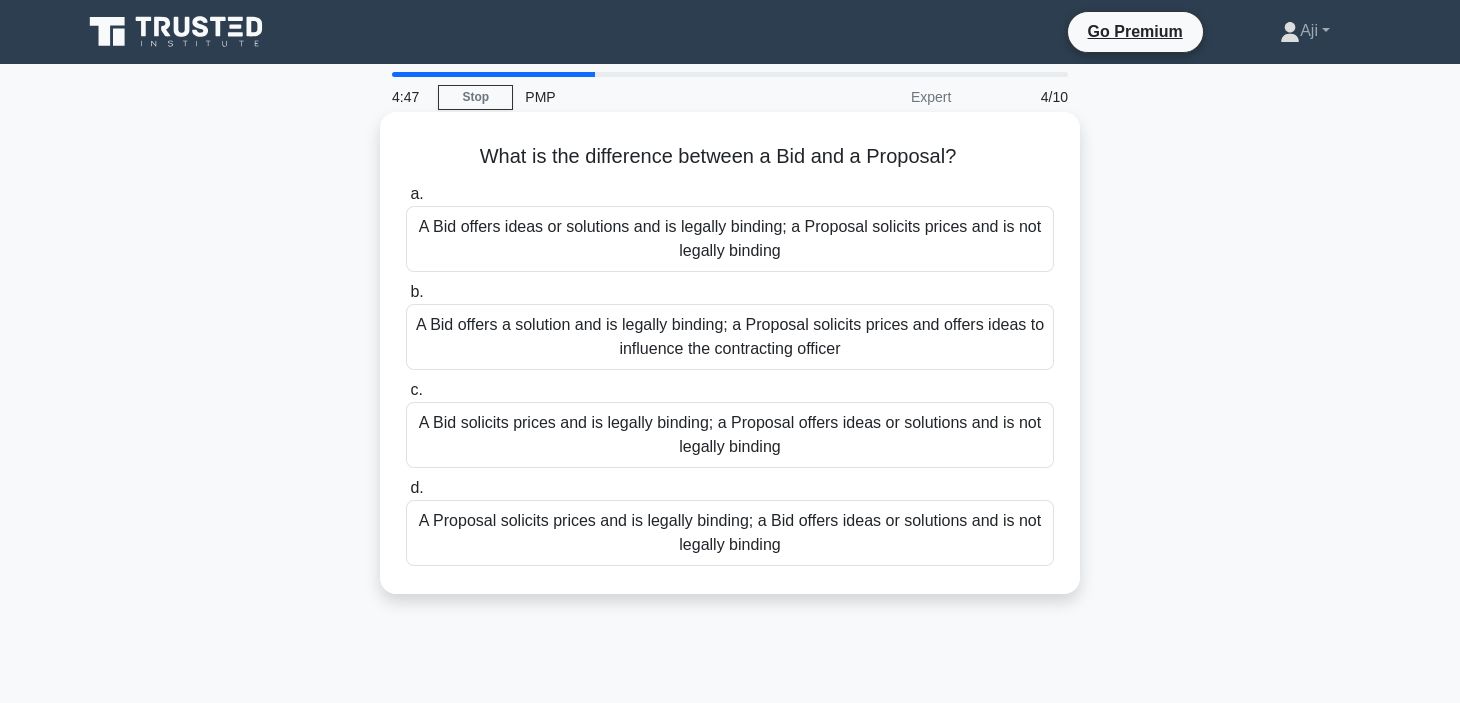 click on "A Bid solicits prices and is legally binding; a Proposal offers ideas or solutions and is not legally binding" at bounding box center (730, 435) 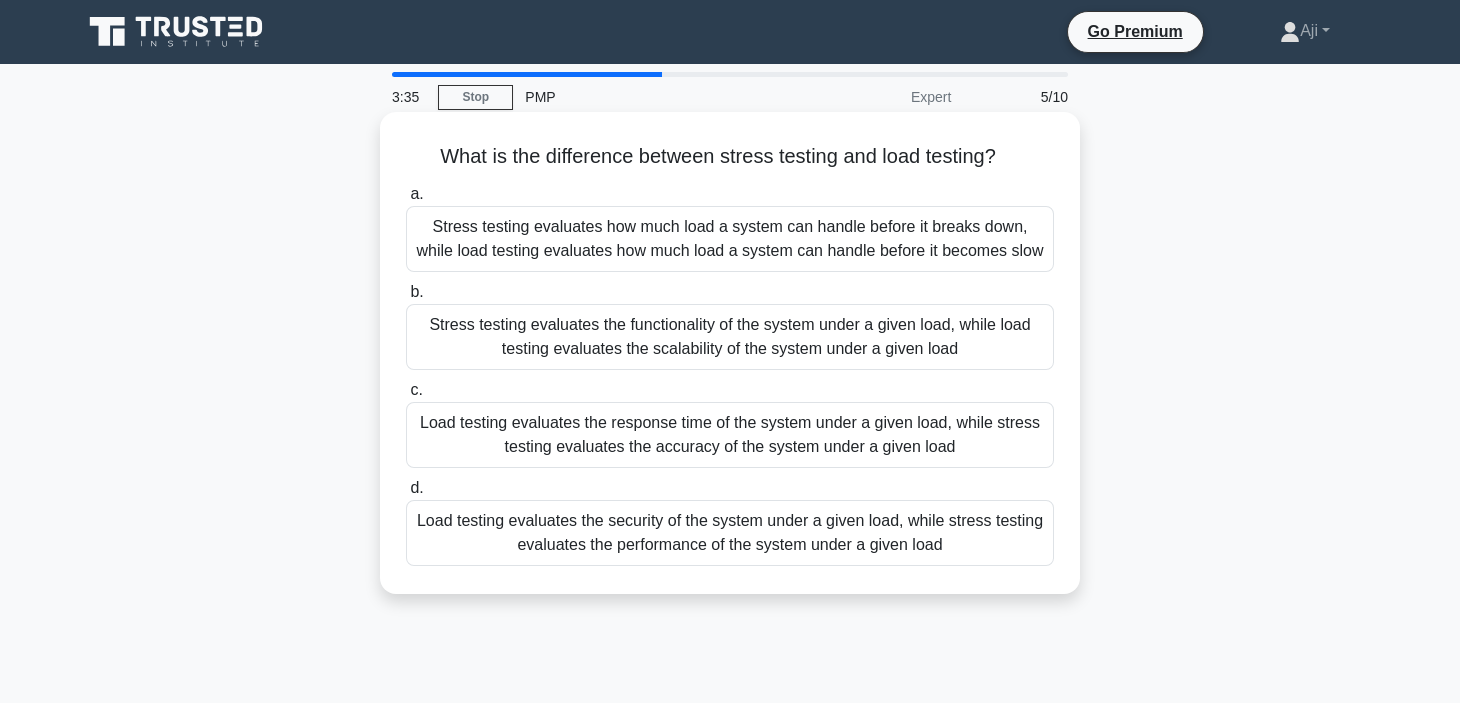 click on "Load testing evaluates the security of the system under a given load, while stress testing evaluates the performance of the system under a given load" at bounding box center [730, 533] 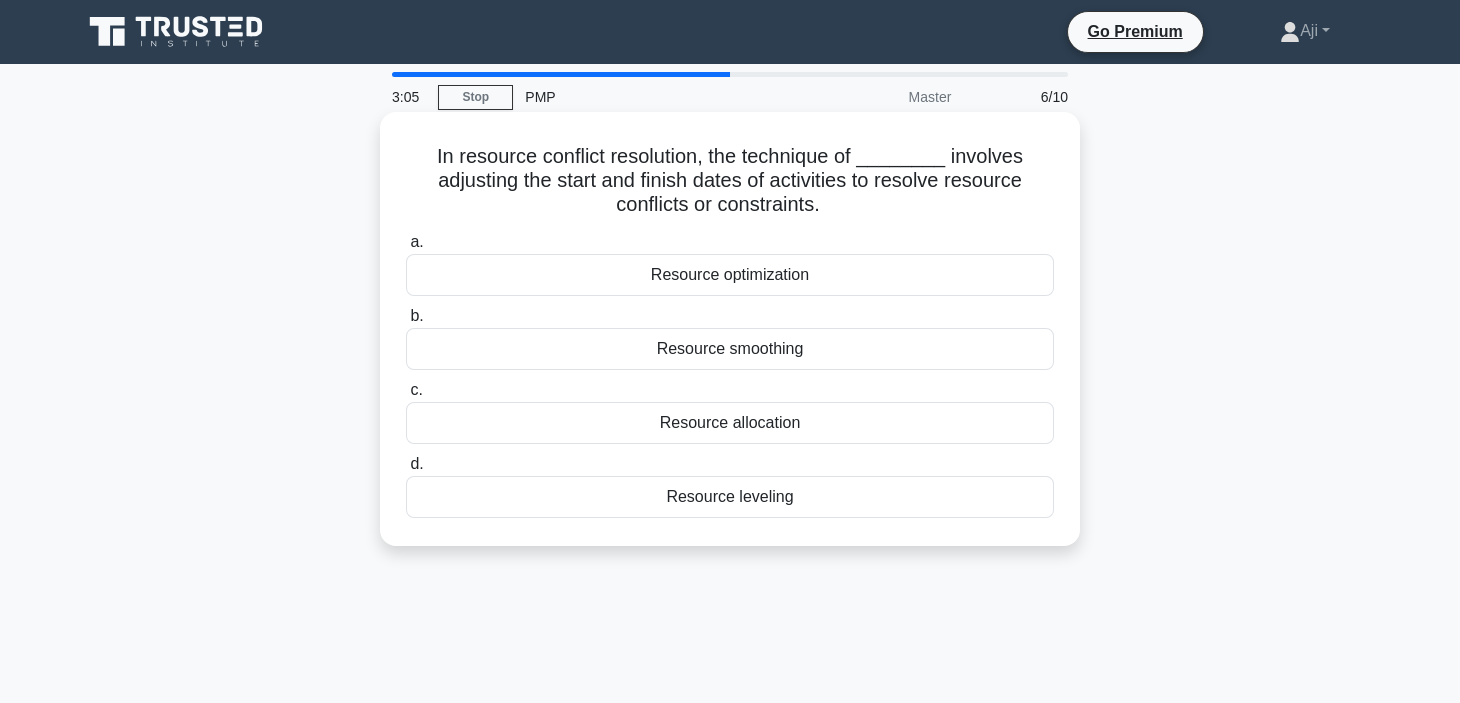 click on "Resource leveling" at bounding box center [730, 497] 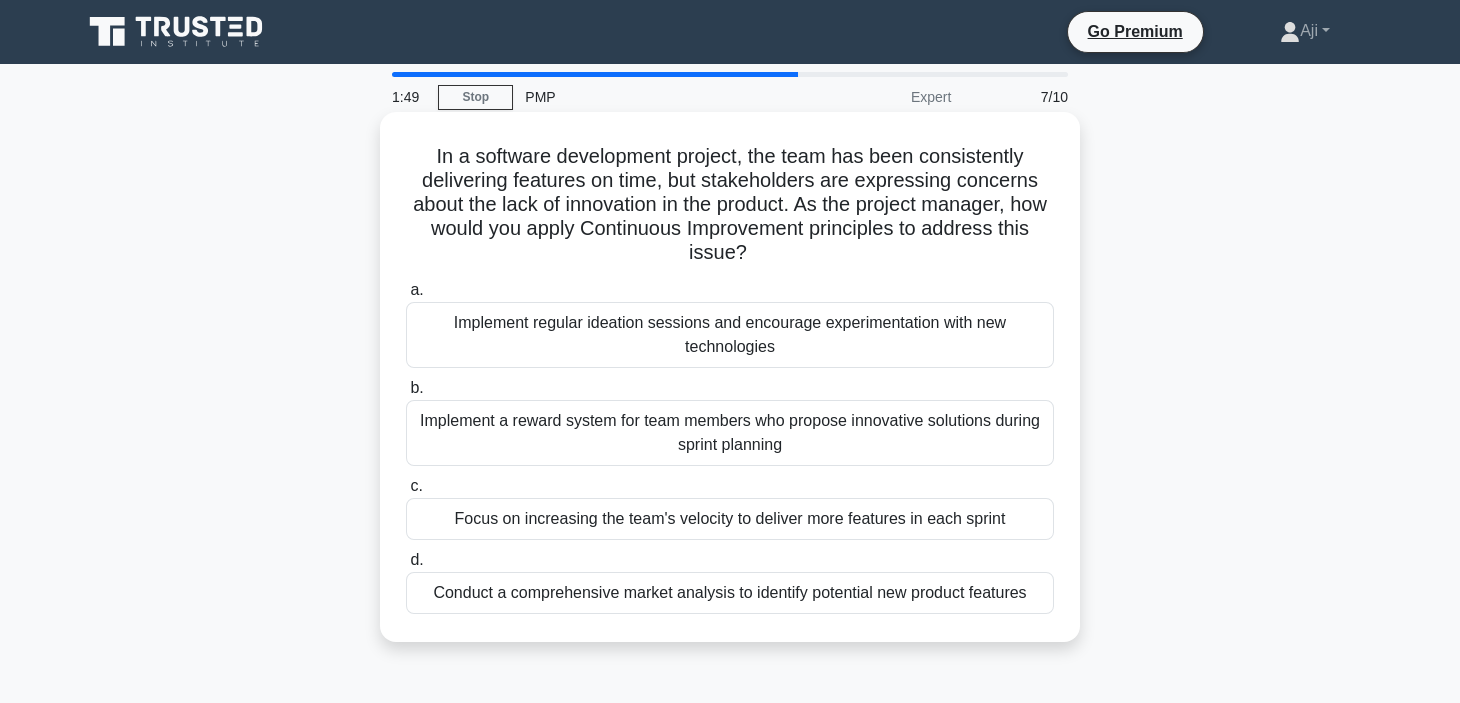 click on "Implement regular ideation sessions and encourage experimentation with new technologies" at bounding box center (730, 335) 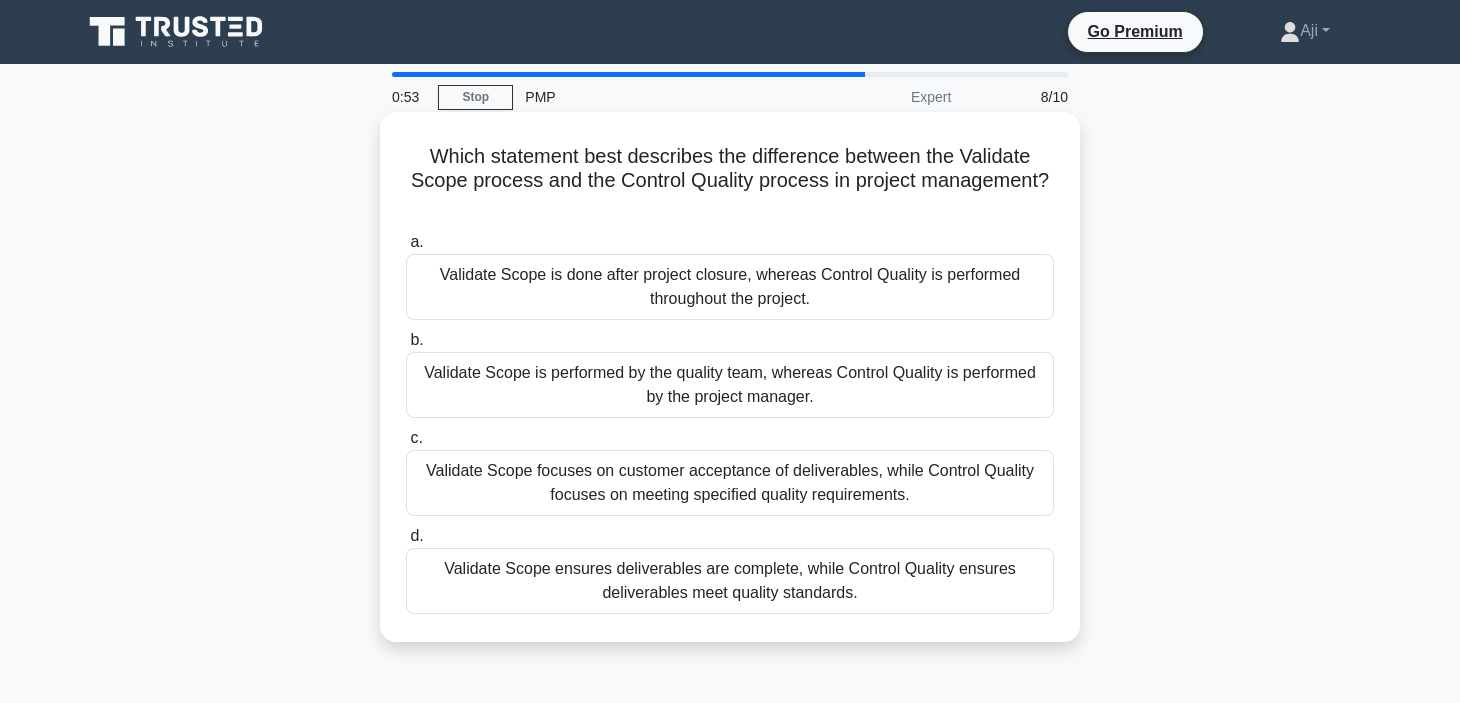 click on "Validate Scope focuses on customer acceptance of deliverables, while Control Quality focuses on meeting specified quality requirements." at bounding box center [730, 483] 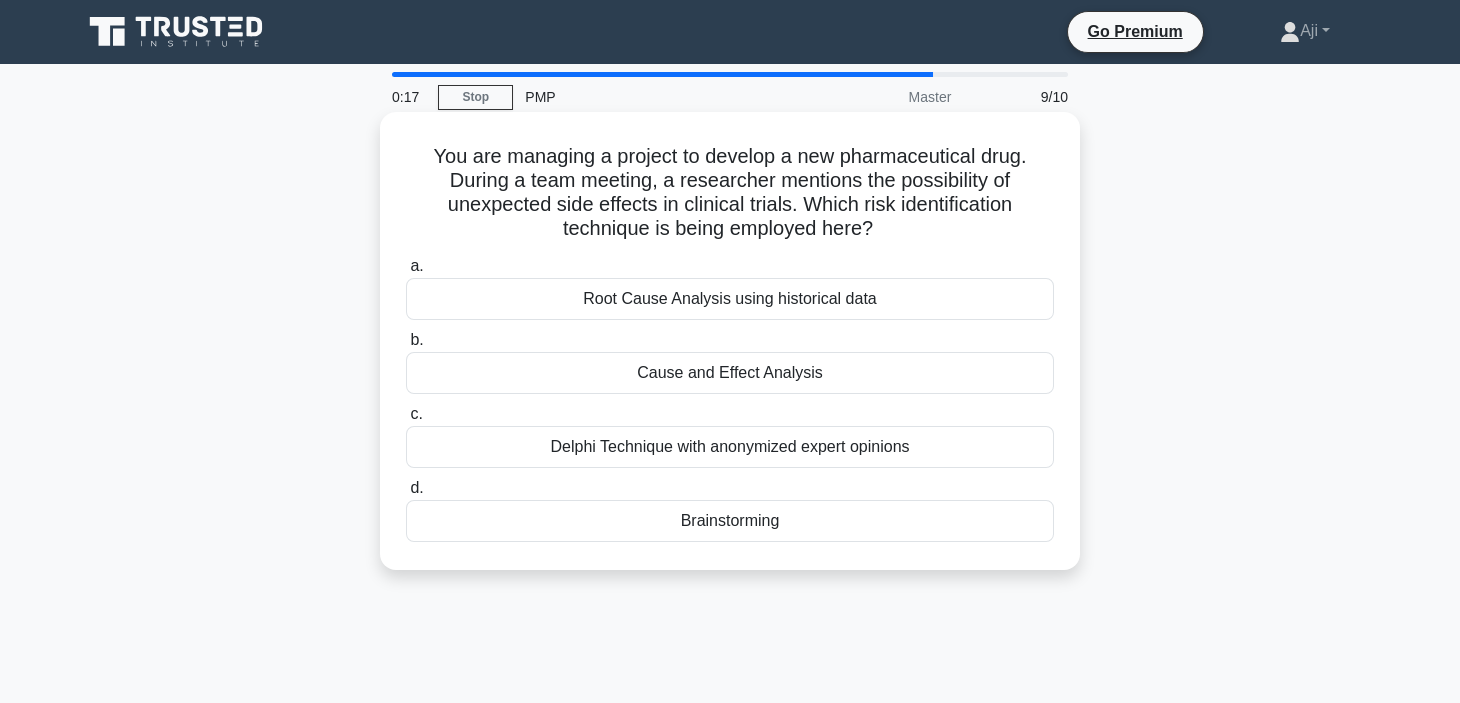 click on "Brainstorming" at bounding box center (730, 521) 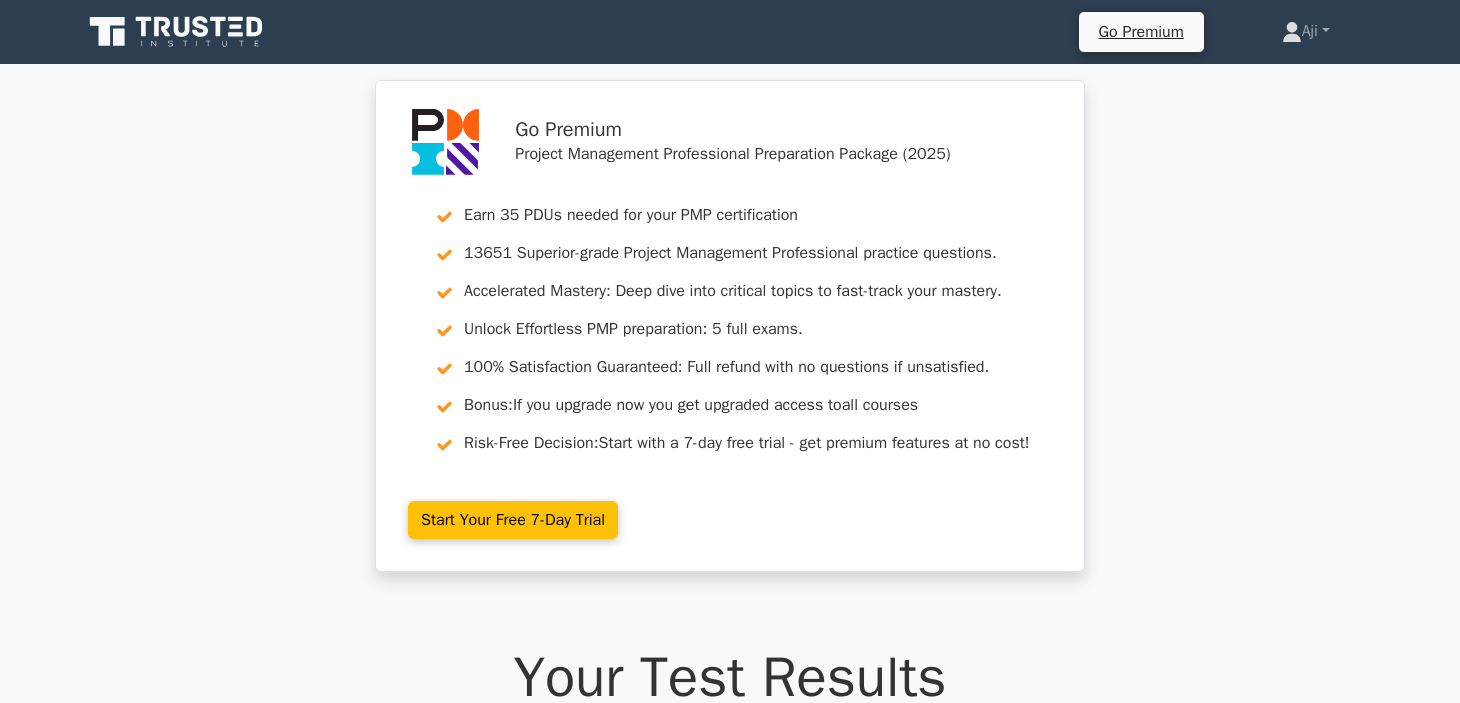 scroll, scrollTop: 0, scrollLeft: 0, axis: both 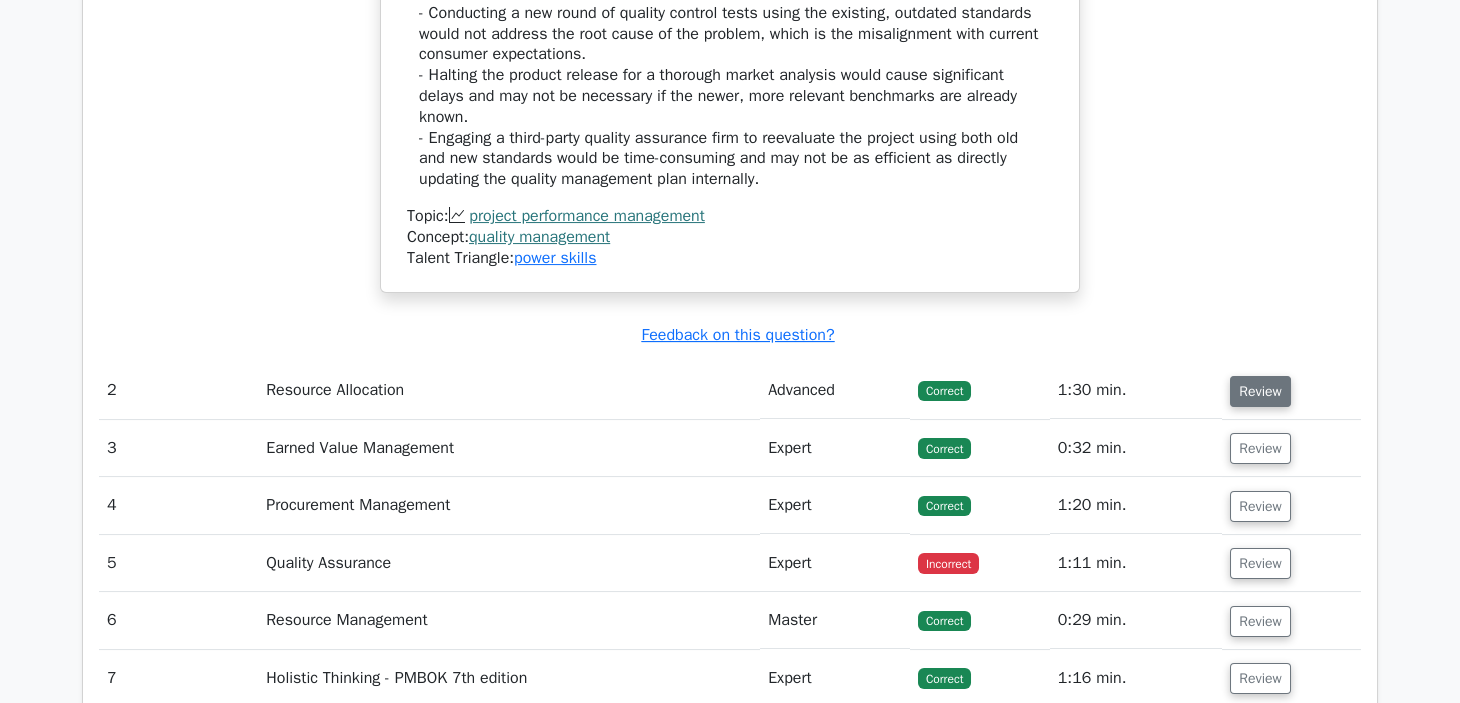 click on "Review" at bounding box center (1260, 391) 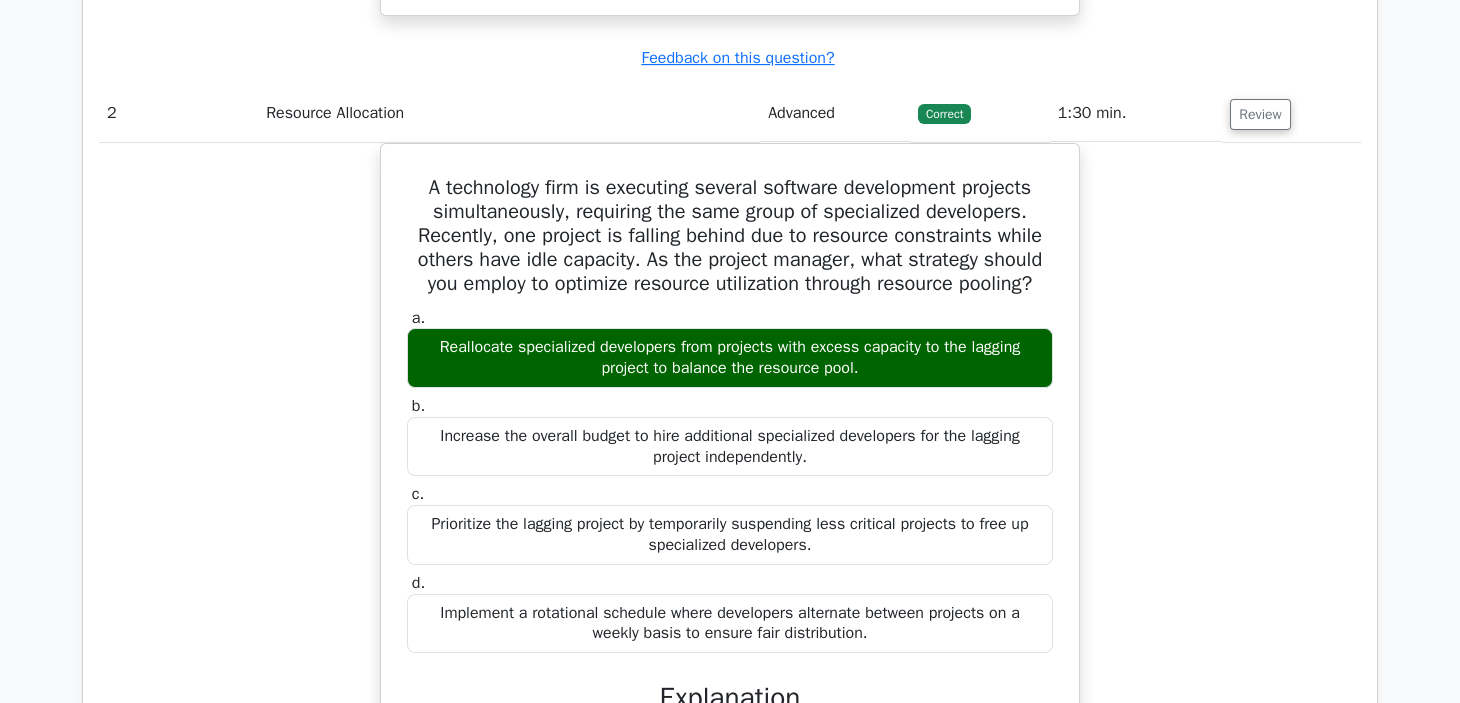 scroll, scrollTop: 3183, scrollLeft: 0, axis: vertical 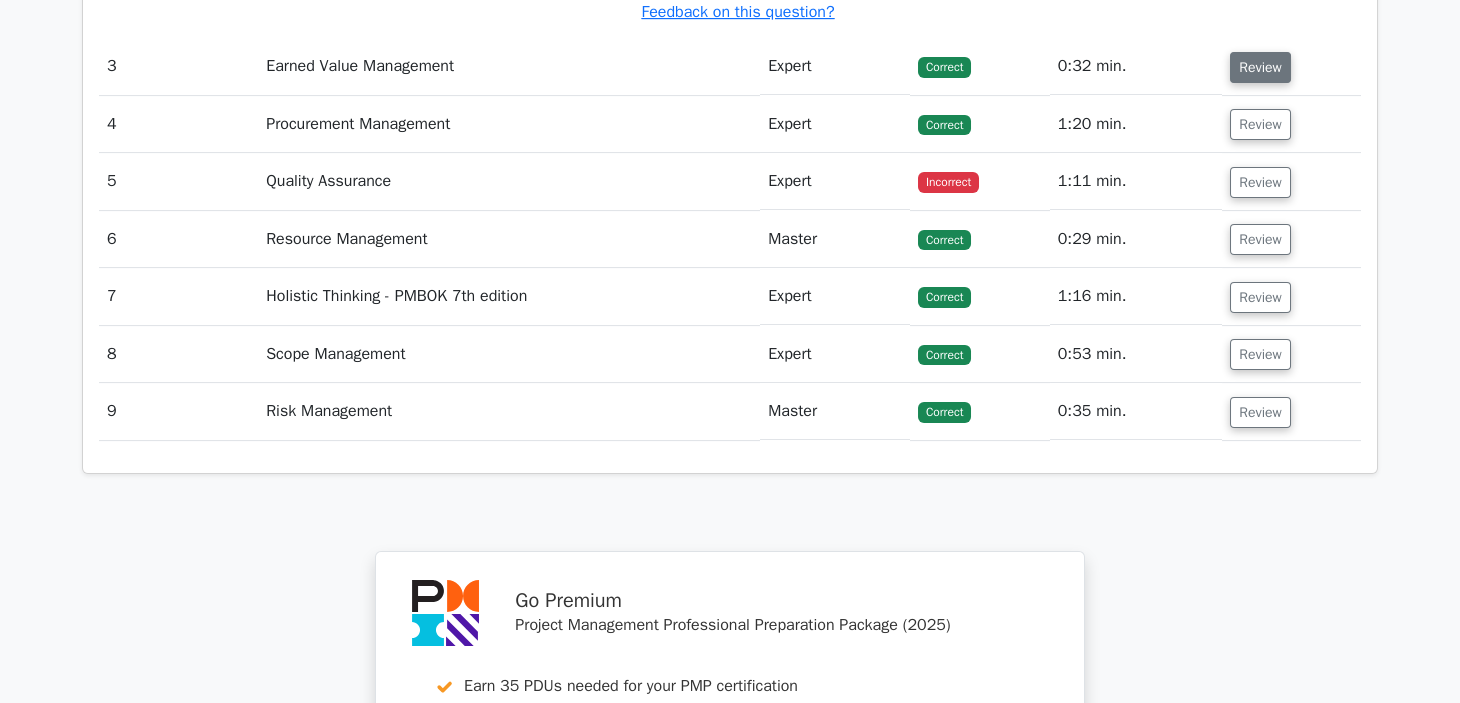 click on "Review" at bounding box center (1260, 67) 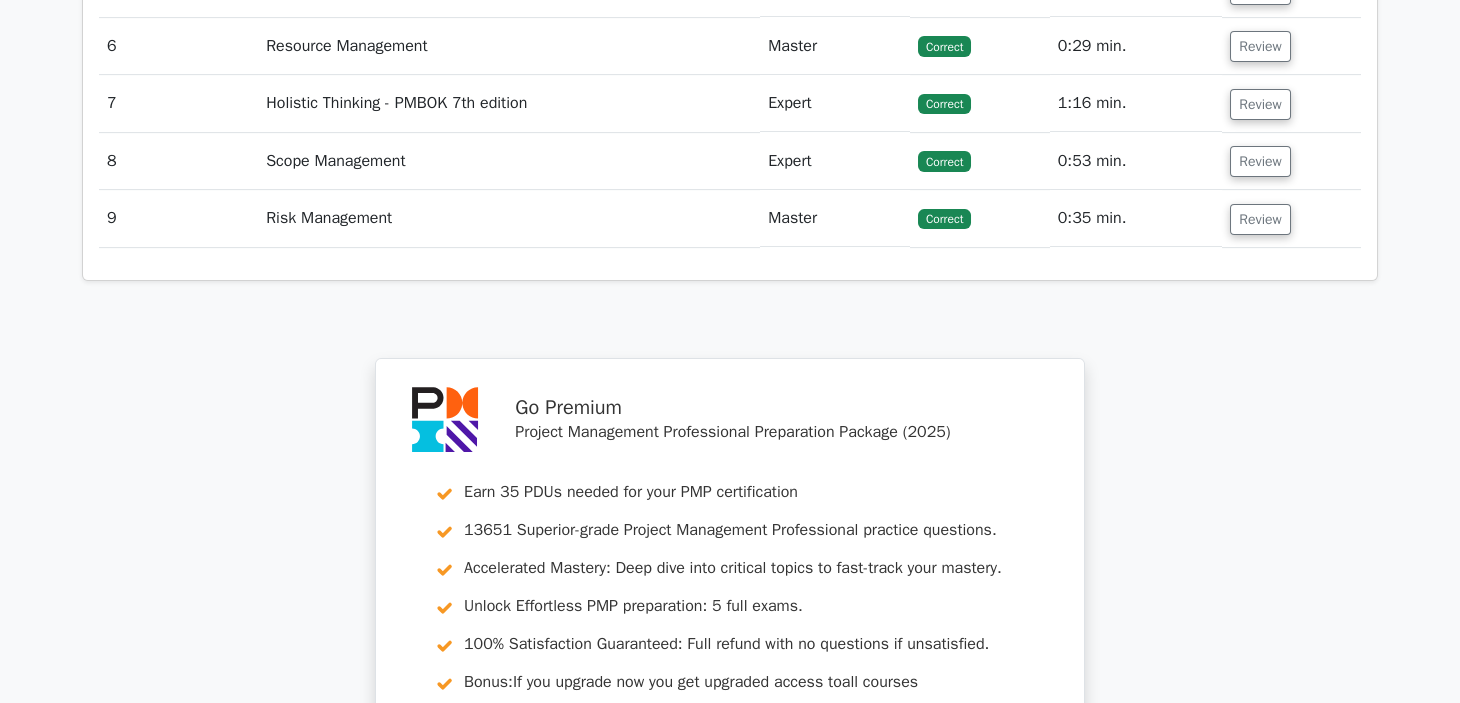 scroll, scrollTop: 4683, scrollLeft: 0, axis: vertical 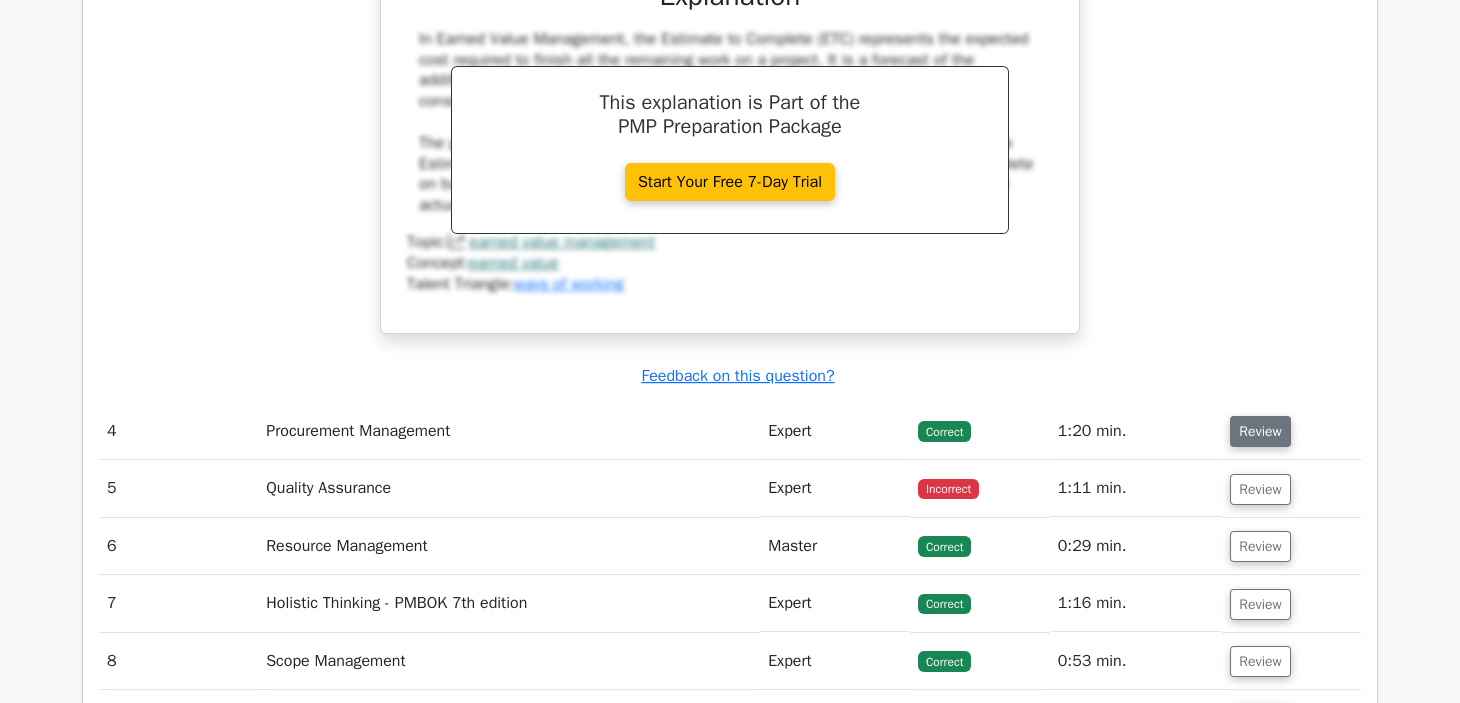click on "Review" at bounding box center [1260, 431] 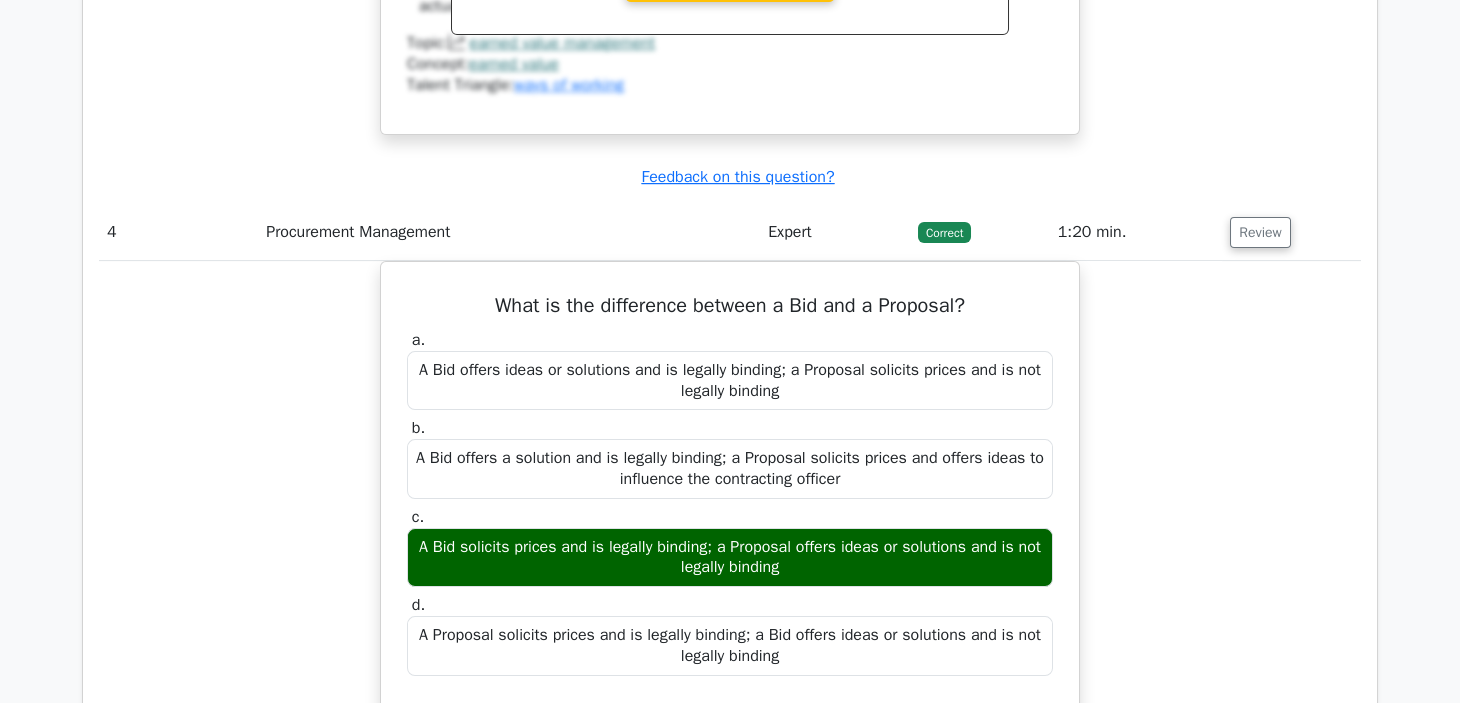 scroll, scrollTop: 5022, scrollLeft: 0, axis: vertical 